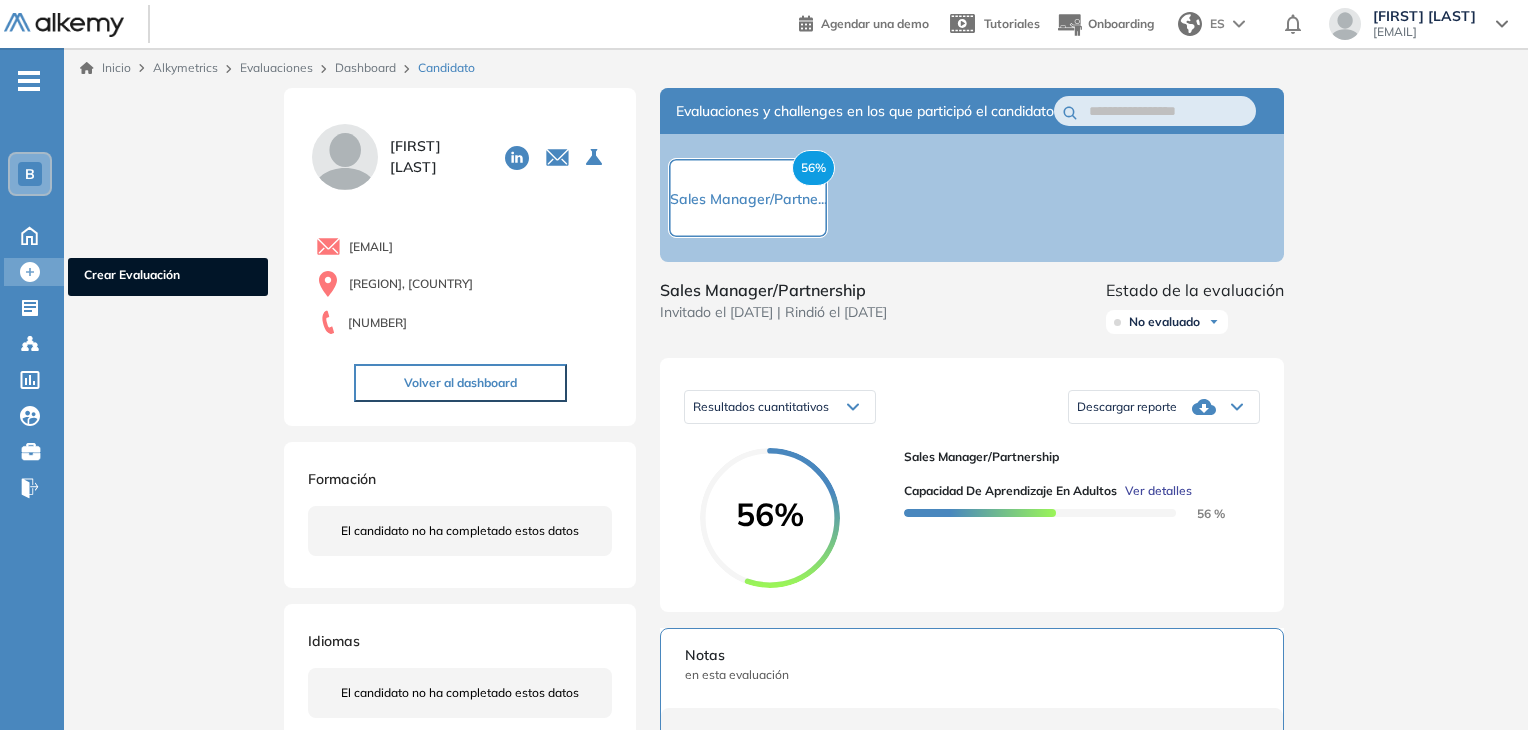 scroll, scrollTop: 0, scrollLeft: 0, axis: both 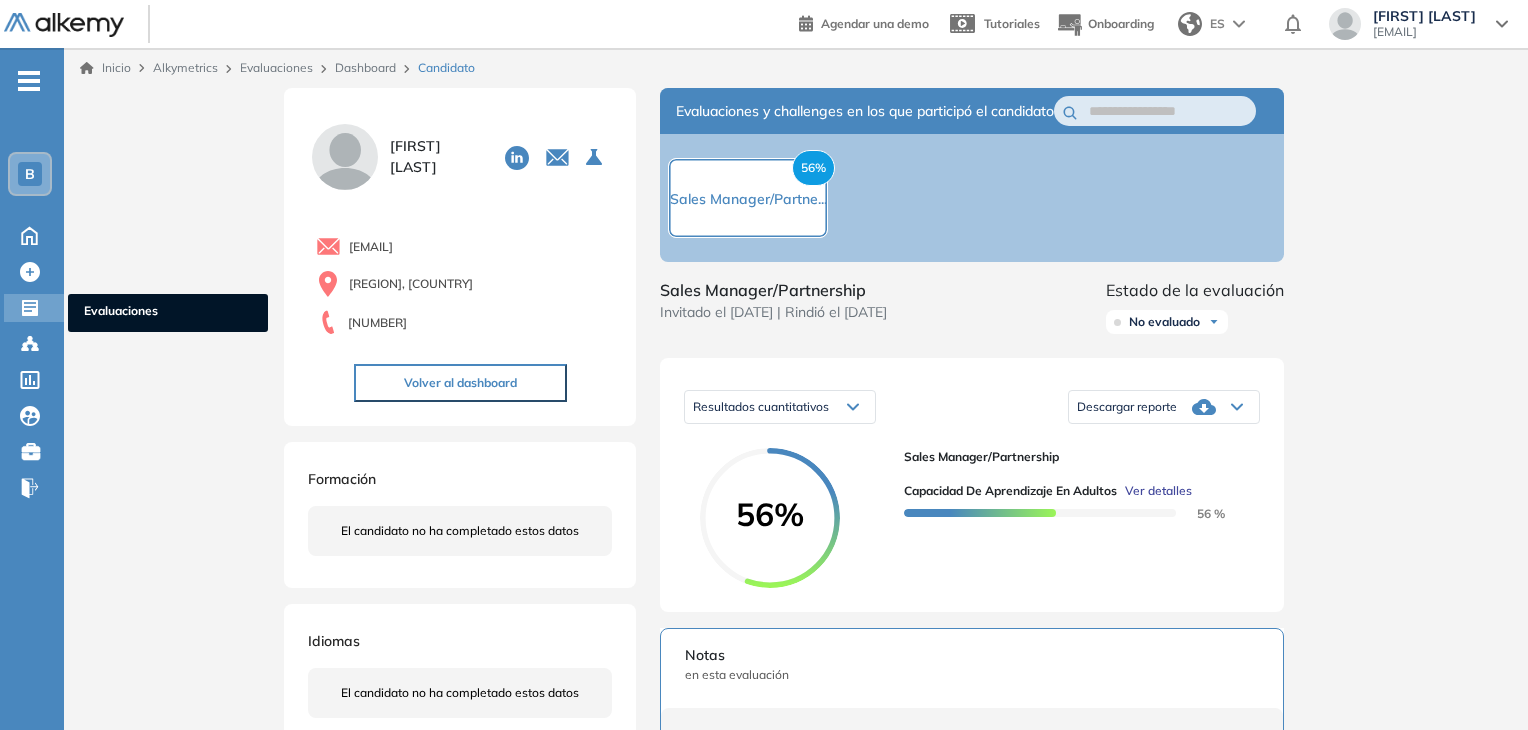 click on "Evaluaciones" at bounding box center (168, 313) 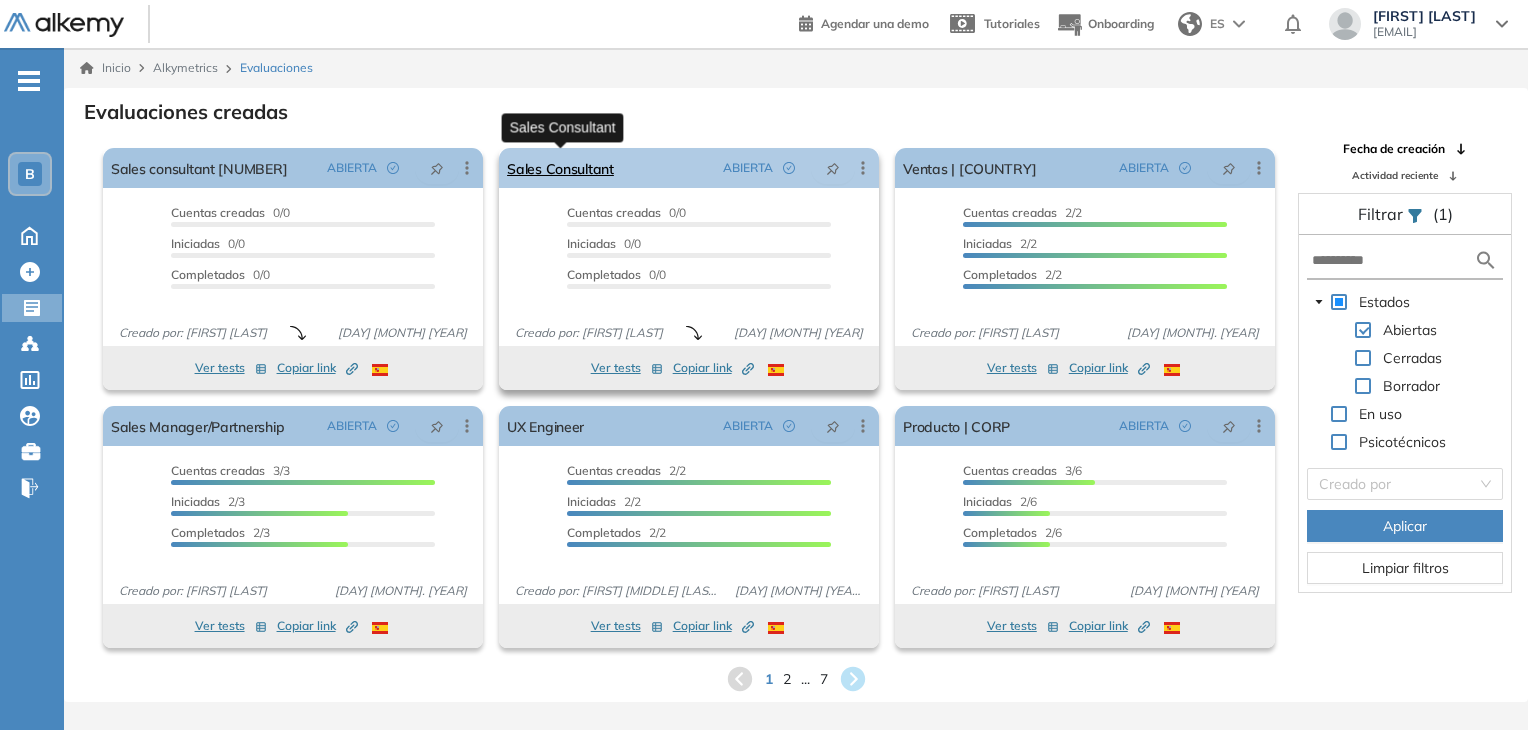 click on "Sales Consultant" at bounding box center (560, 168) 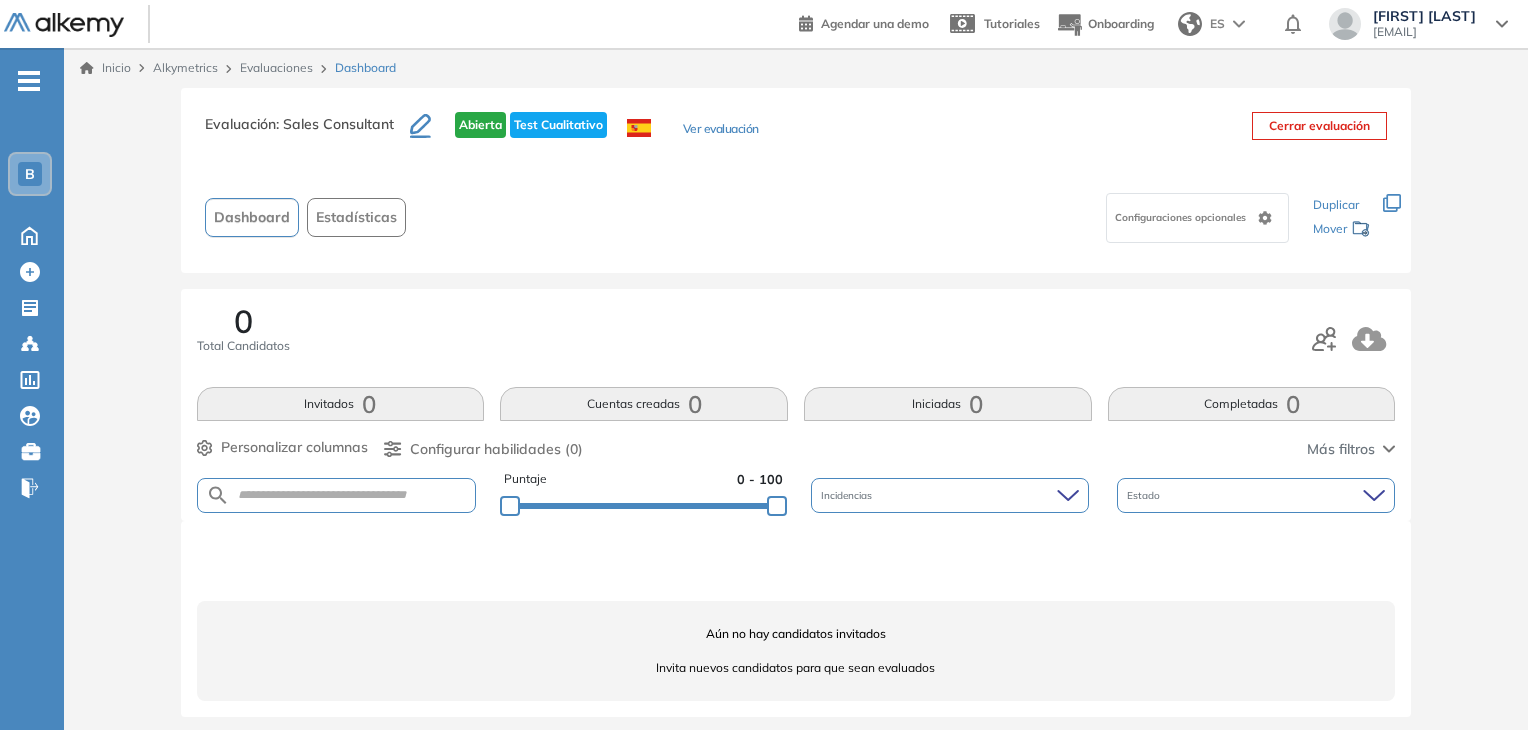 scroll, scrollTop: 10, scrollLeft: 0, axis: vertical 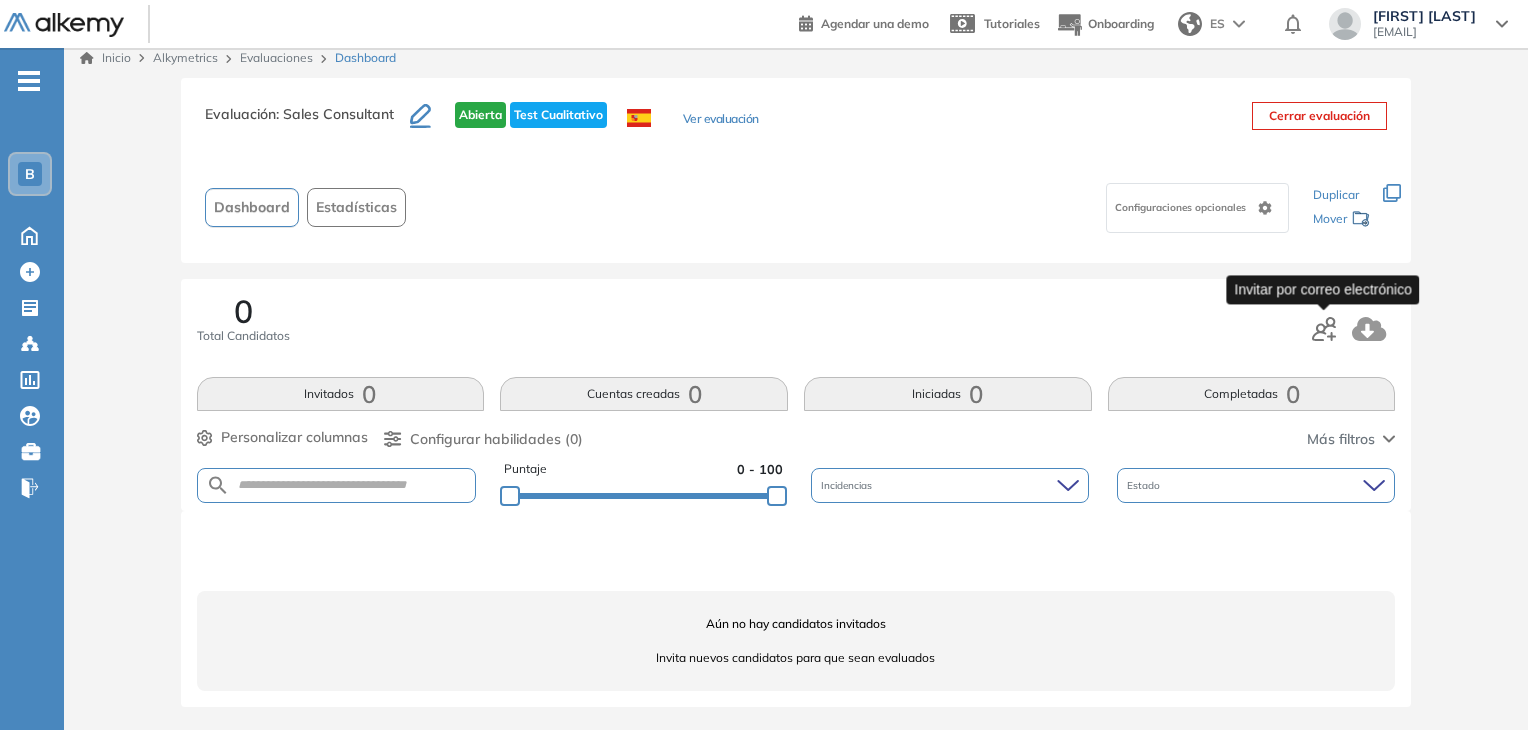 click 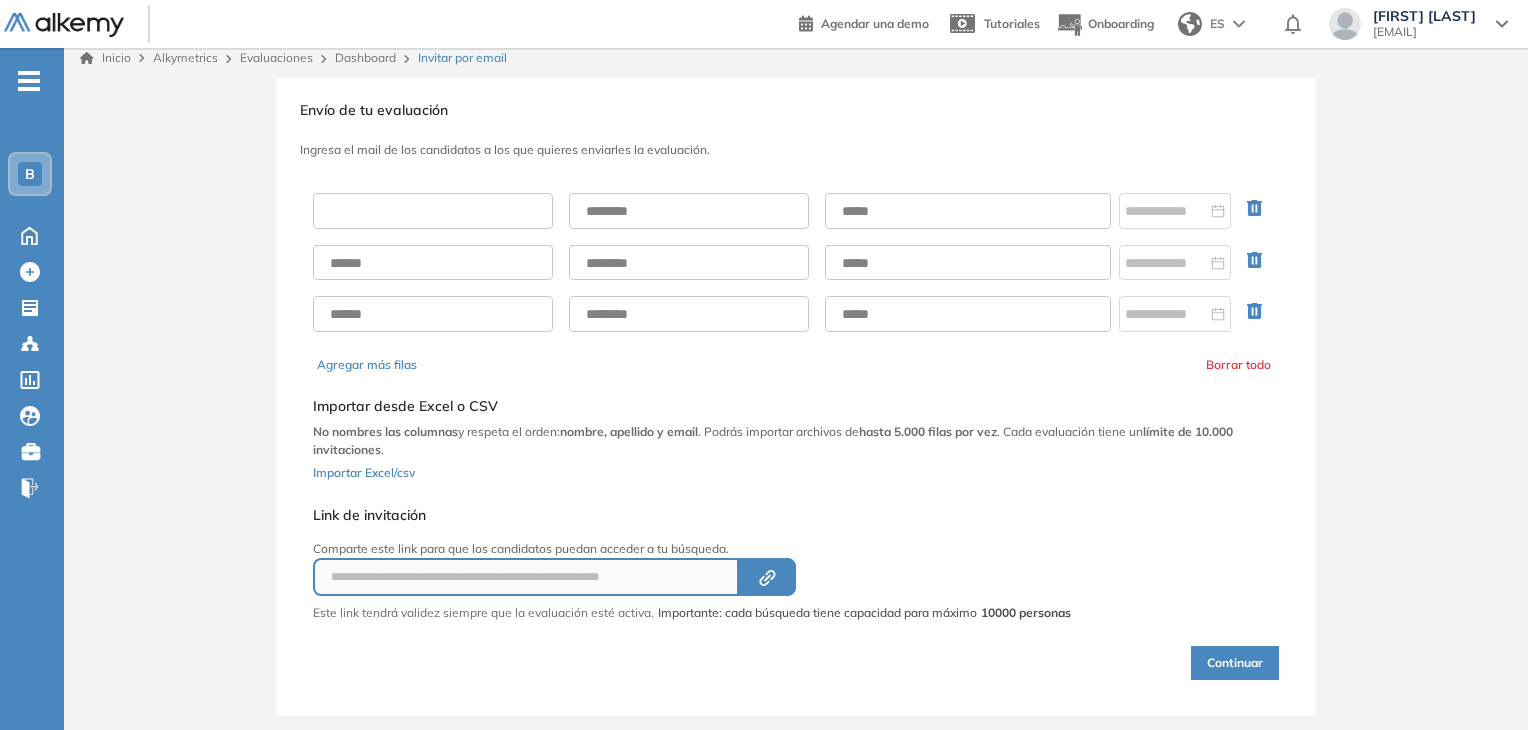 click at bounding box center [433, 211] 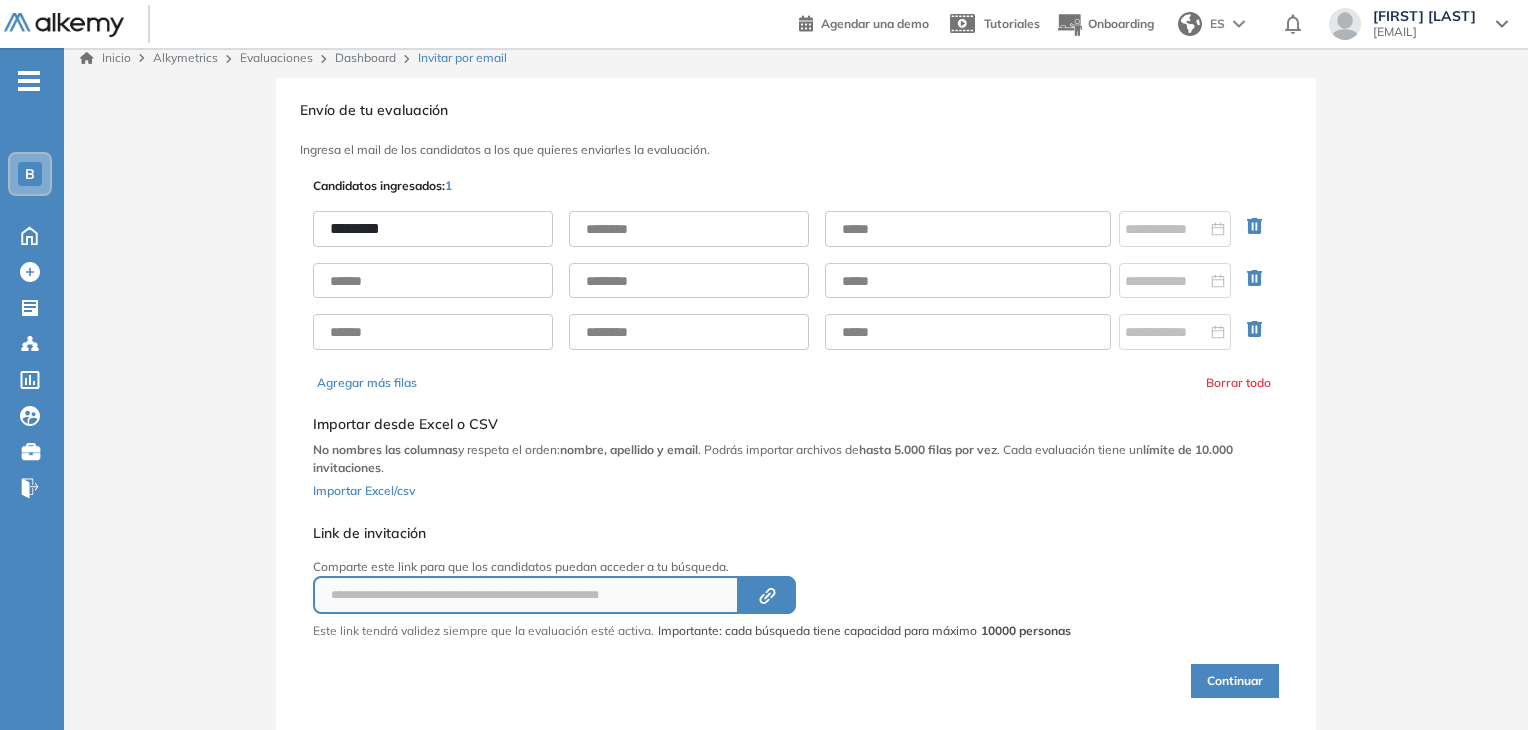 type on "*******" 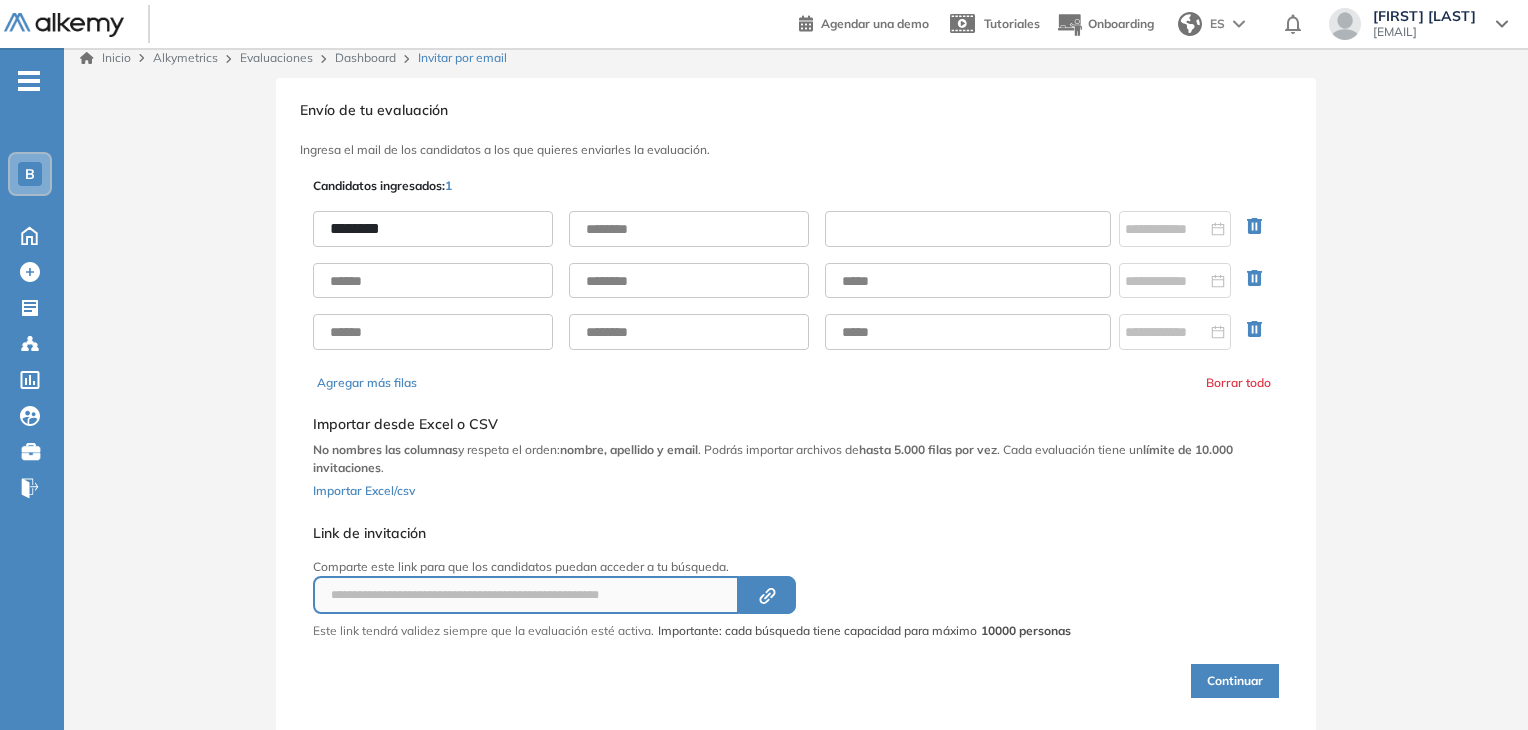 click at bounding box center [968, 229] 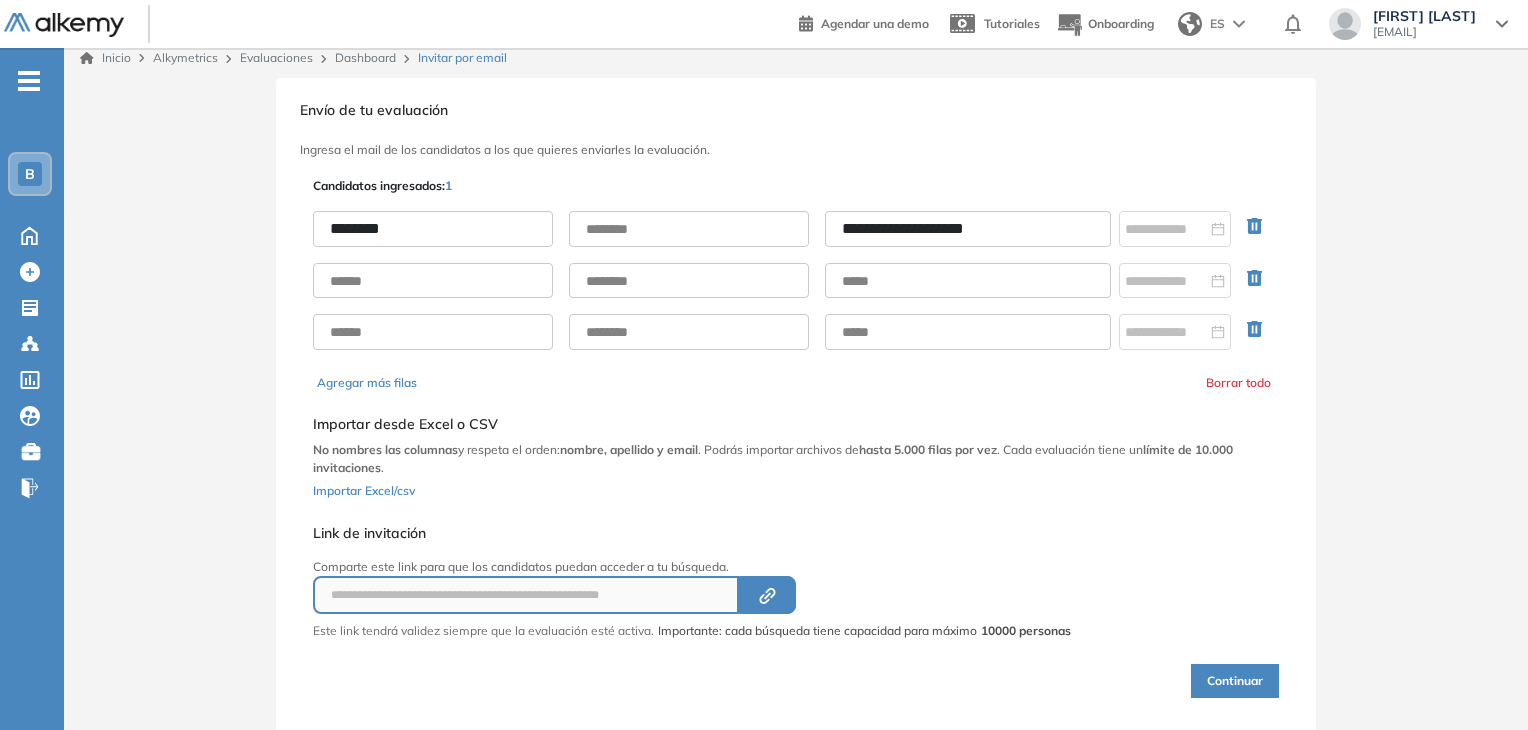 type on "**********" 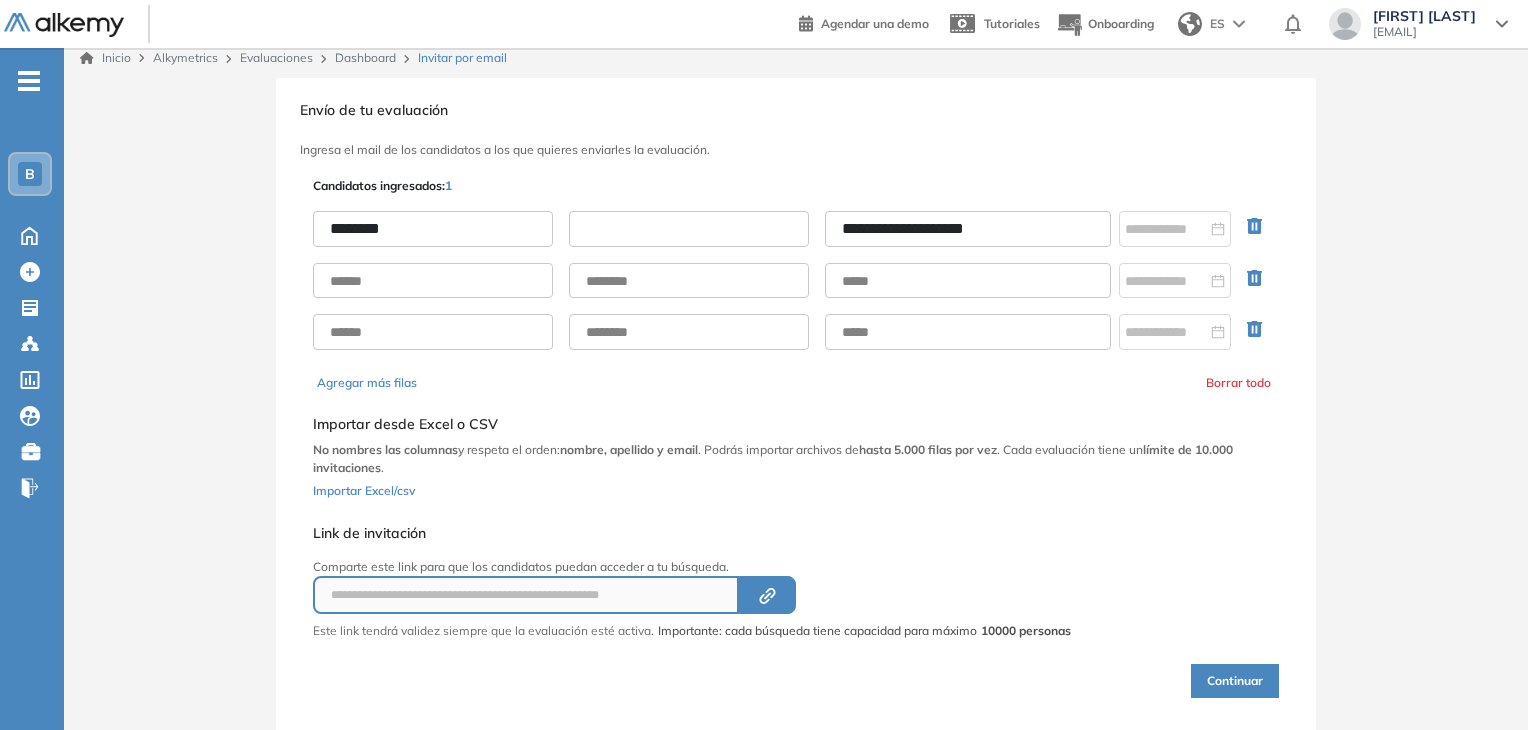click at bounding box center (689, 229) 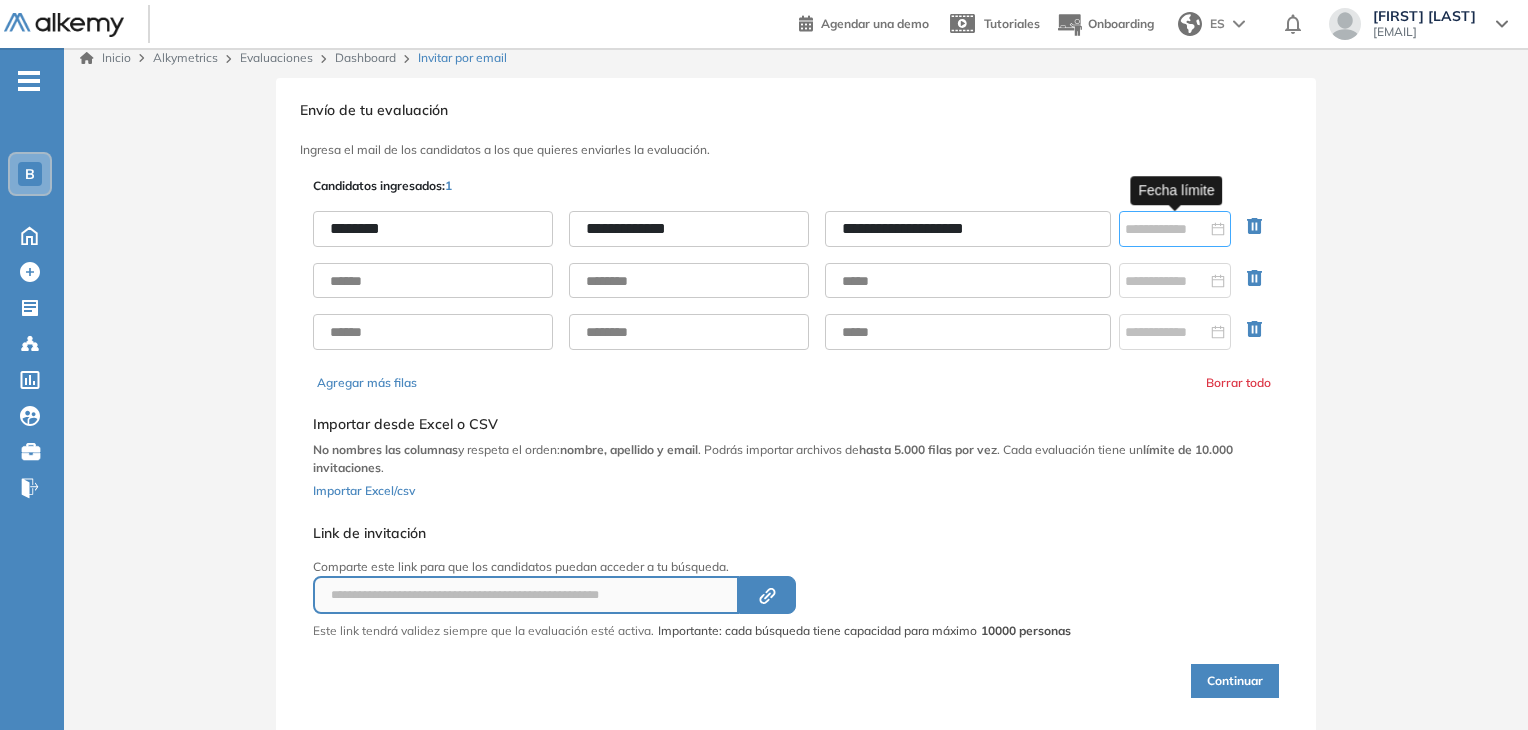 type on "**********" 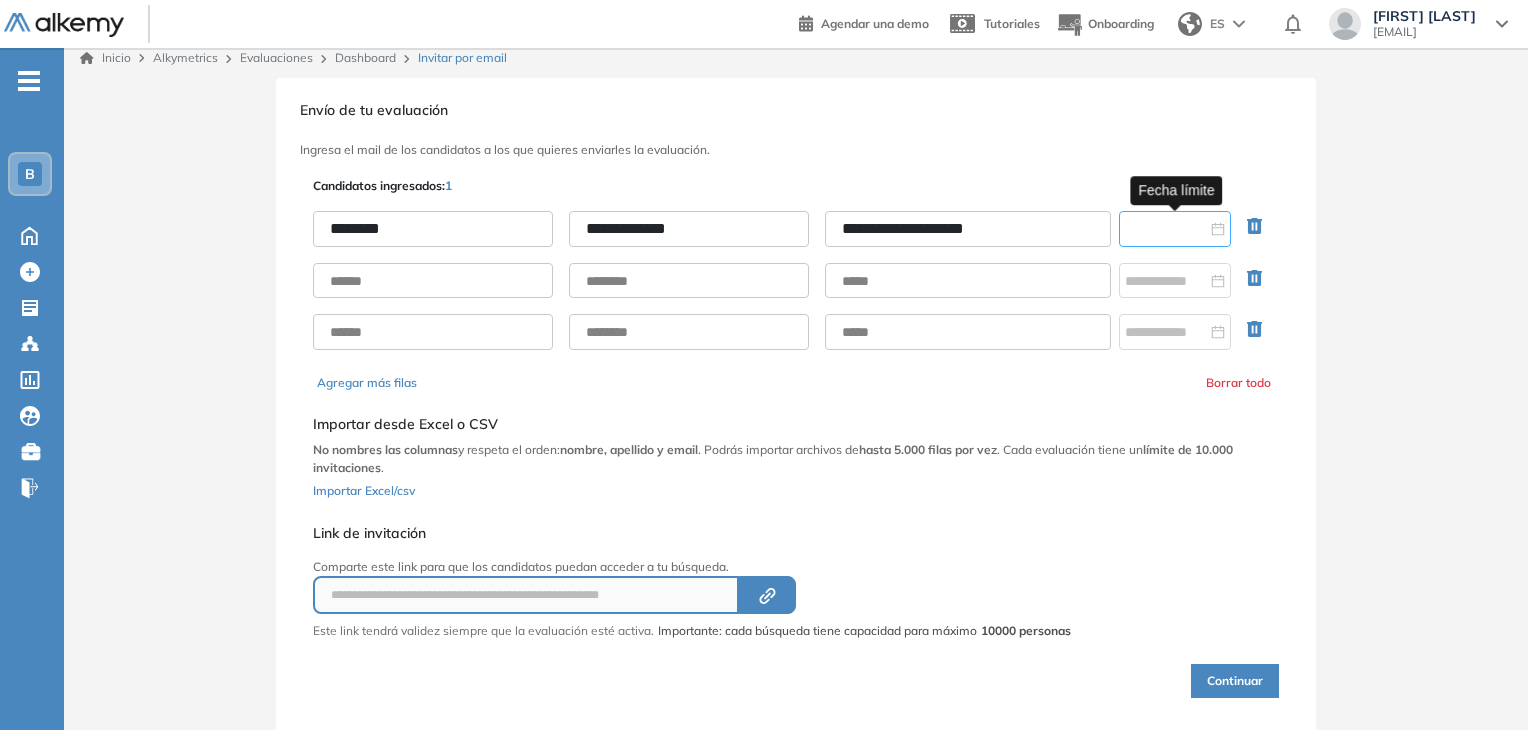 click at bounding box center (1166, 229) 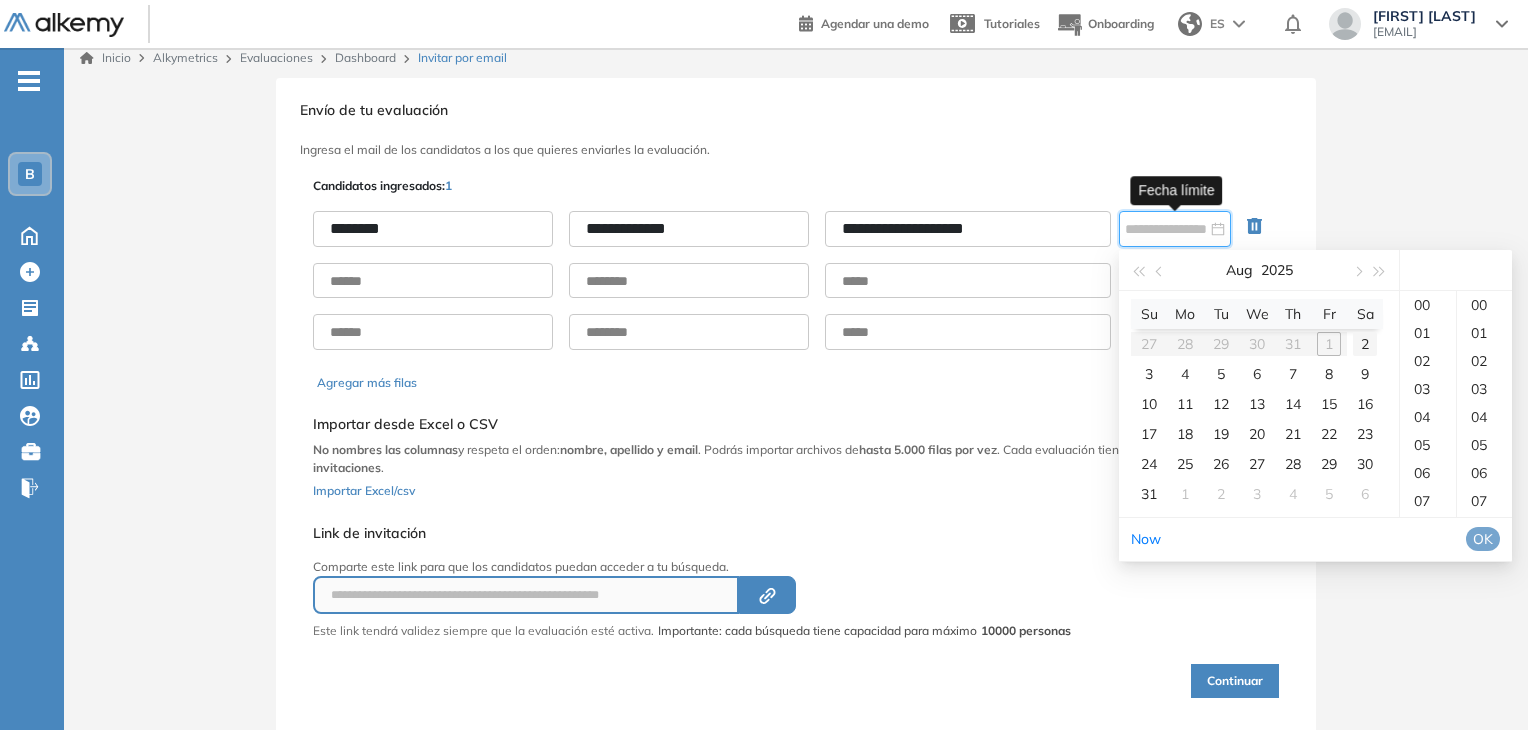 type on "**********" 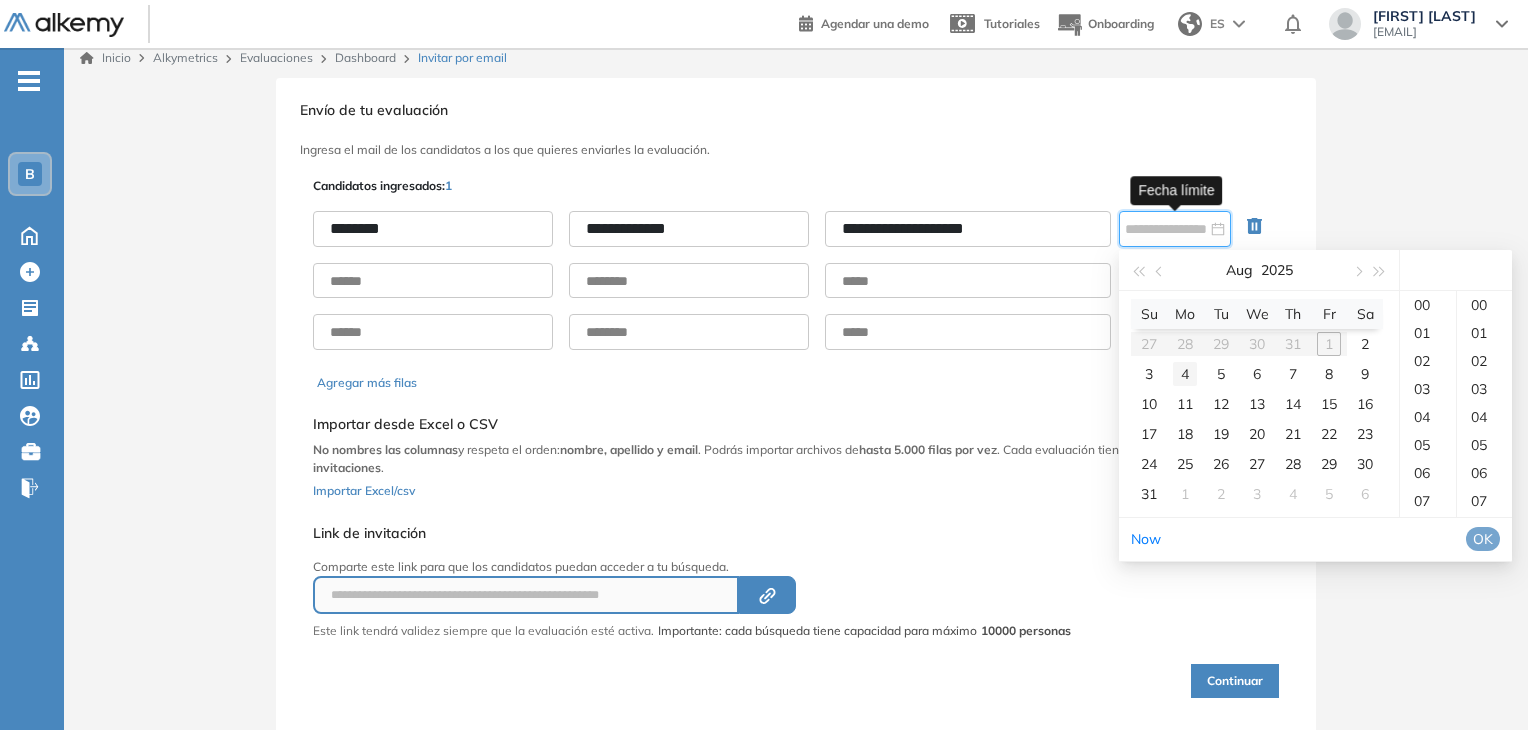 click on "4" at bounding box center (1185, 374) 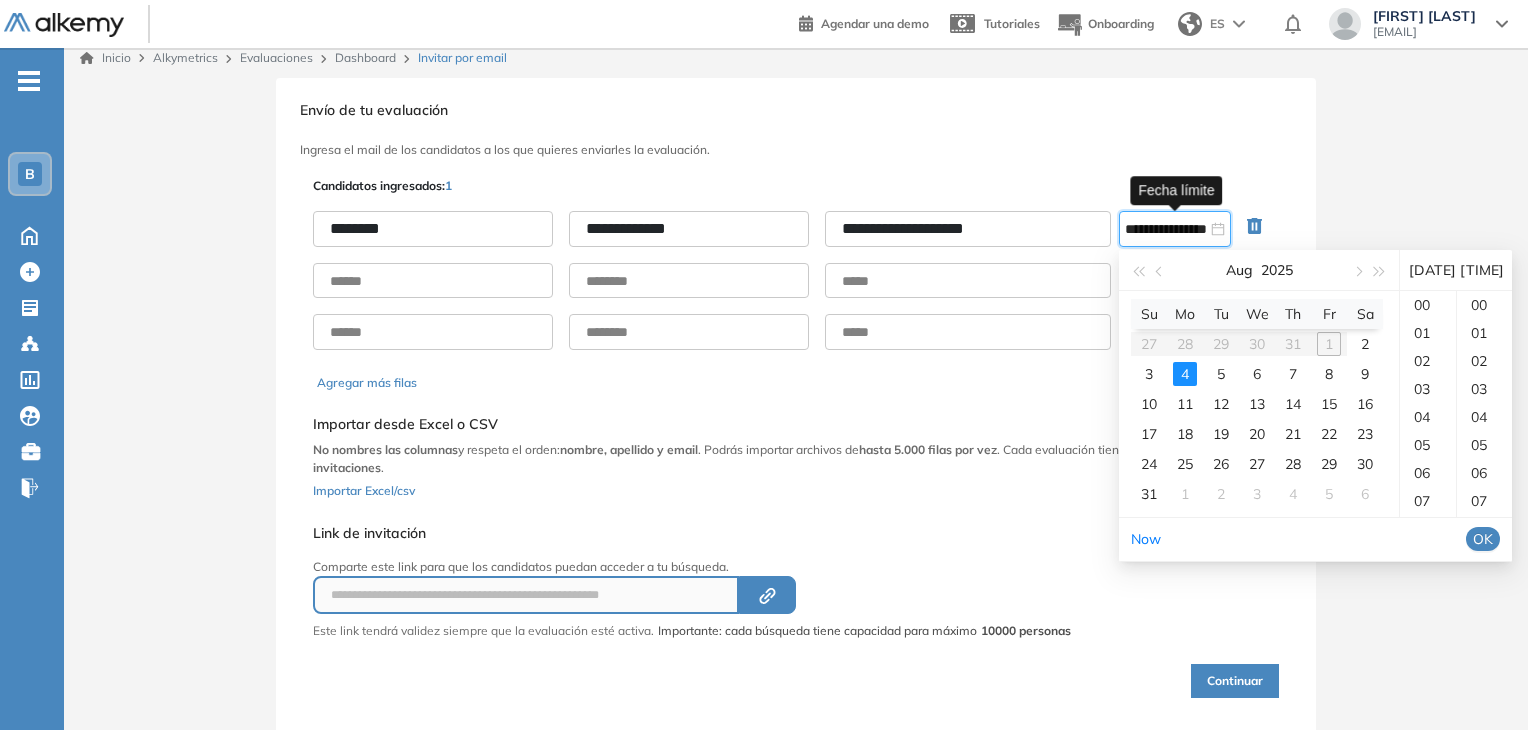 scroll, scrollTop: 392, scrollLeft: 0, axis: vertical 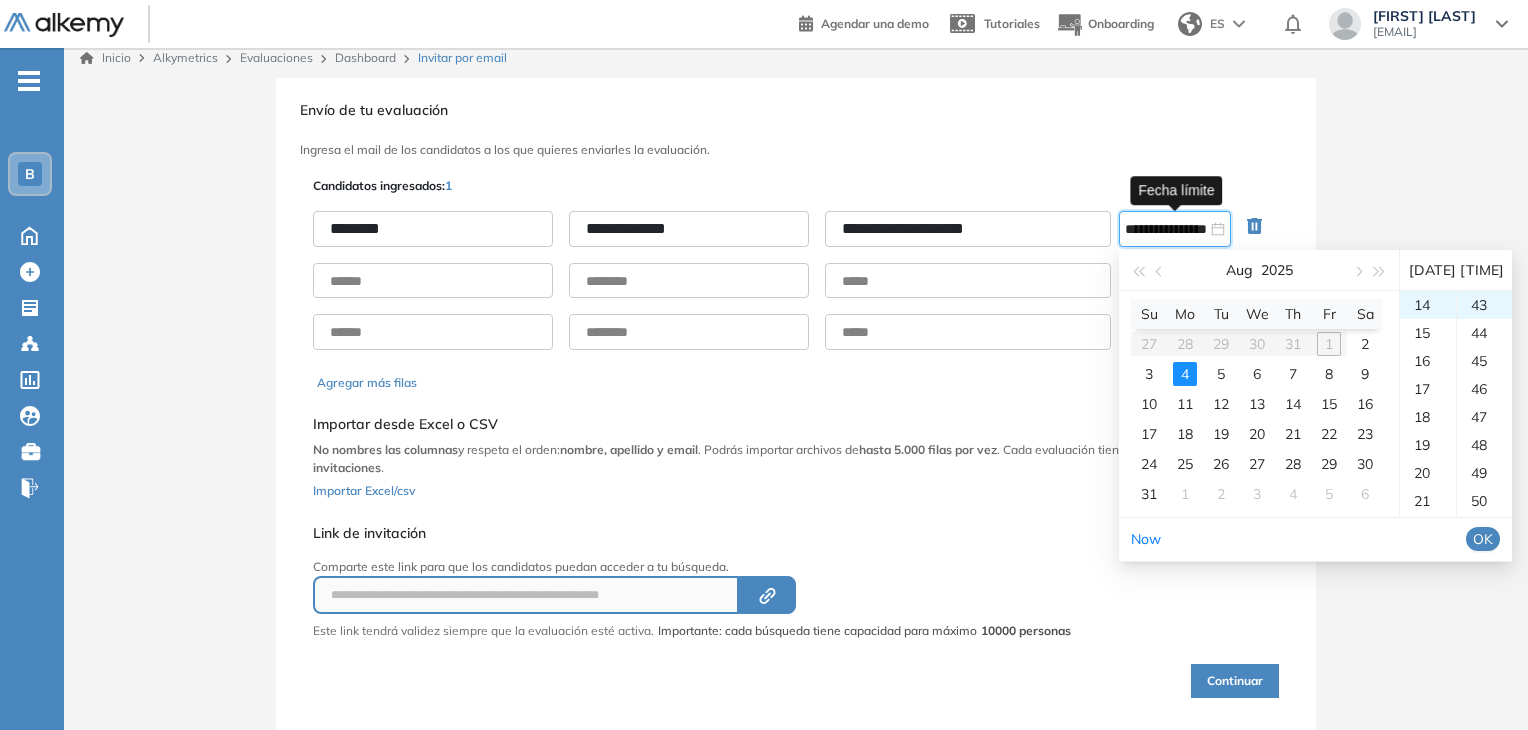 type on "**********" 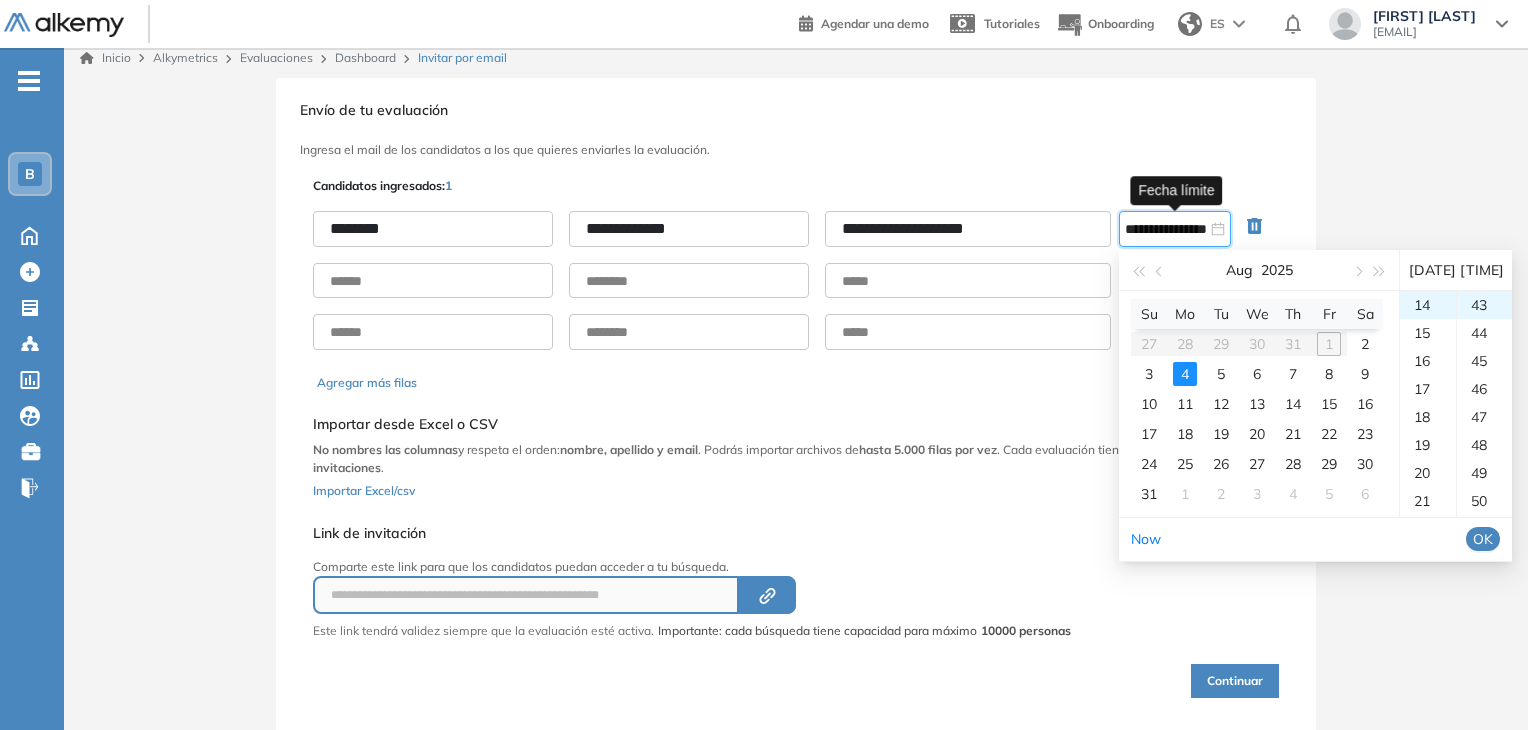 click on "OK" at bounding box center (1483, 539) 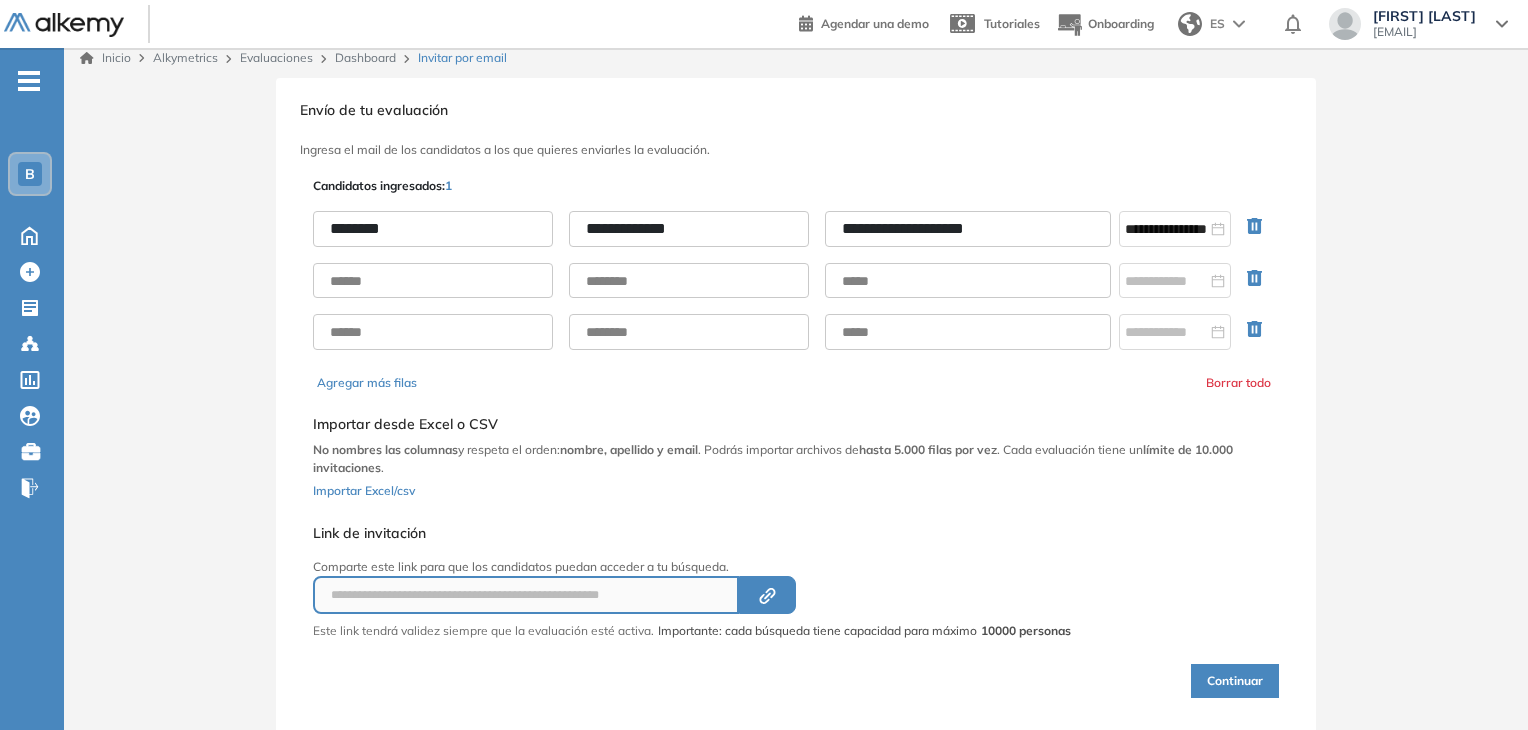 click on "Continuar" at bounding box center (1235, 681) 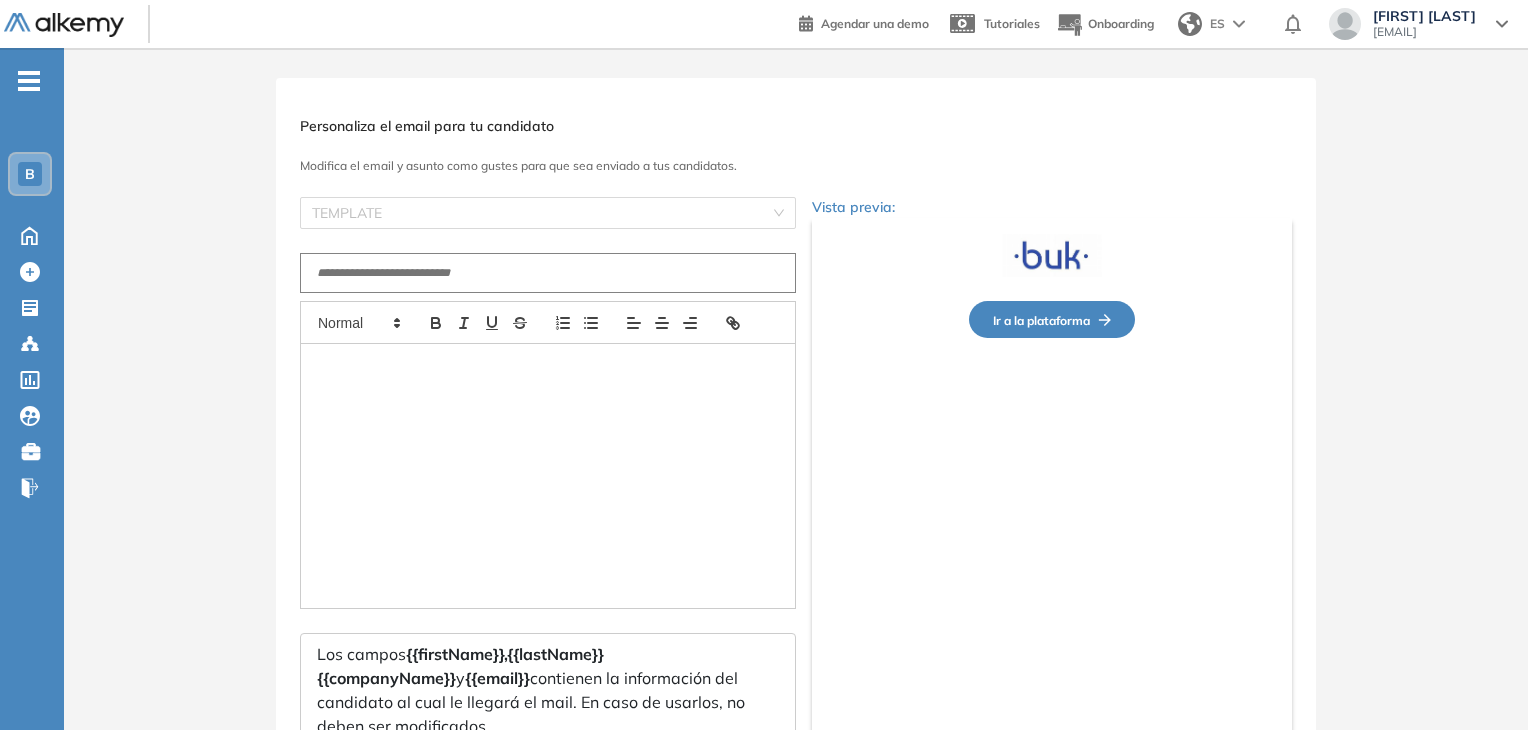 type on "**********" 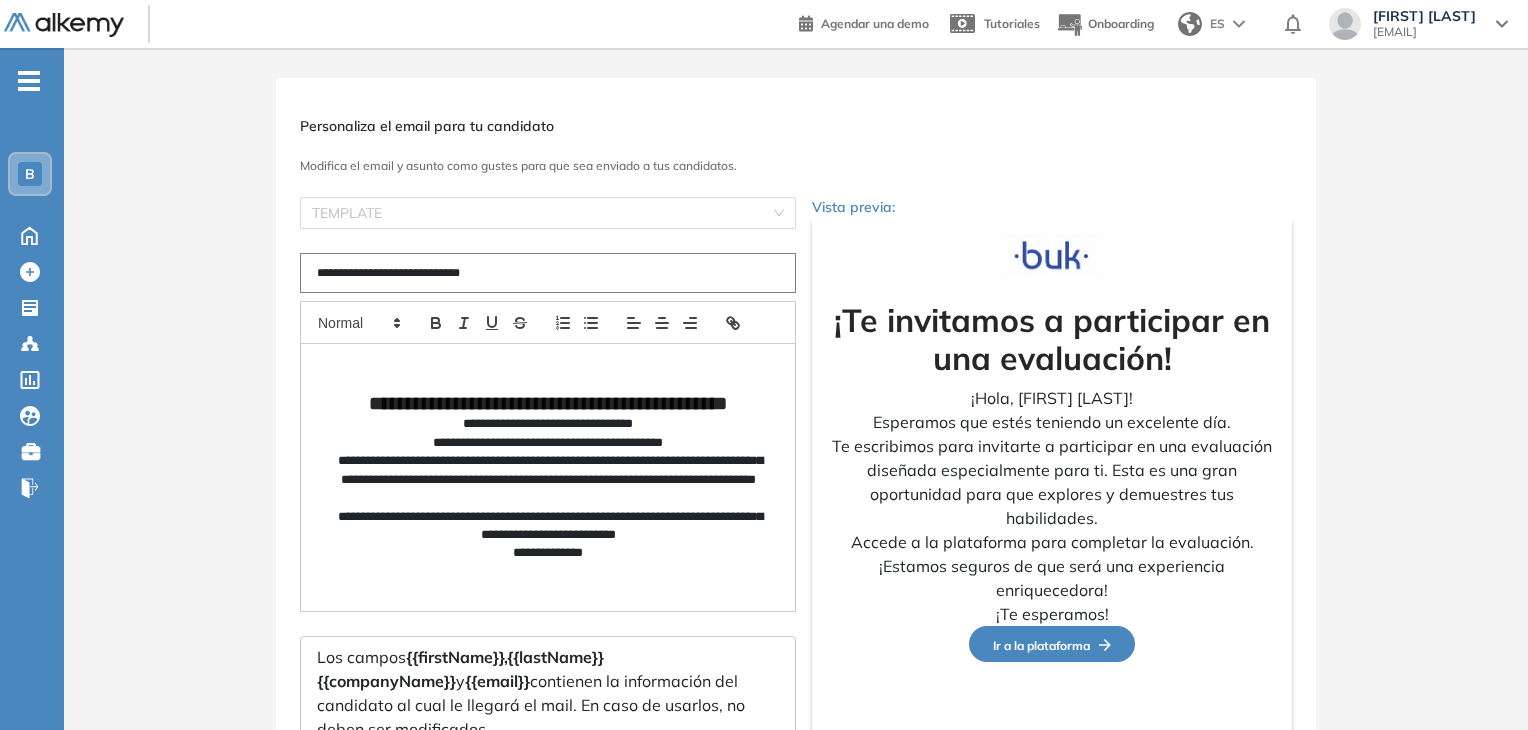 scroll, scrollTop: 172, scrollLeft: 0, axis: vertical 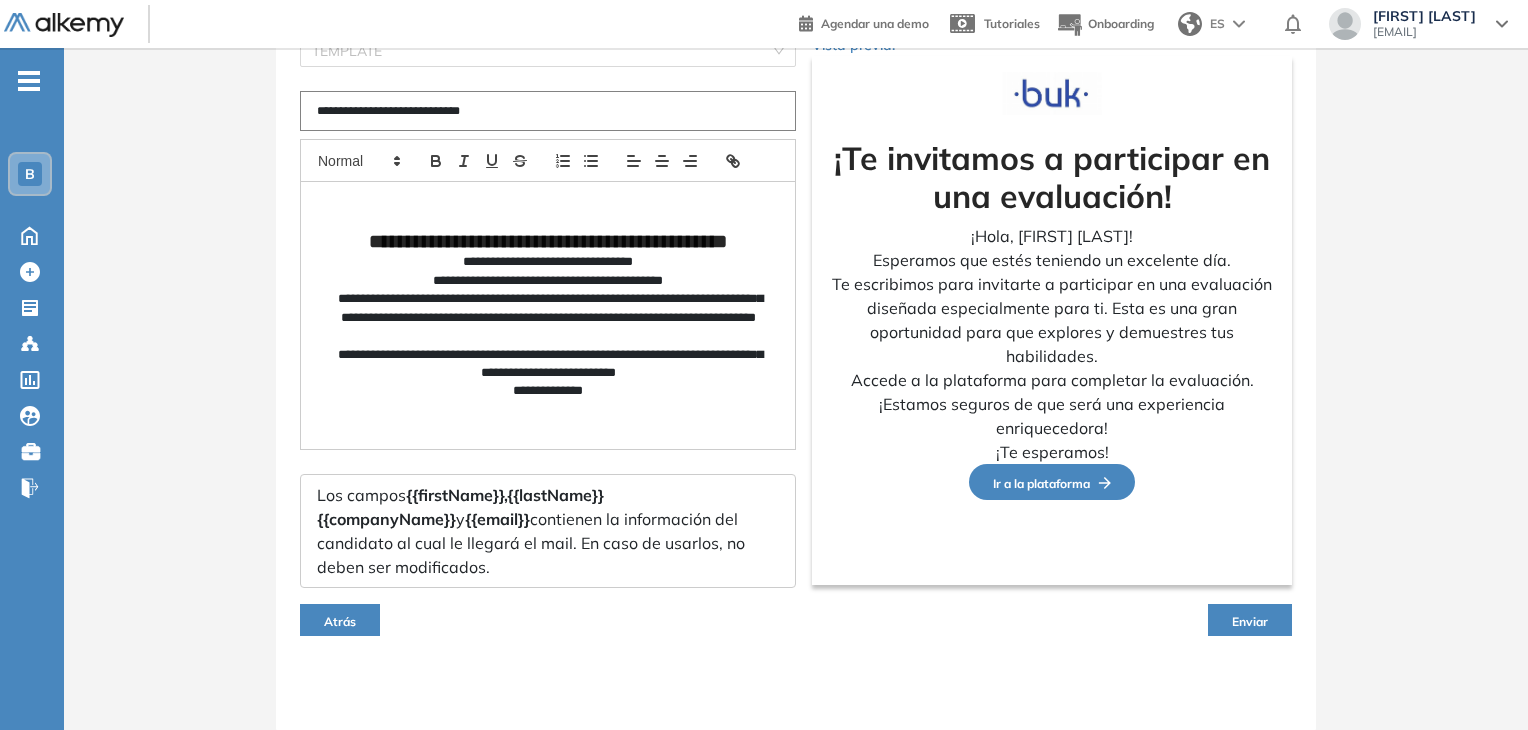 click on "Enviar" at bounding box center (1250, 621) 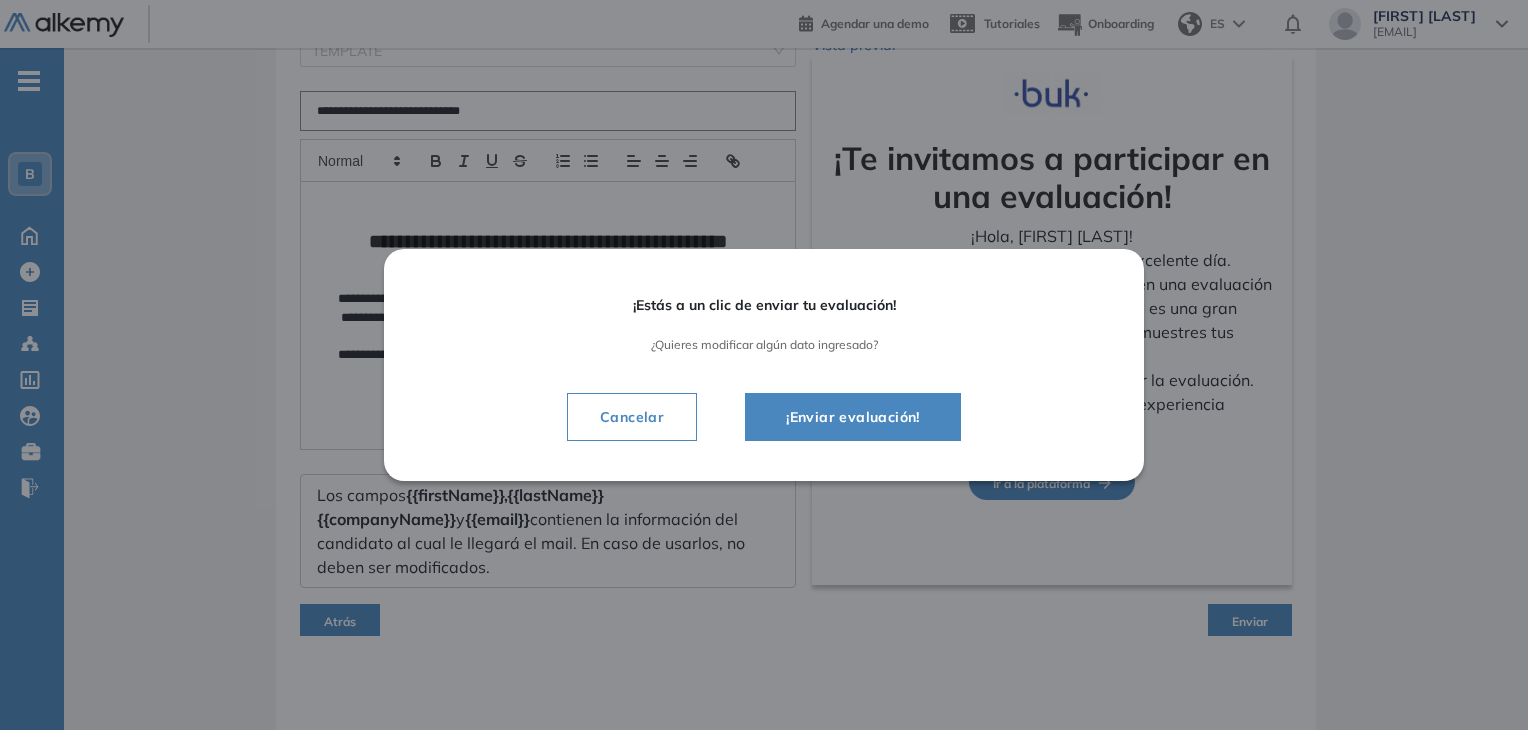 click on "¡Enviar evaluación!" at bounding box center [853, 417] 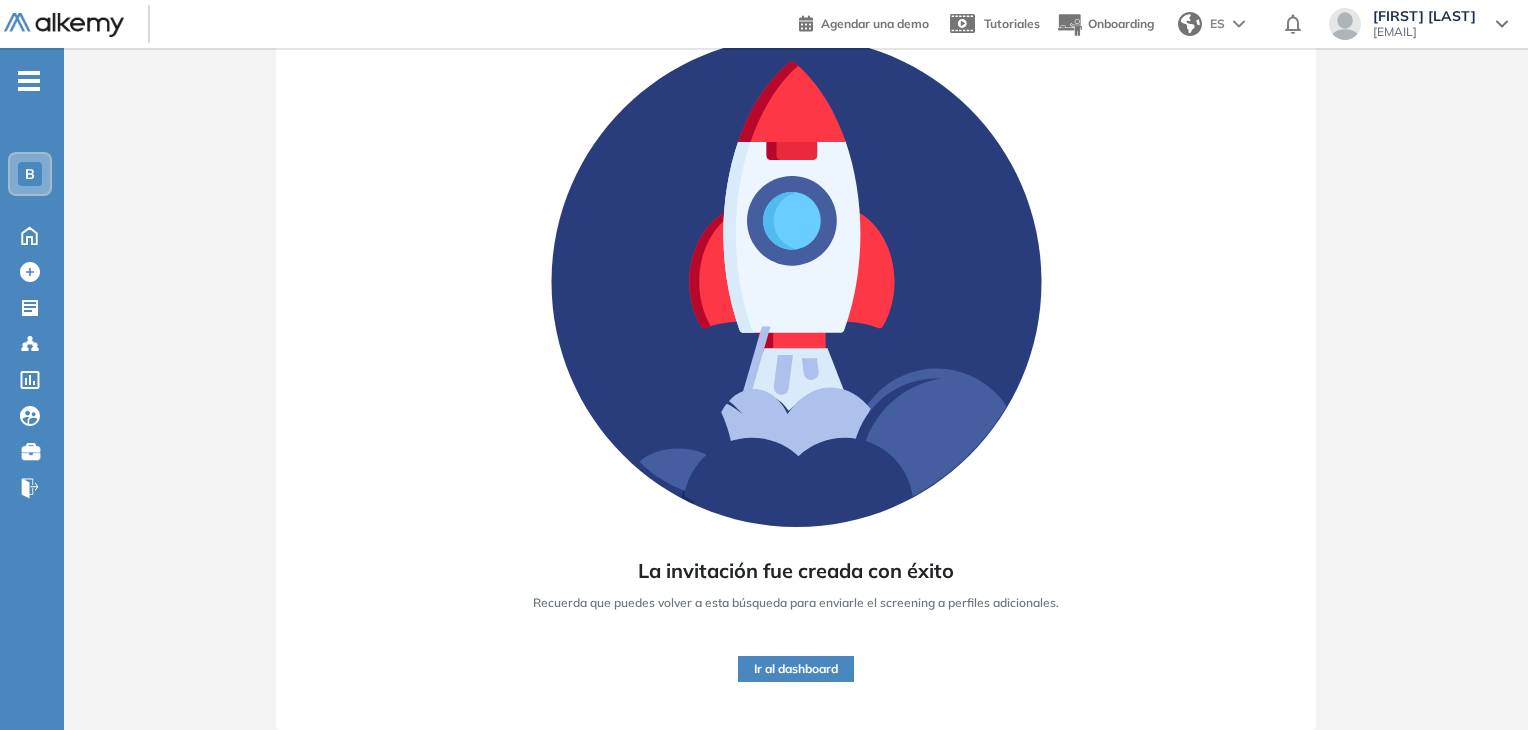 scroll, scrollTop: 152, scrollLeft: 0, axis: vertical 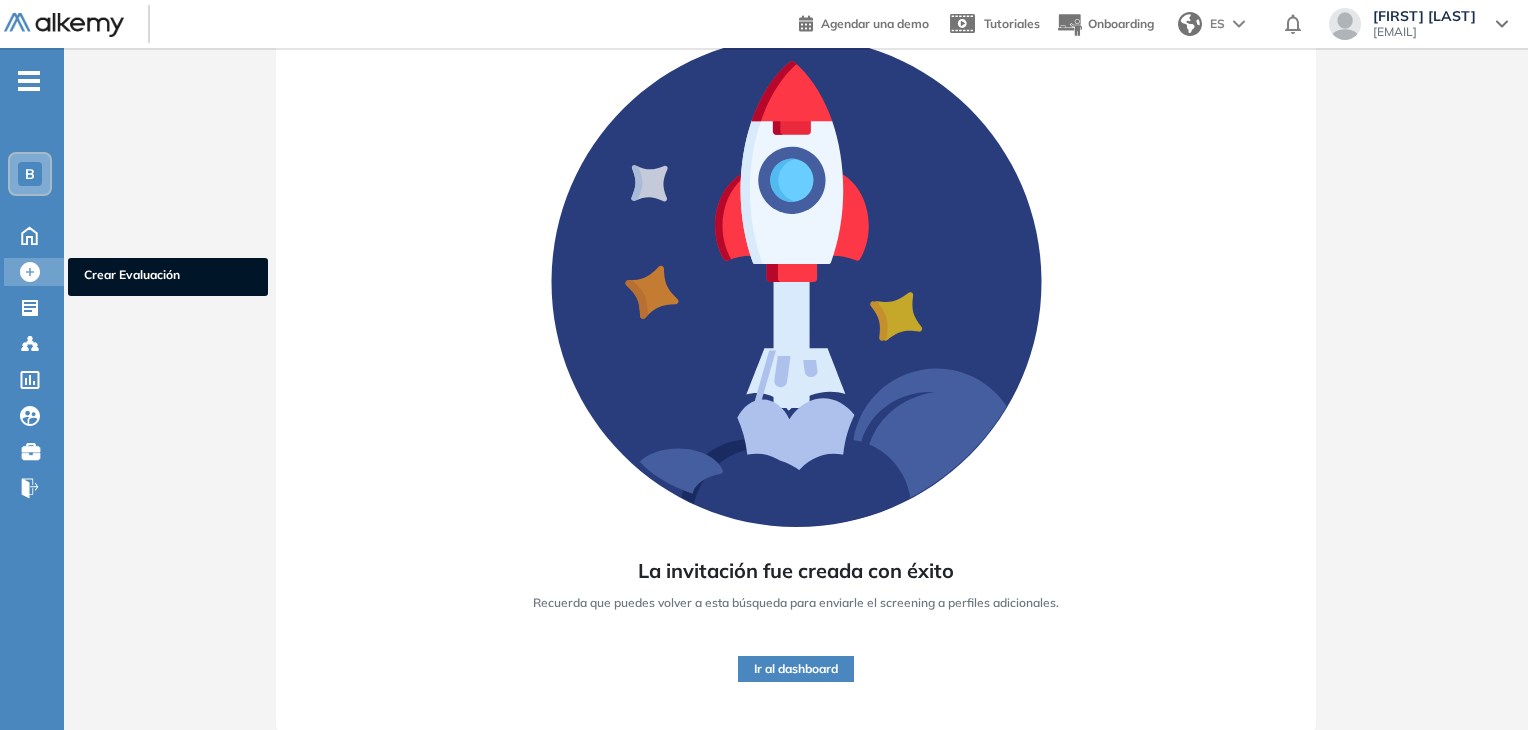 click on "Crear Evaluación" at bounding box center (168, 277) 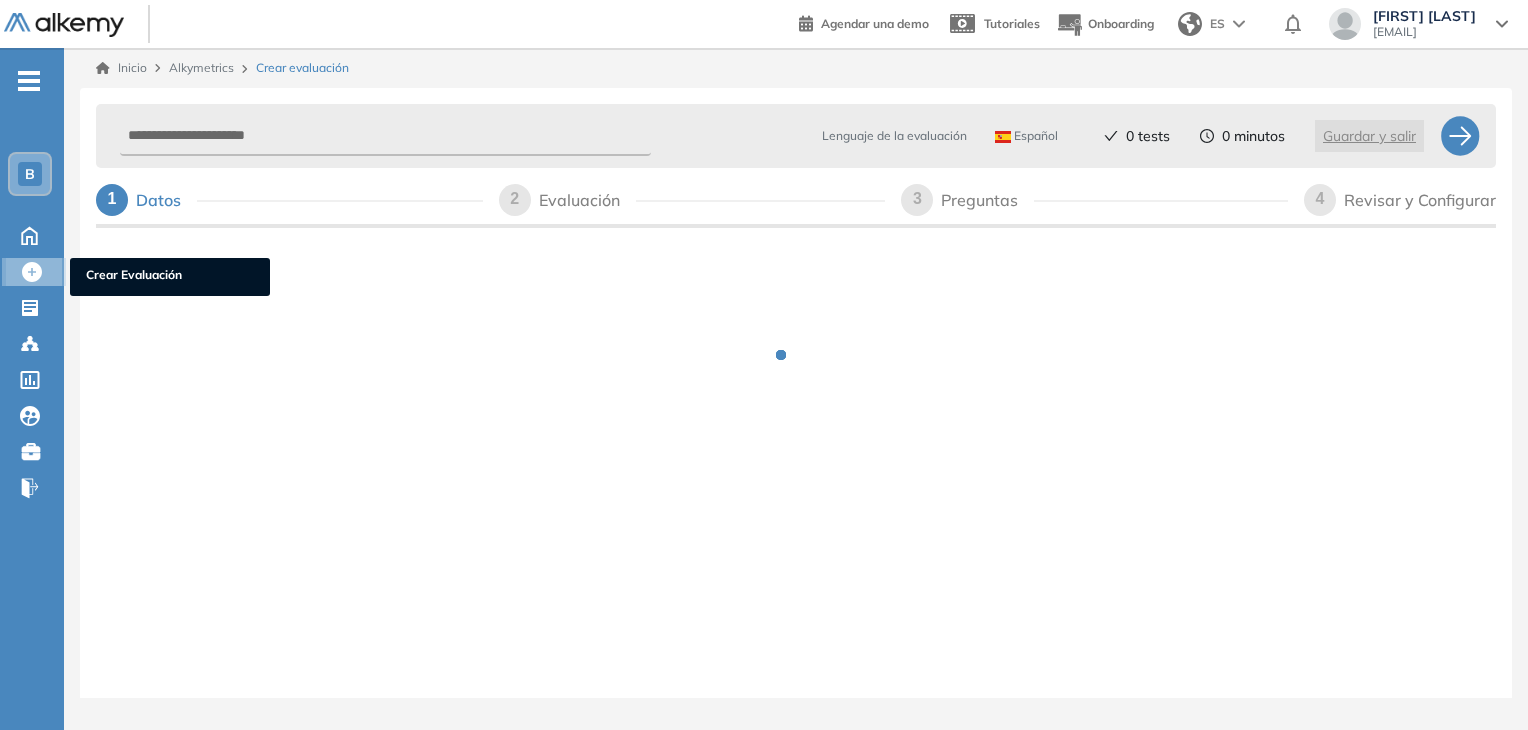 scroll, scrollTop: 0, scrollLeft: 0, axis: both 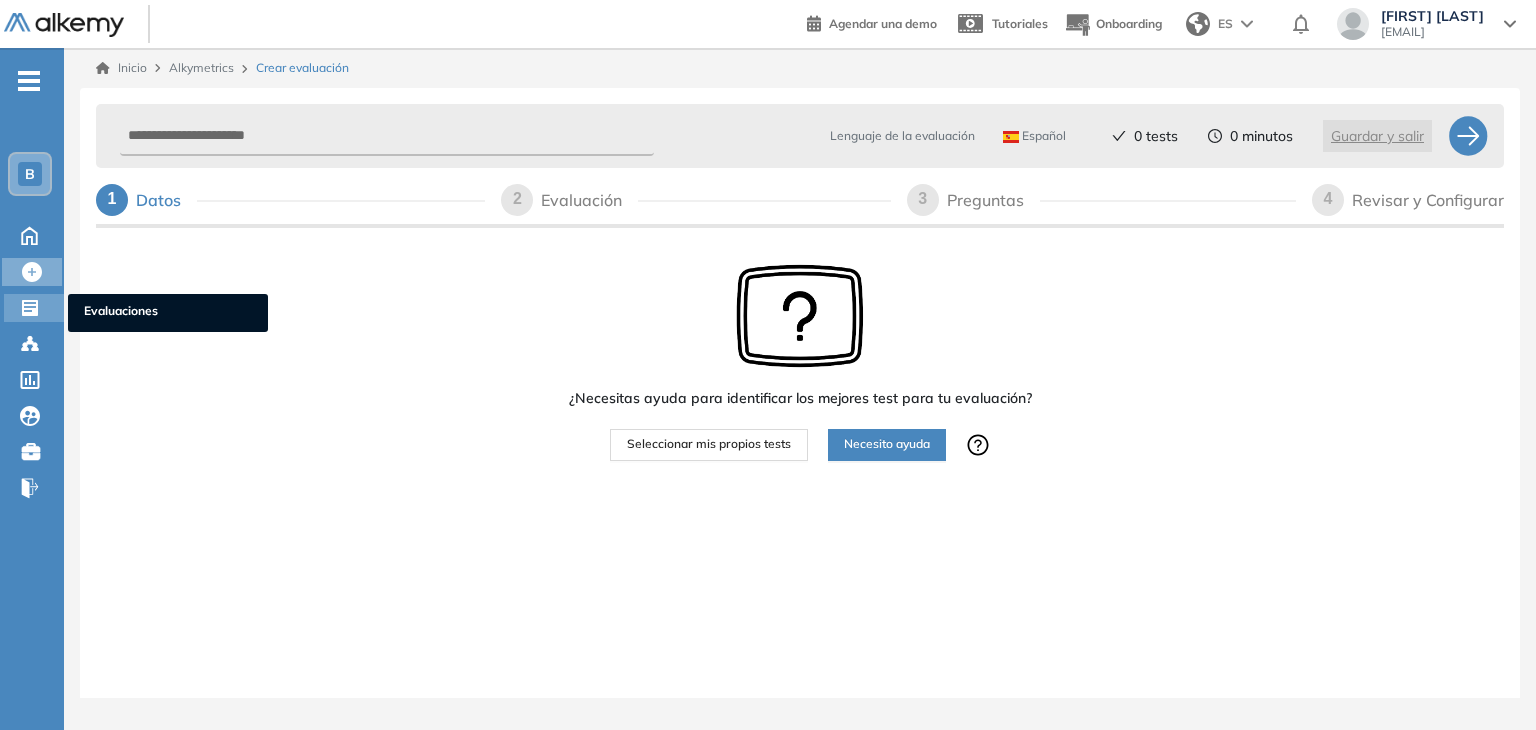 click on "Evaluaciones" at bounding box center (168, 313) 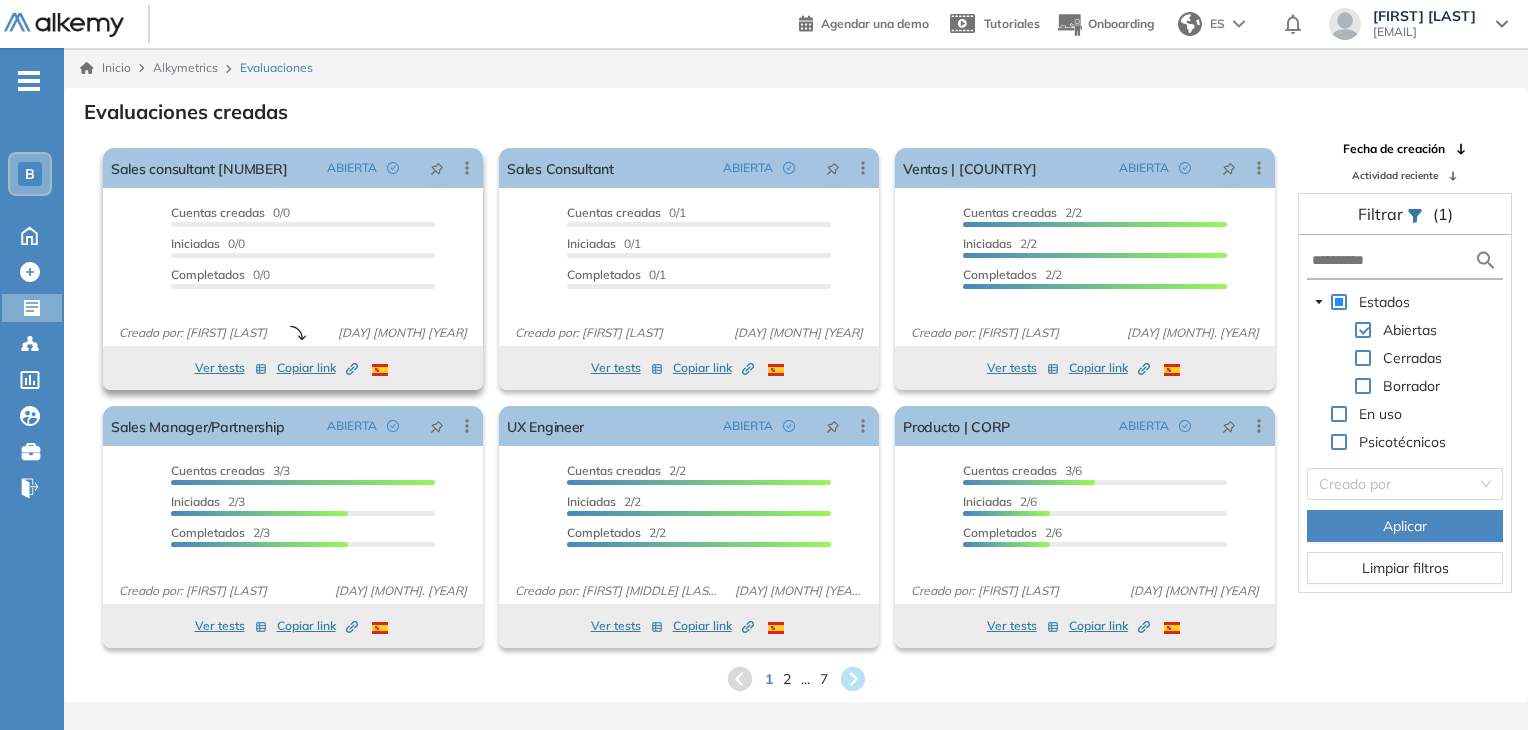 click on "Ver tests" at bounding box center (231, 368) 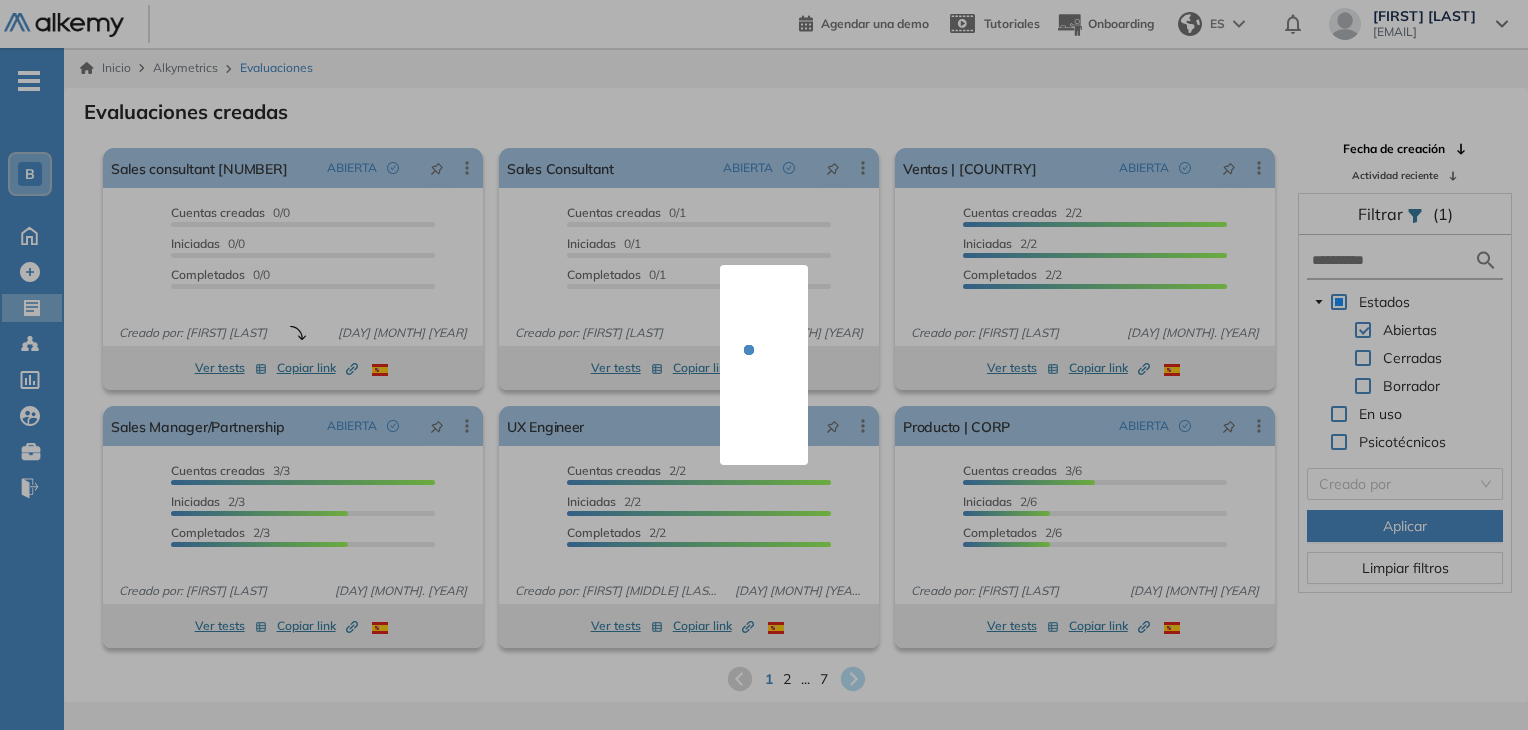 click at bounding box center (764, 365) 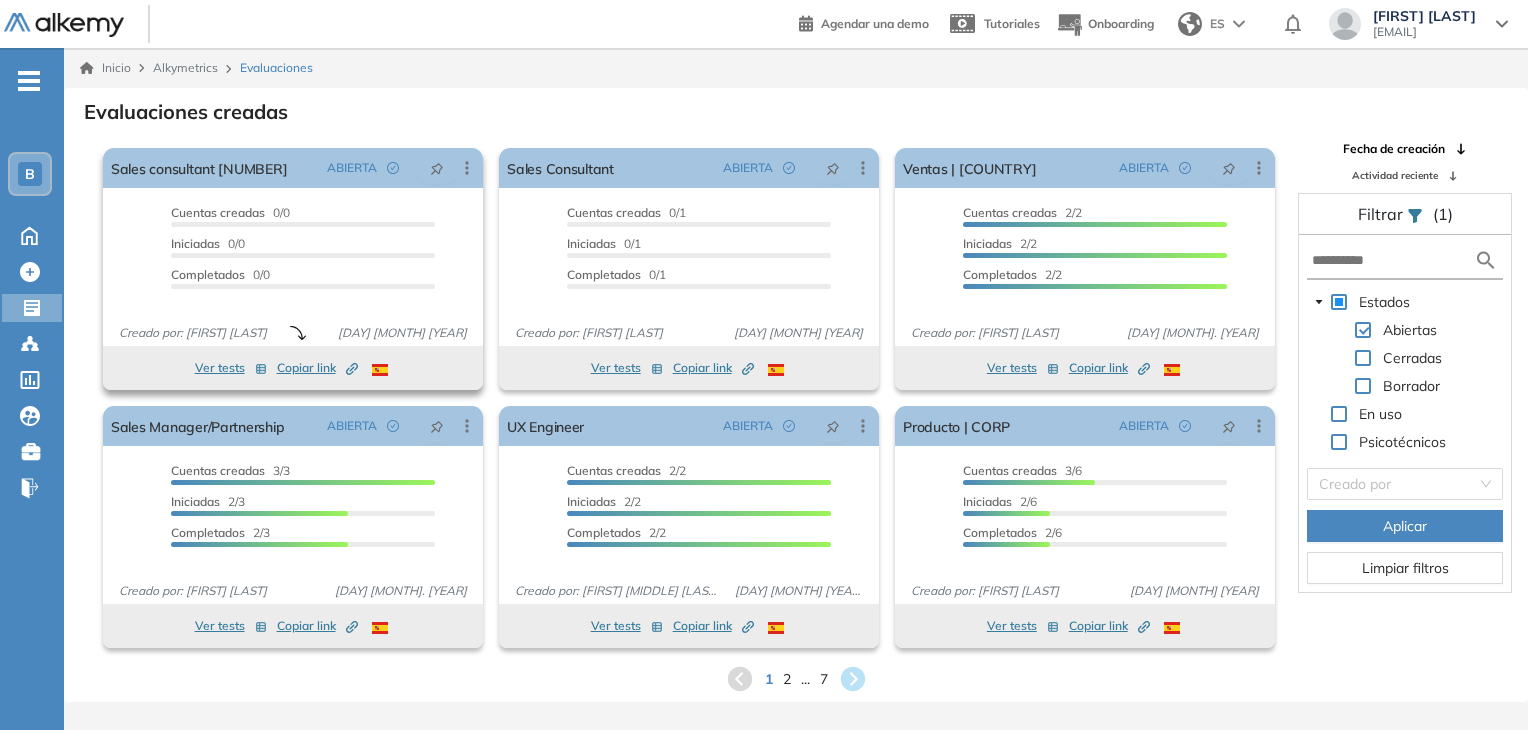 click on "Ver tests" at bounding box center [231, 368] 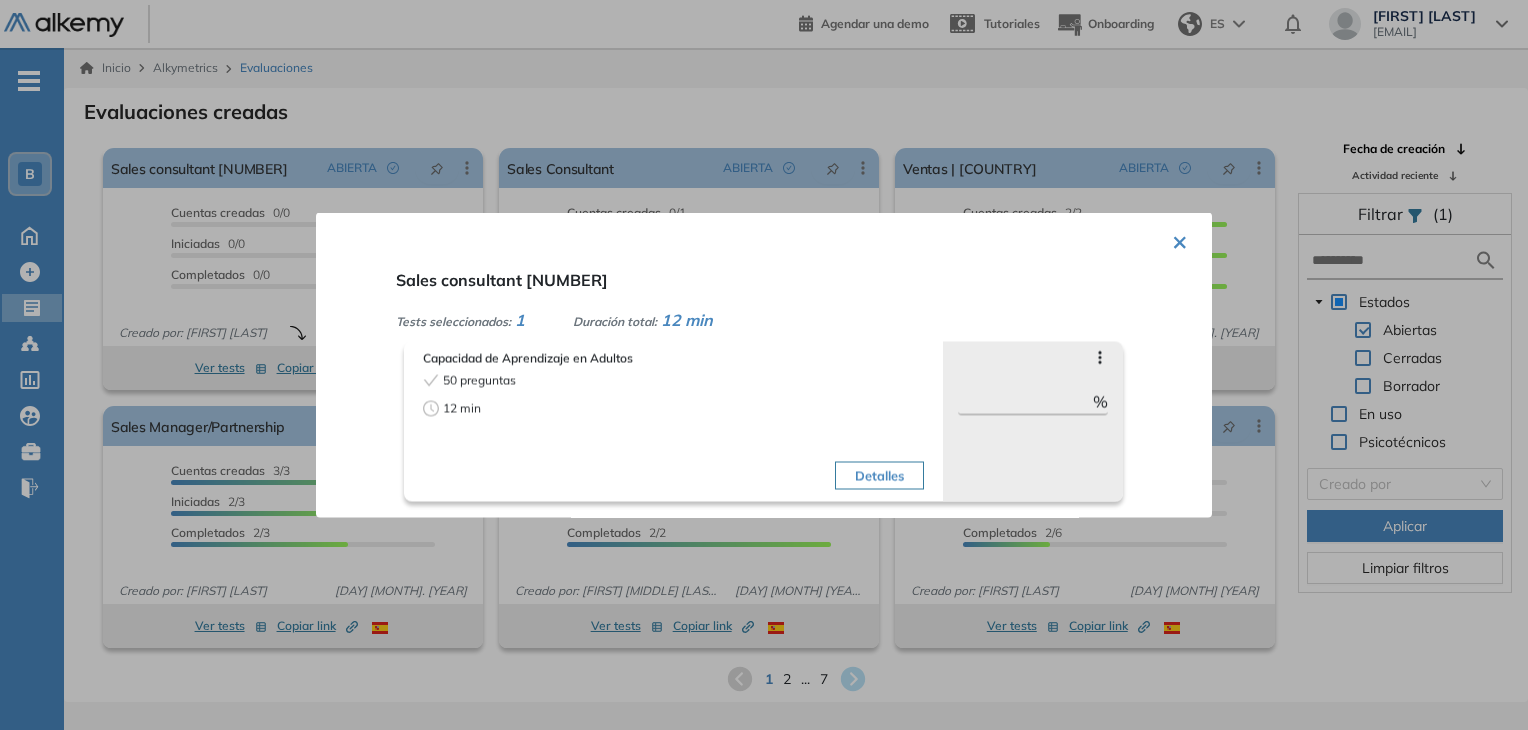 click on "Detalles" at bounding box center (879, 476) 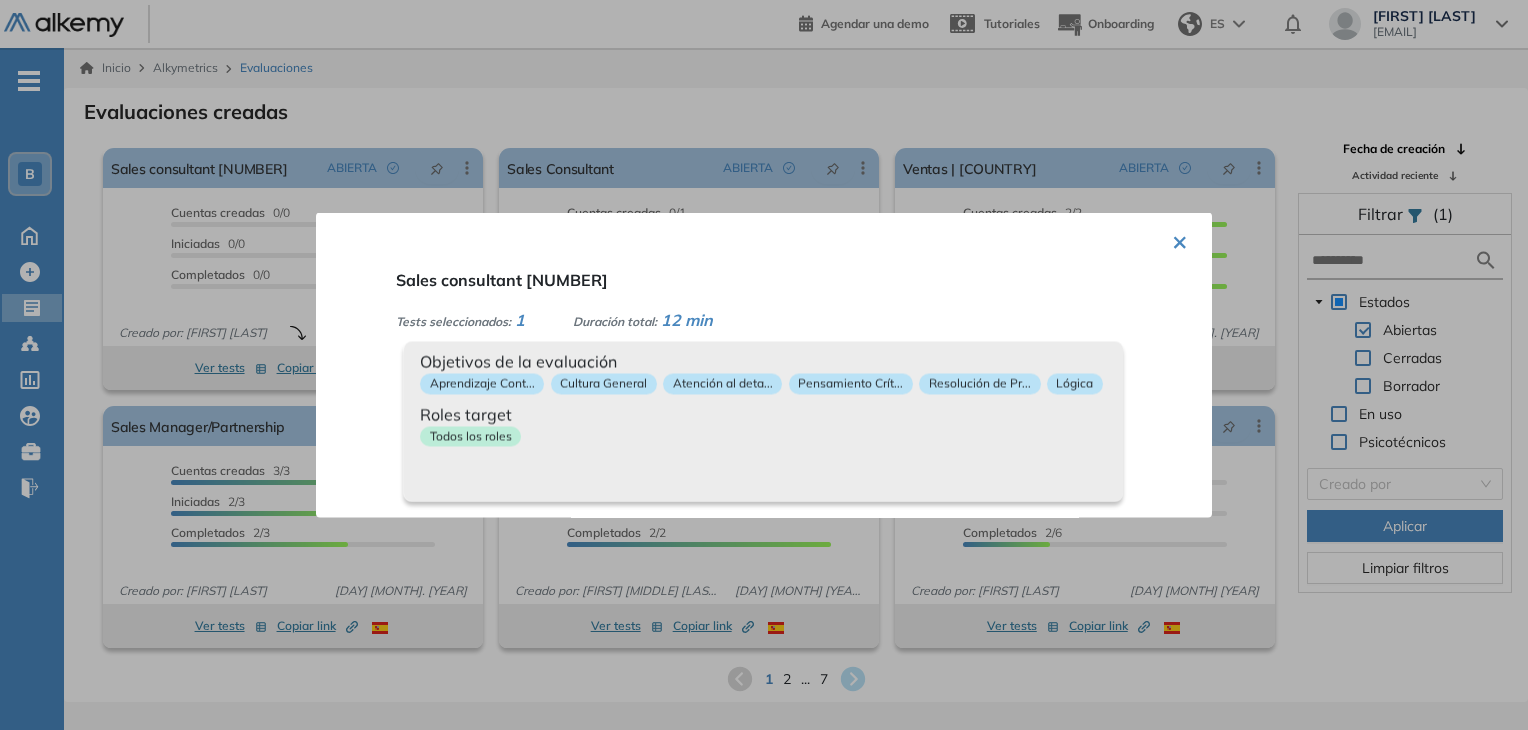 click at bounding box center [764, 365] 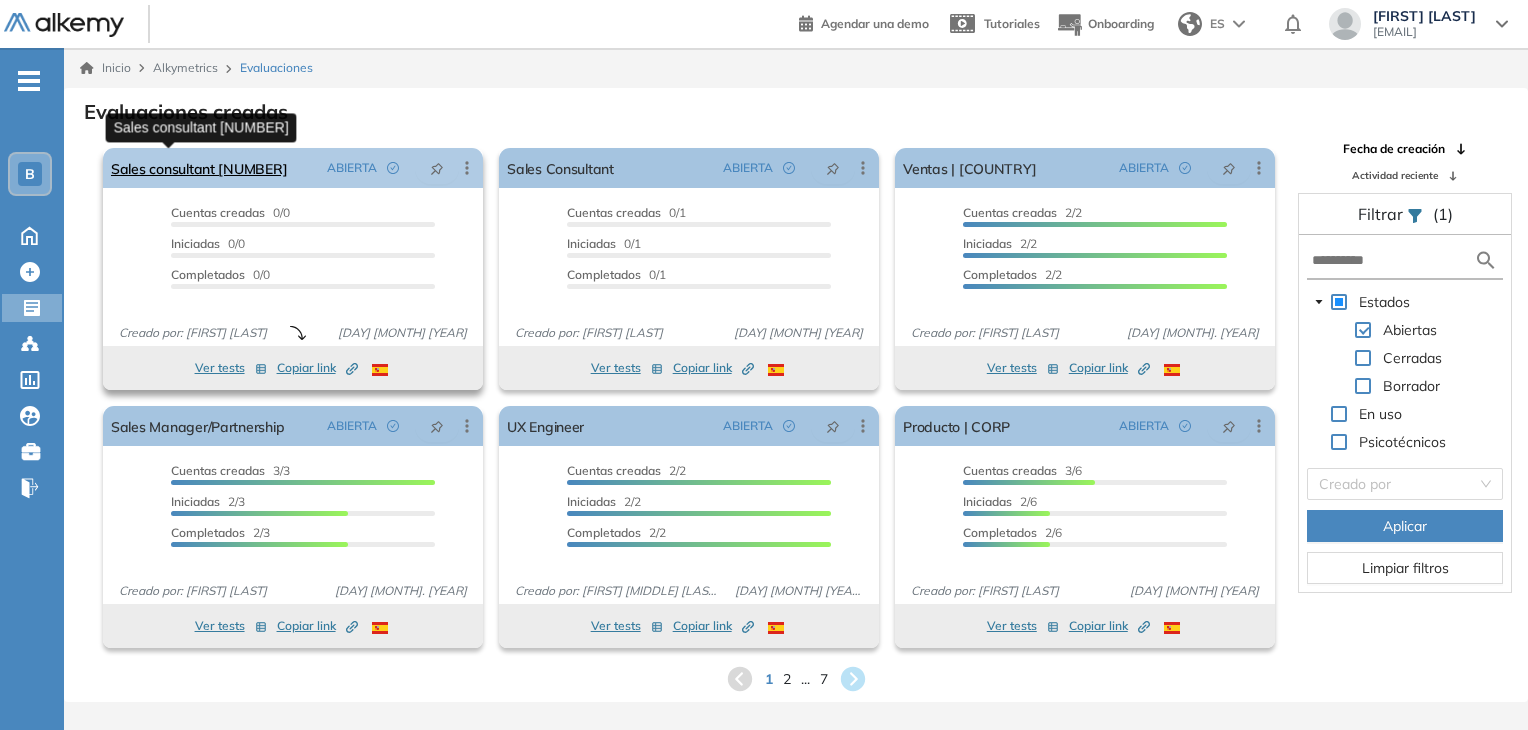 click on "Sales consultant 2" at bounding box center (199, 168) 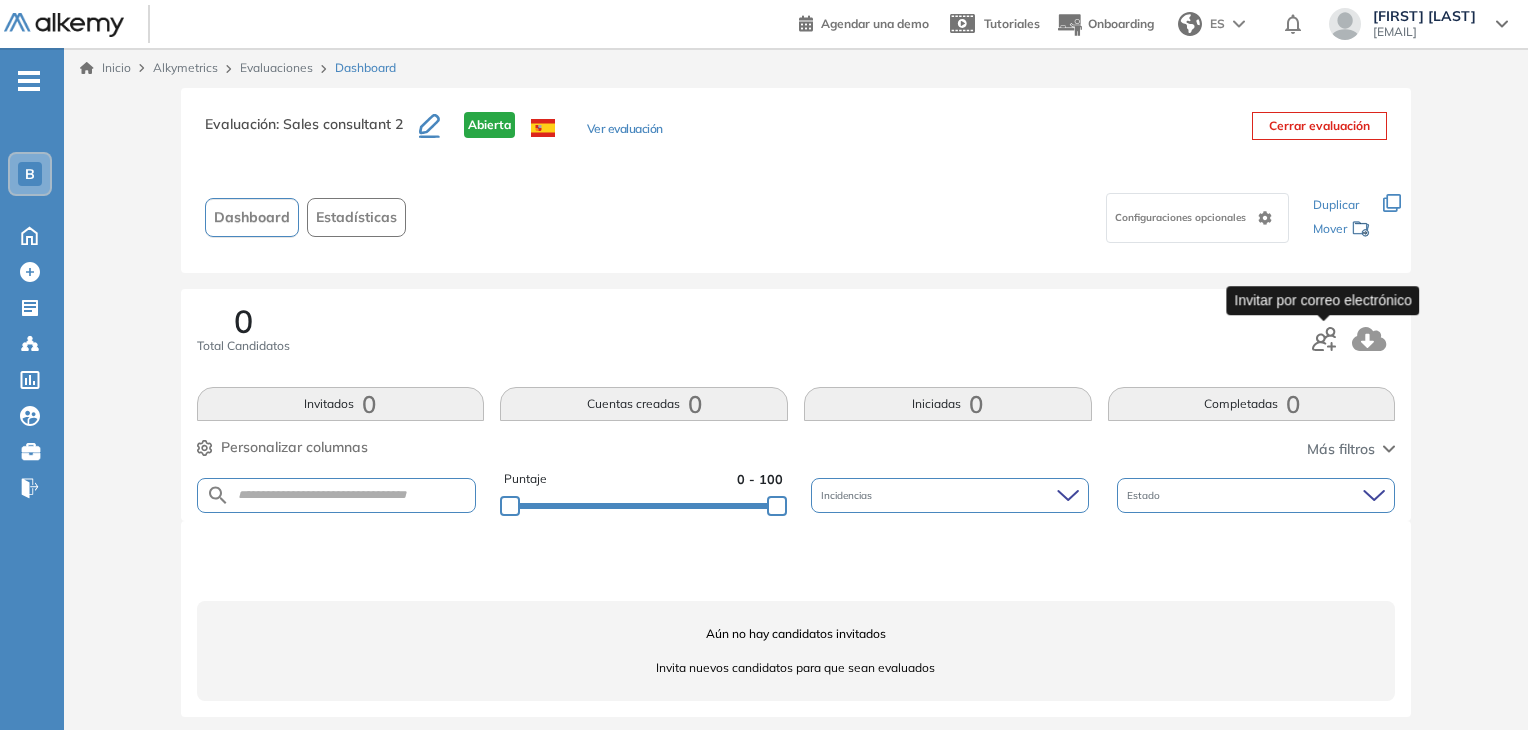 click 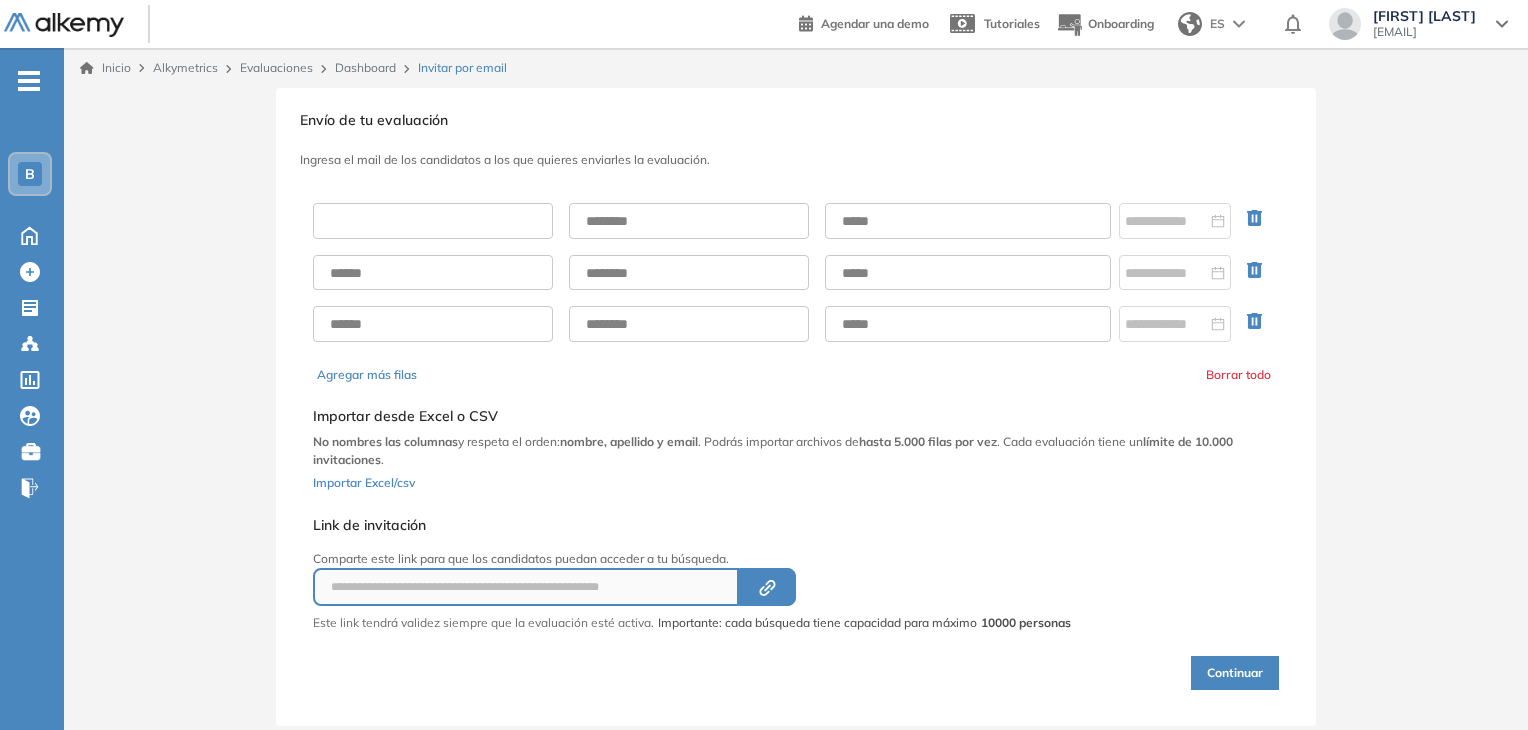 click at bounding box center (433, 221) 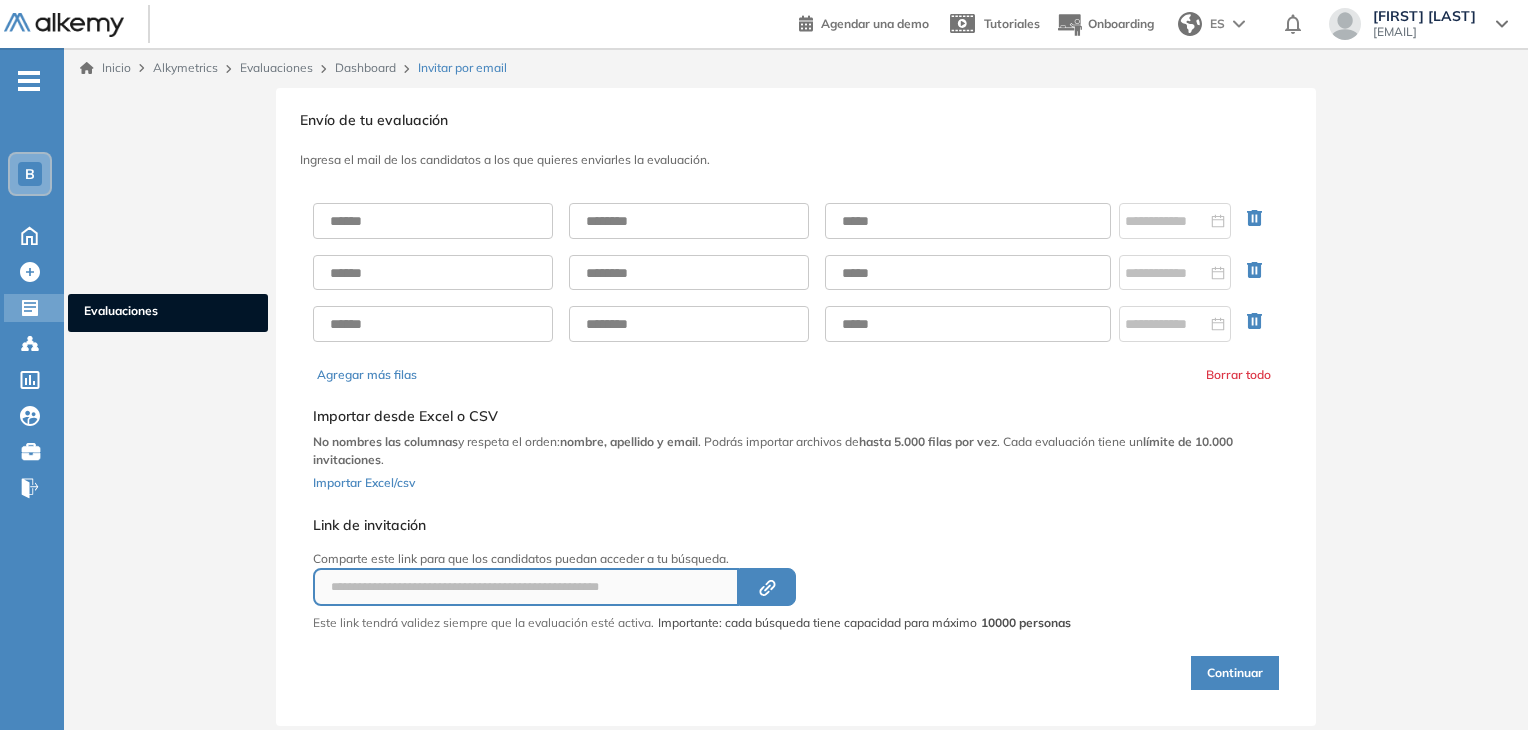 click 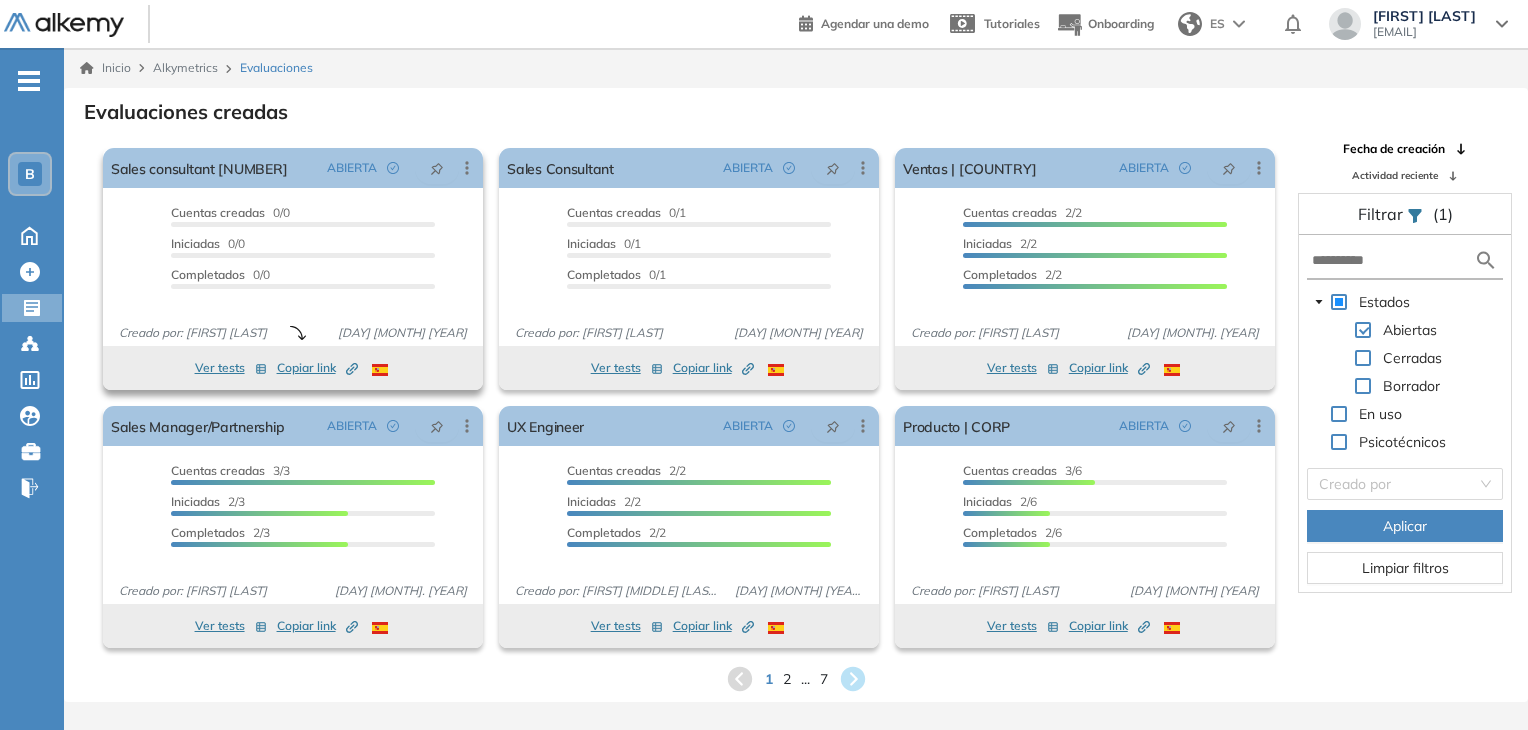 click on "Ver tests" at bounding box center [231, 368] 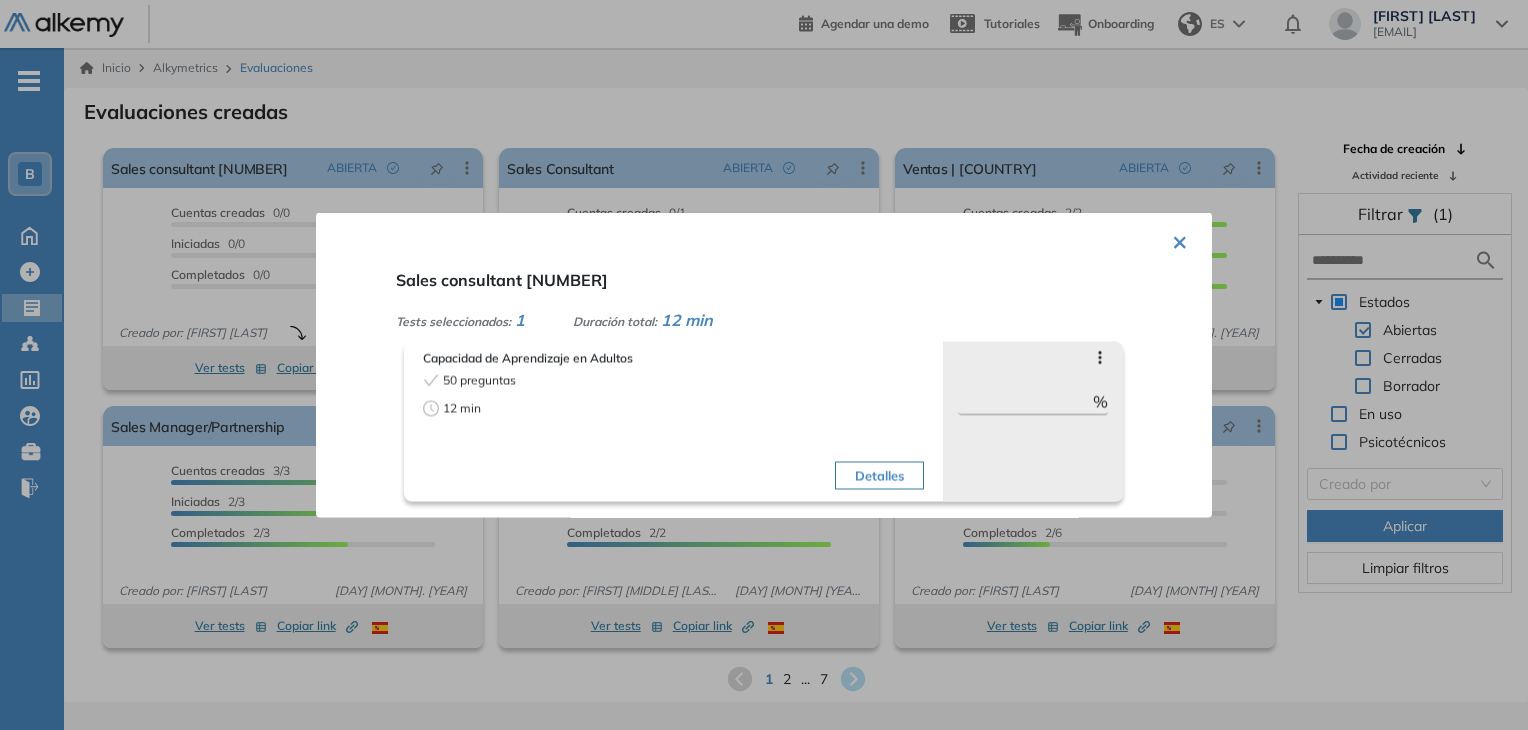click at bounding box center [764, 365] 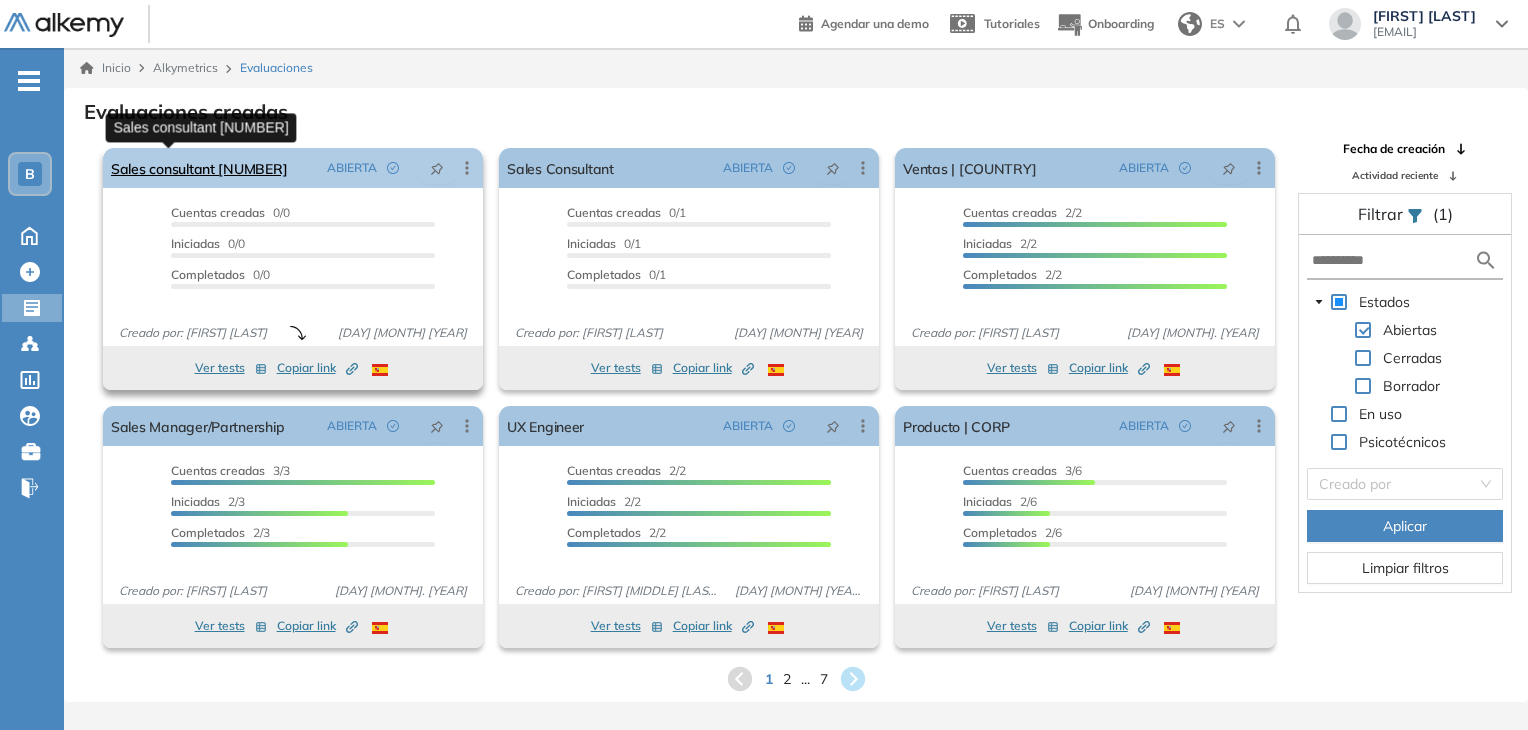 click on "Sales consultant 2" at bounding box center [199, 168] 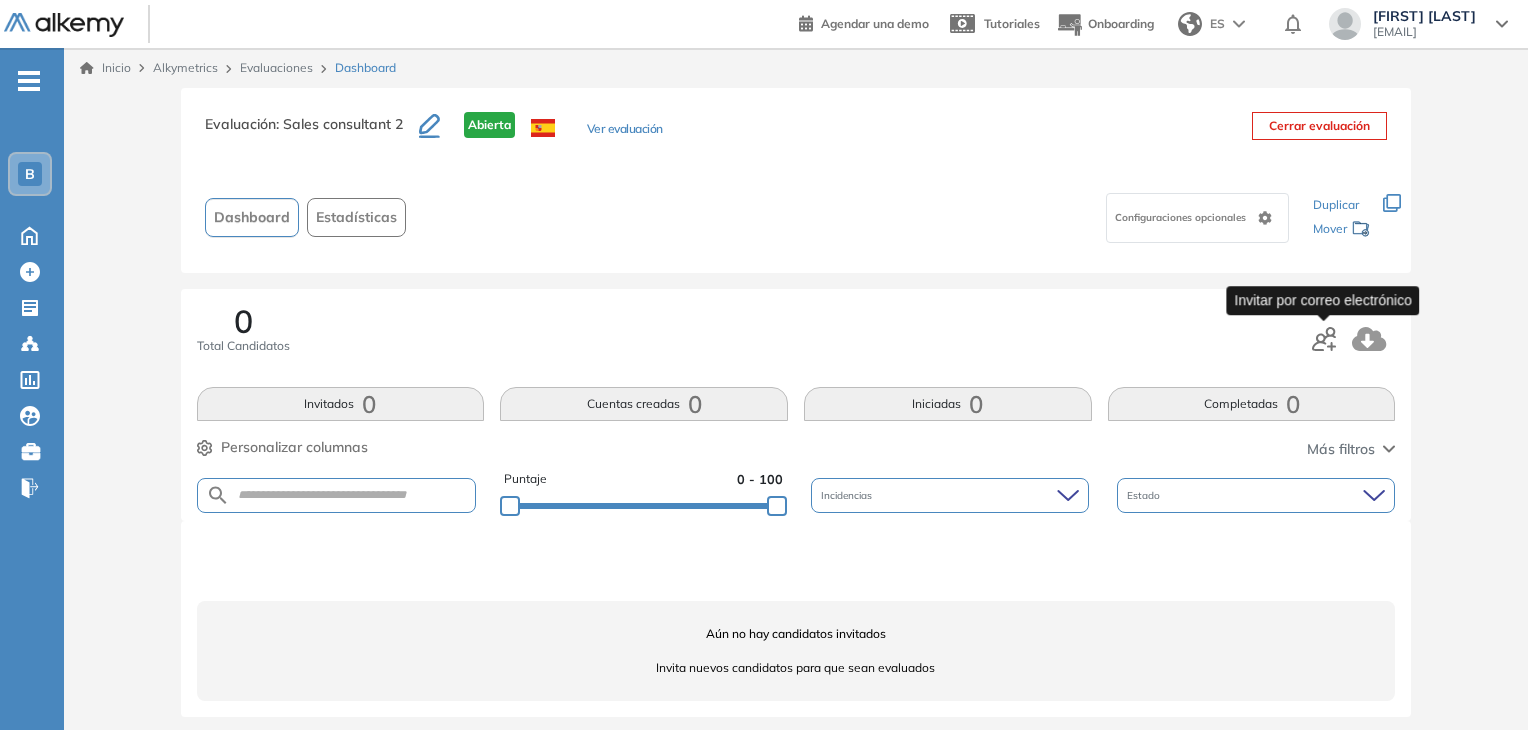 click 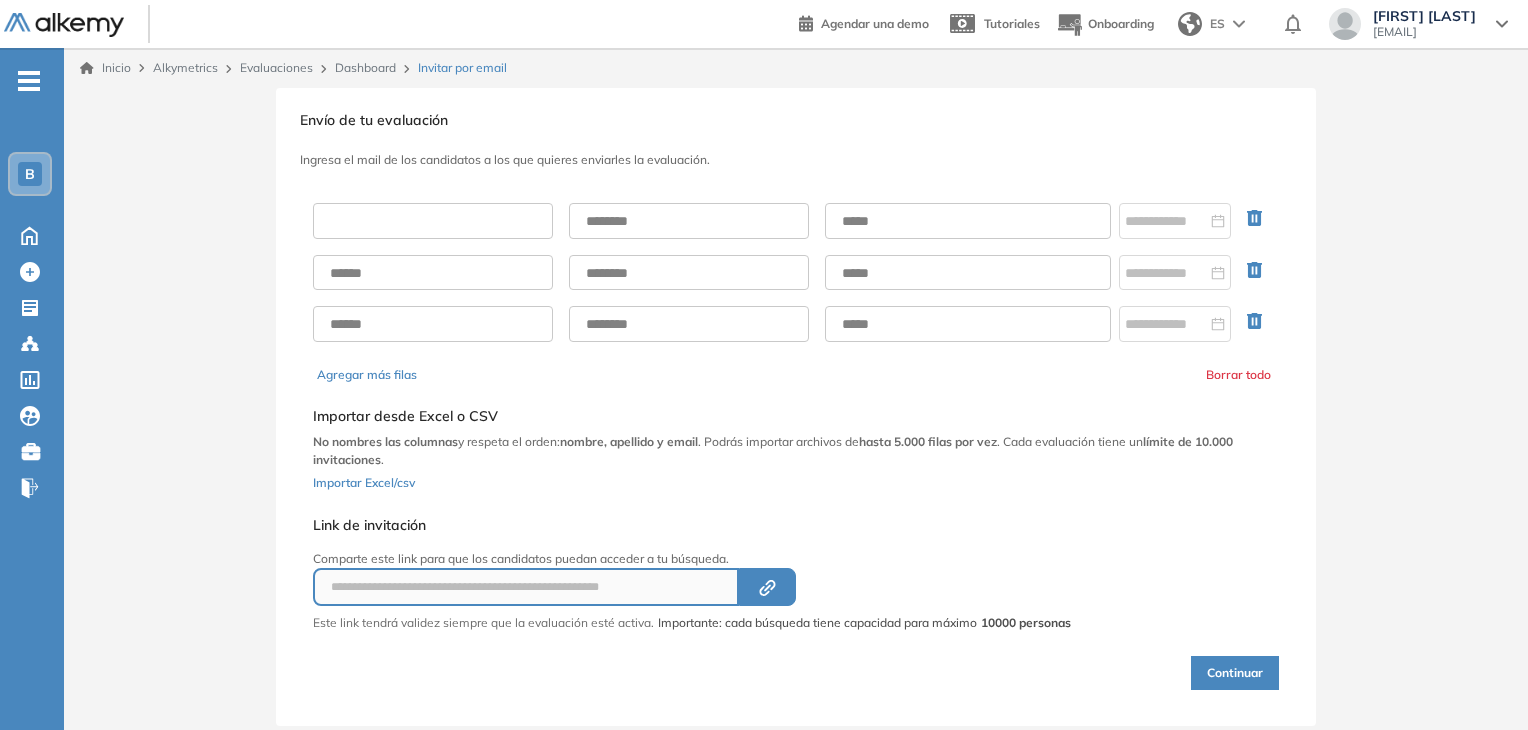 click at bounding box center [433, 221] 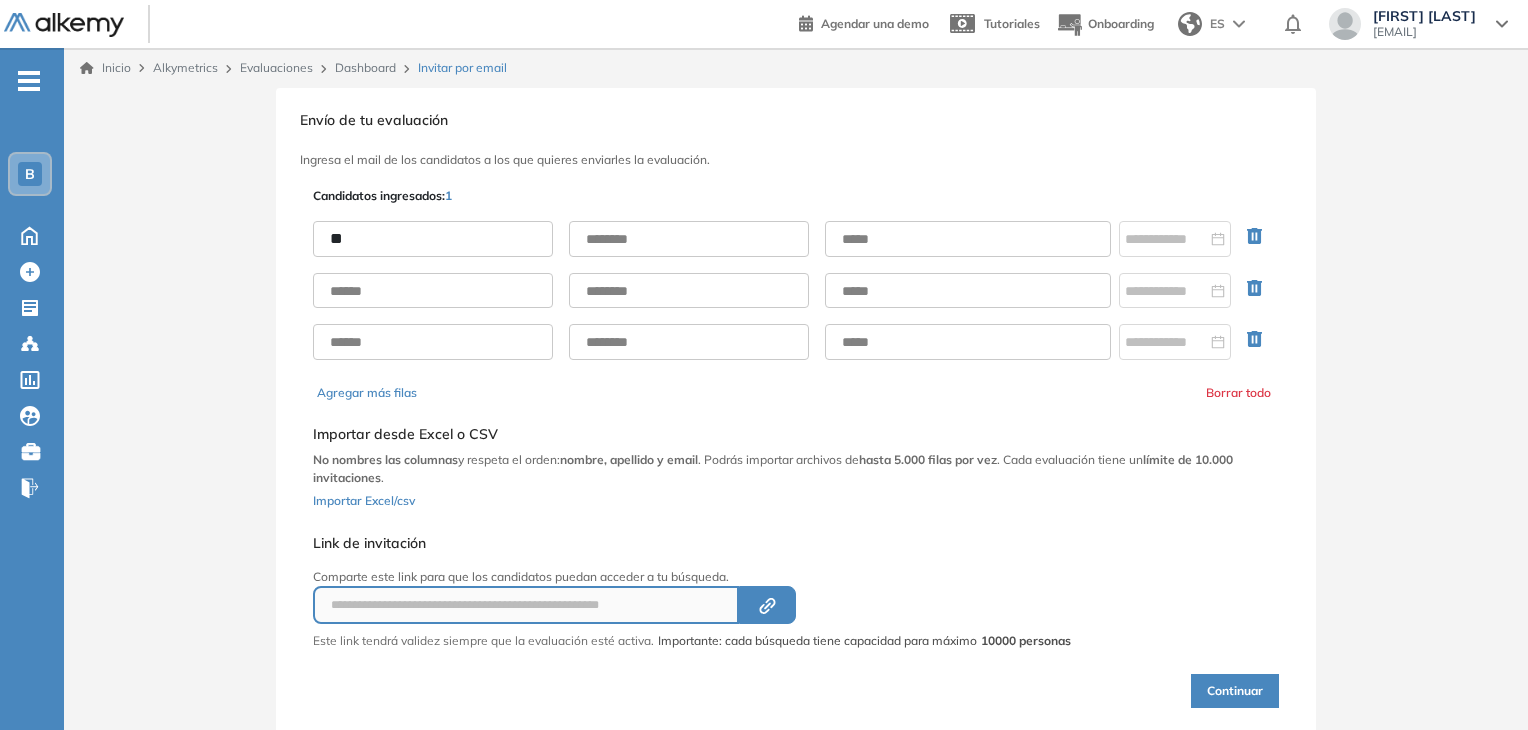 type on "*" 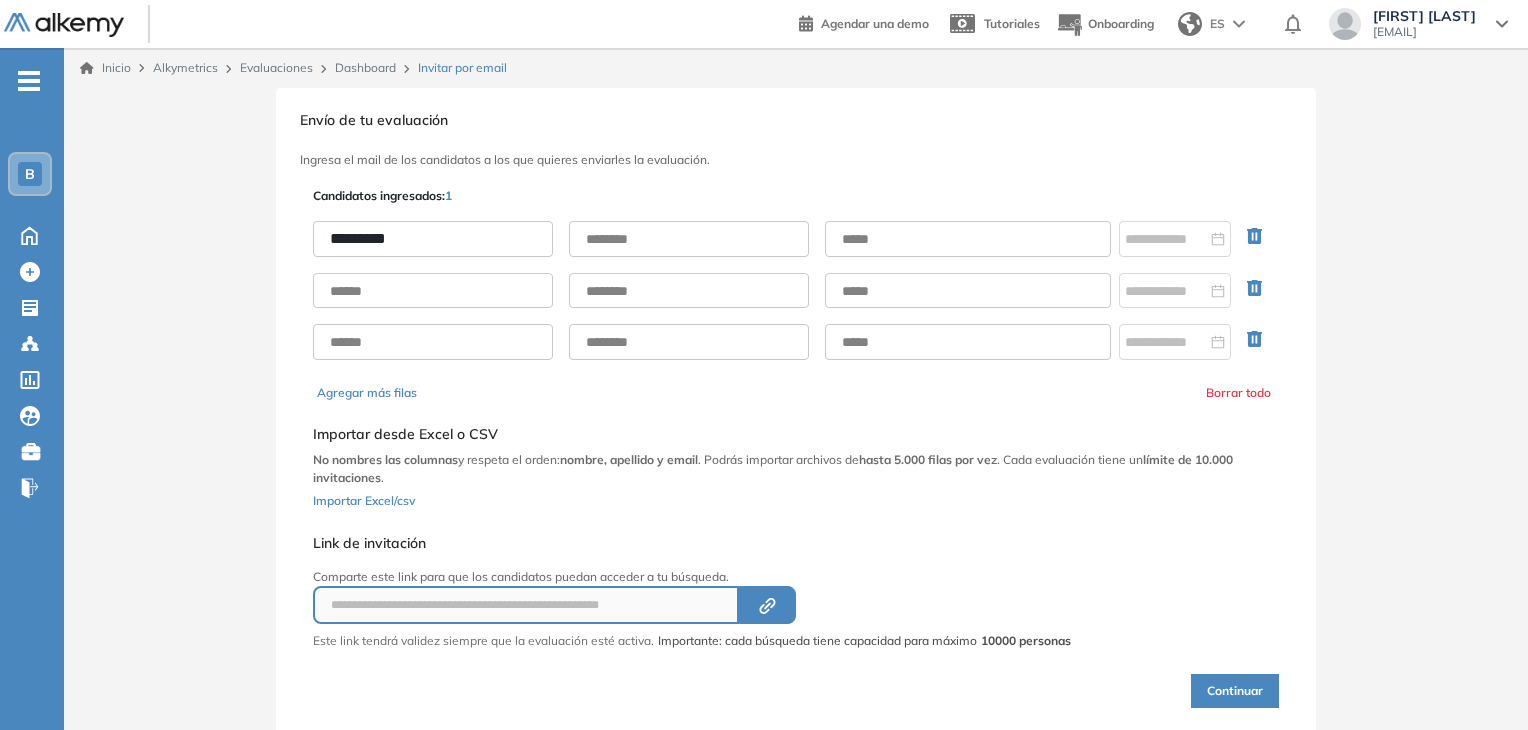 type on "********" 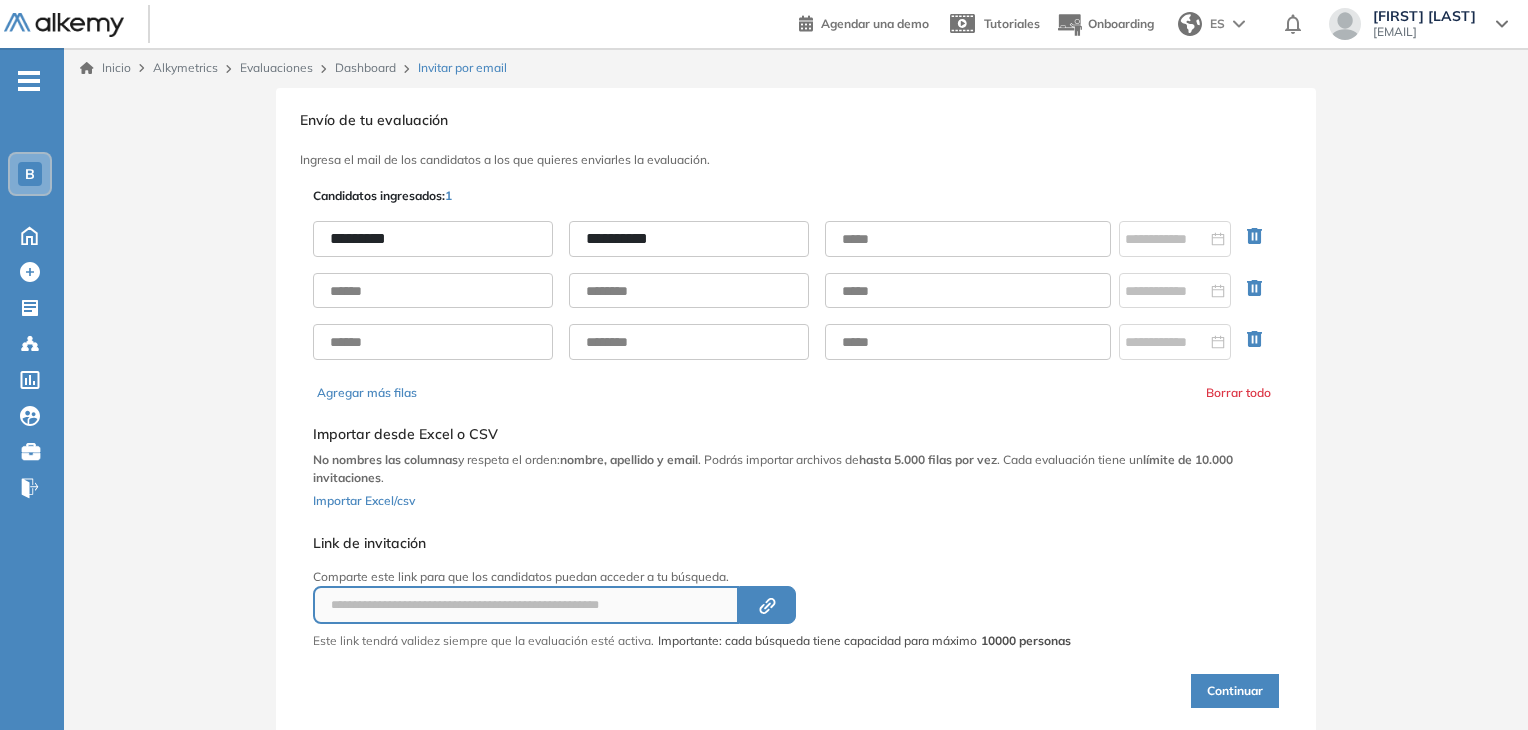 type on "**********" 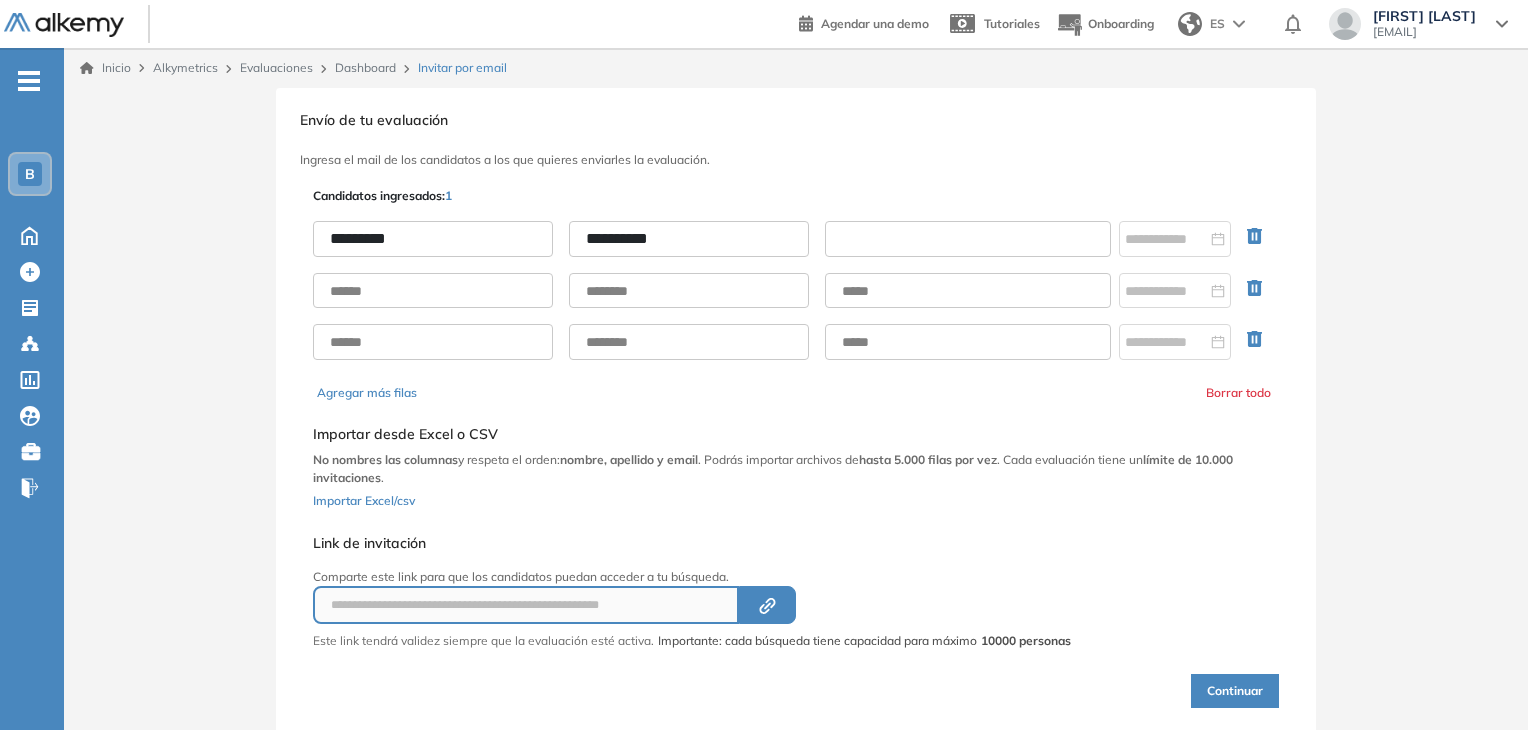 click at bounding box center [968, 239] 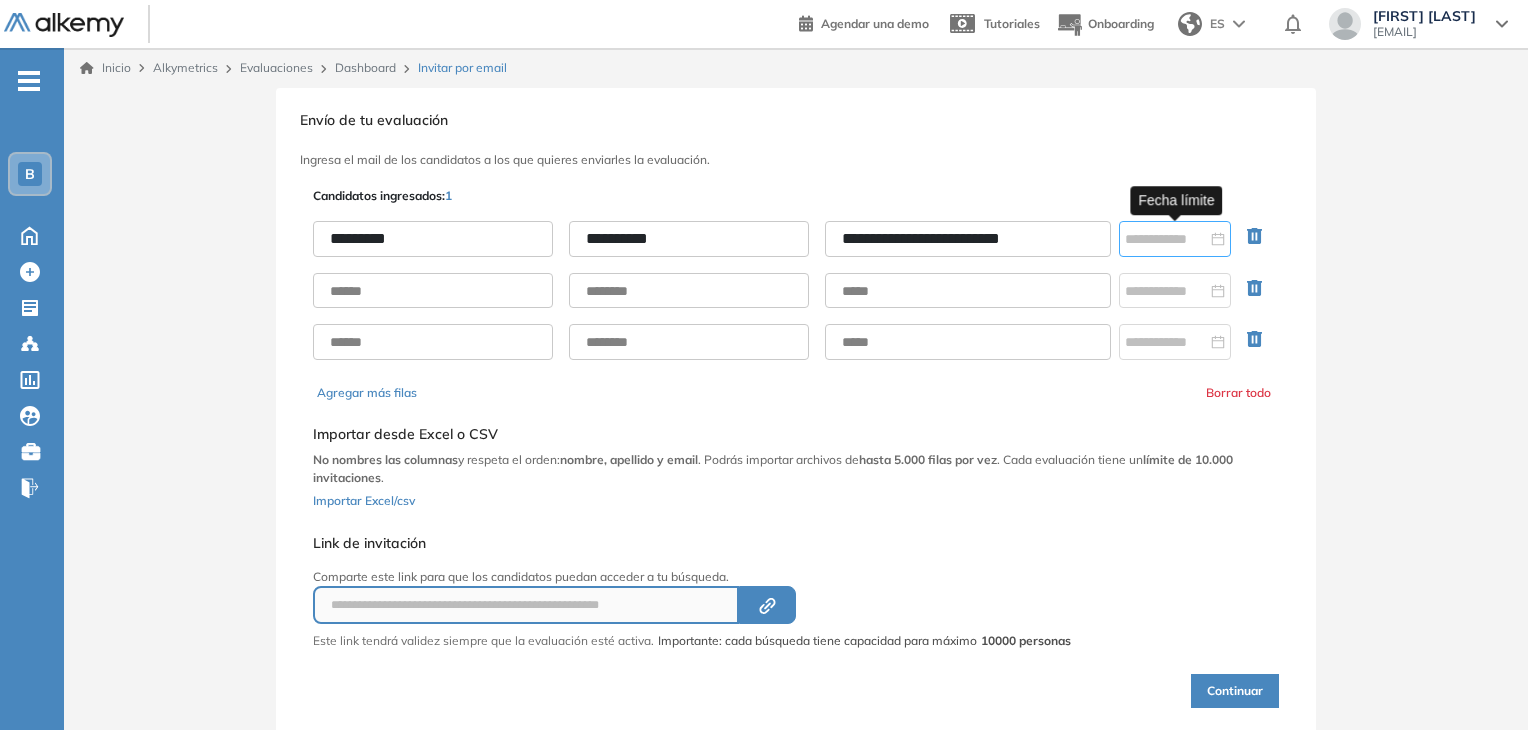 type on "**********" 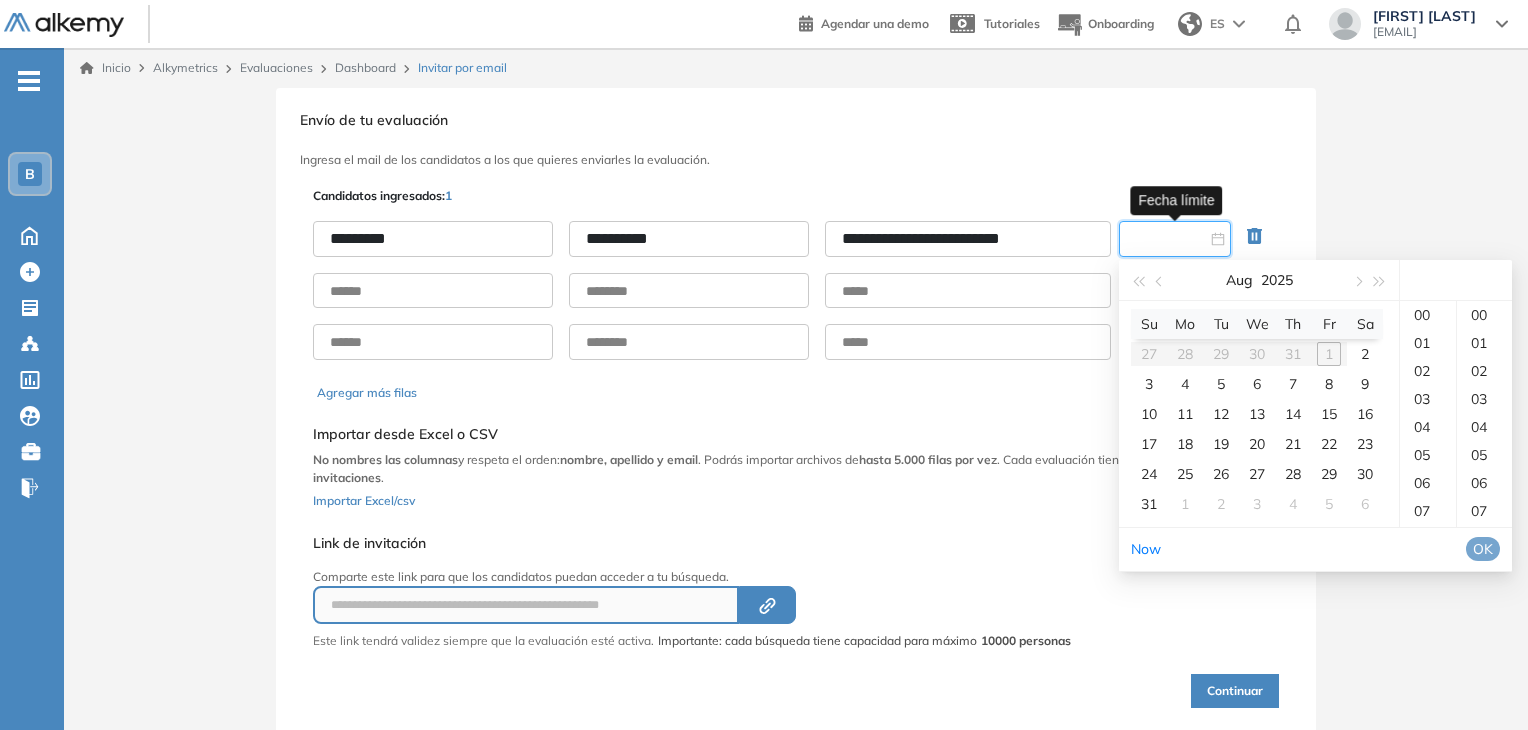 click at bounding box center [1166, 239] 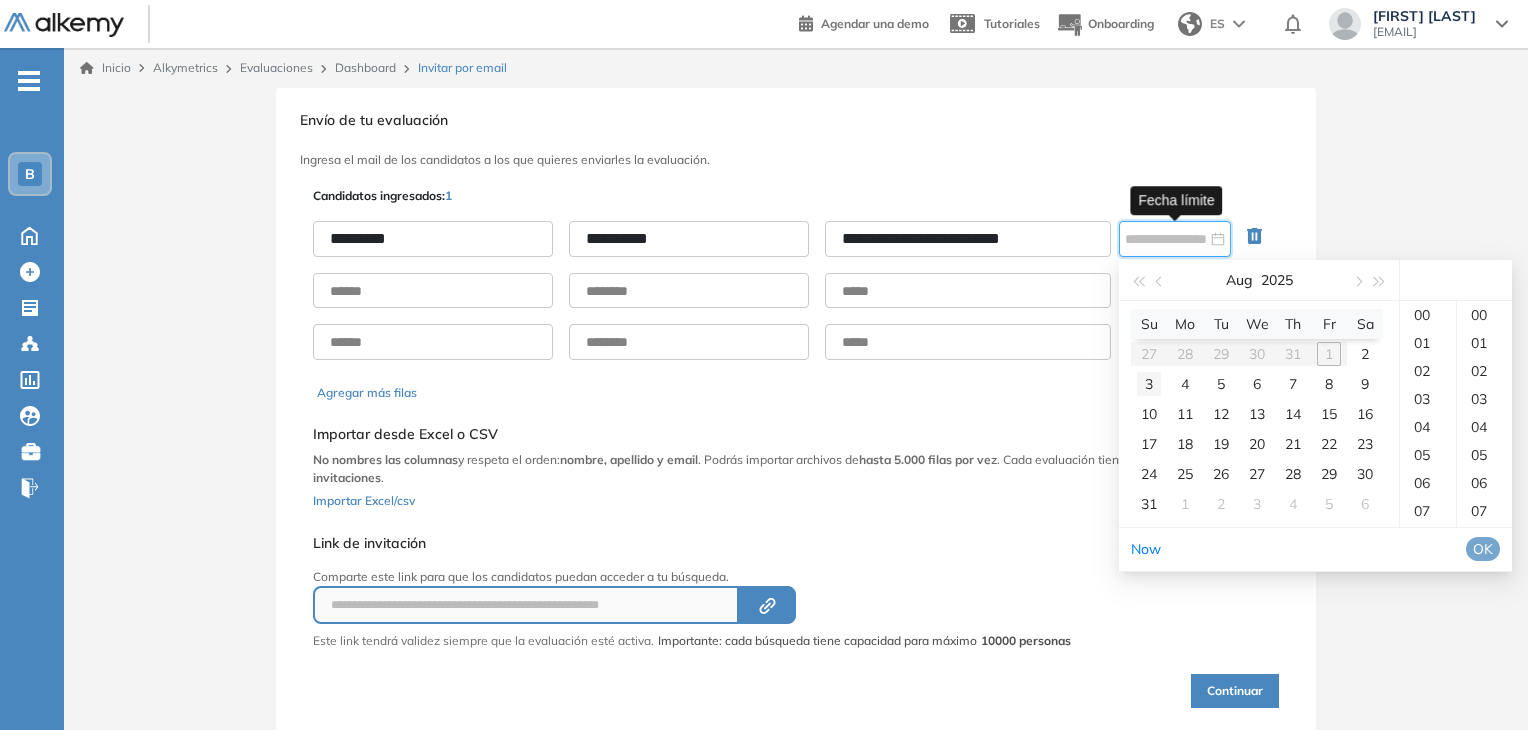 click on "3" at bounding box center (1149, 384) 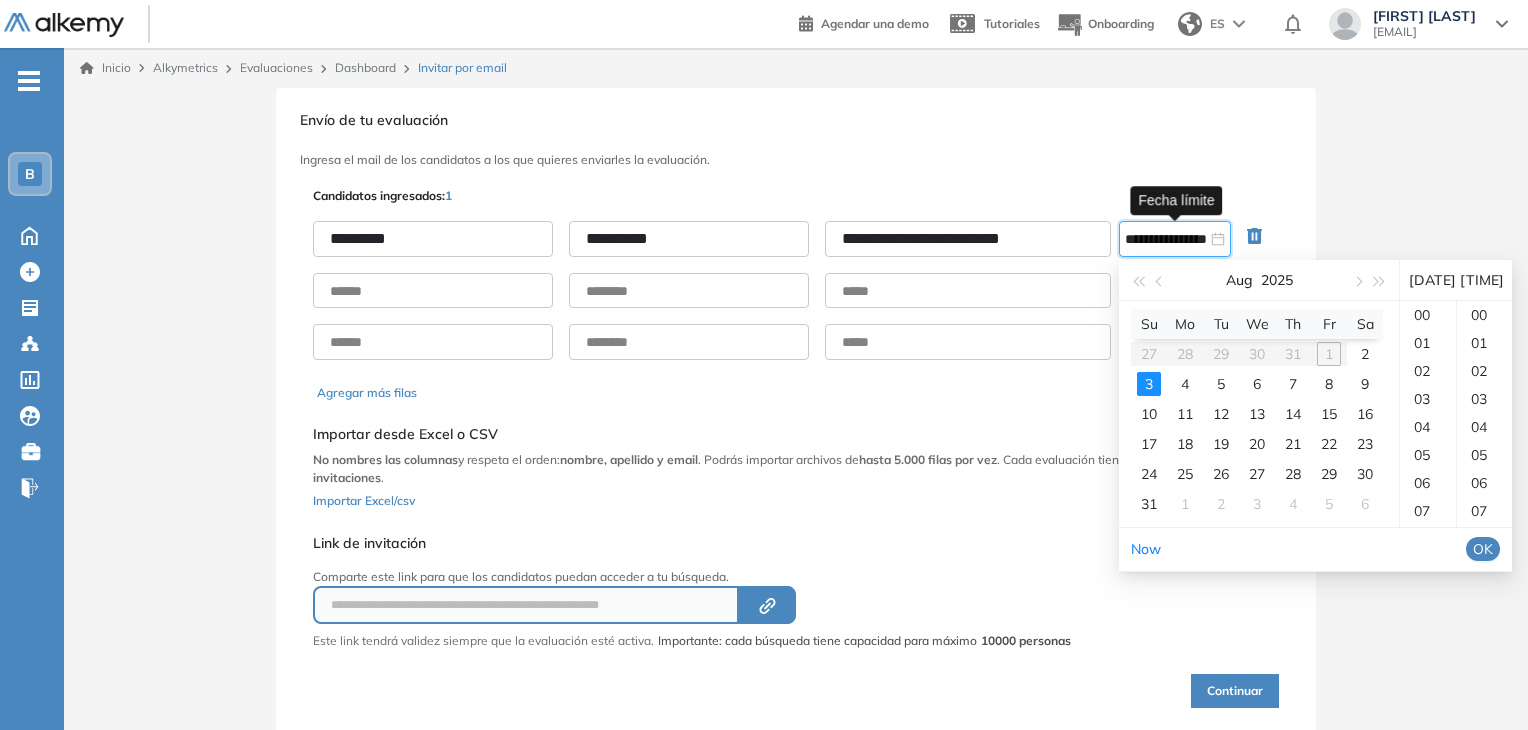 scroll, scrollTop: 262, scrollLeft: 0, axis: vertical 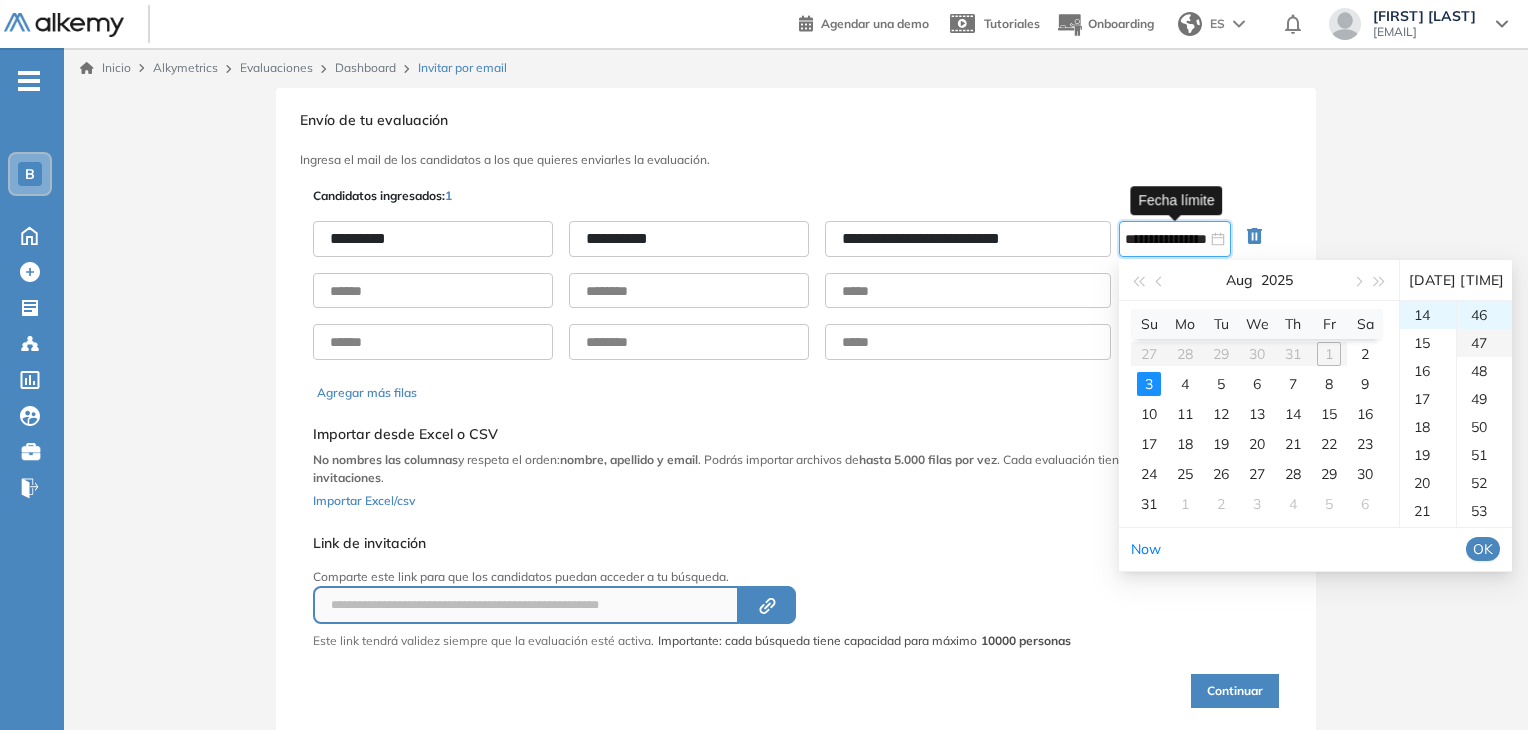 type on "**********" 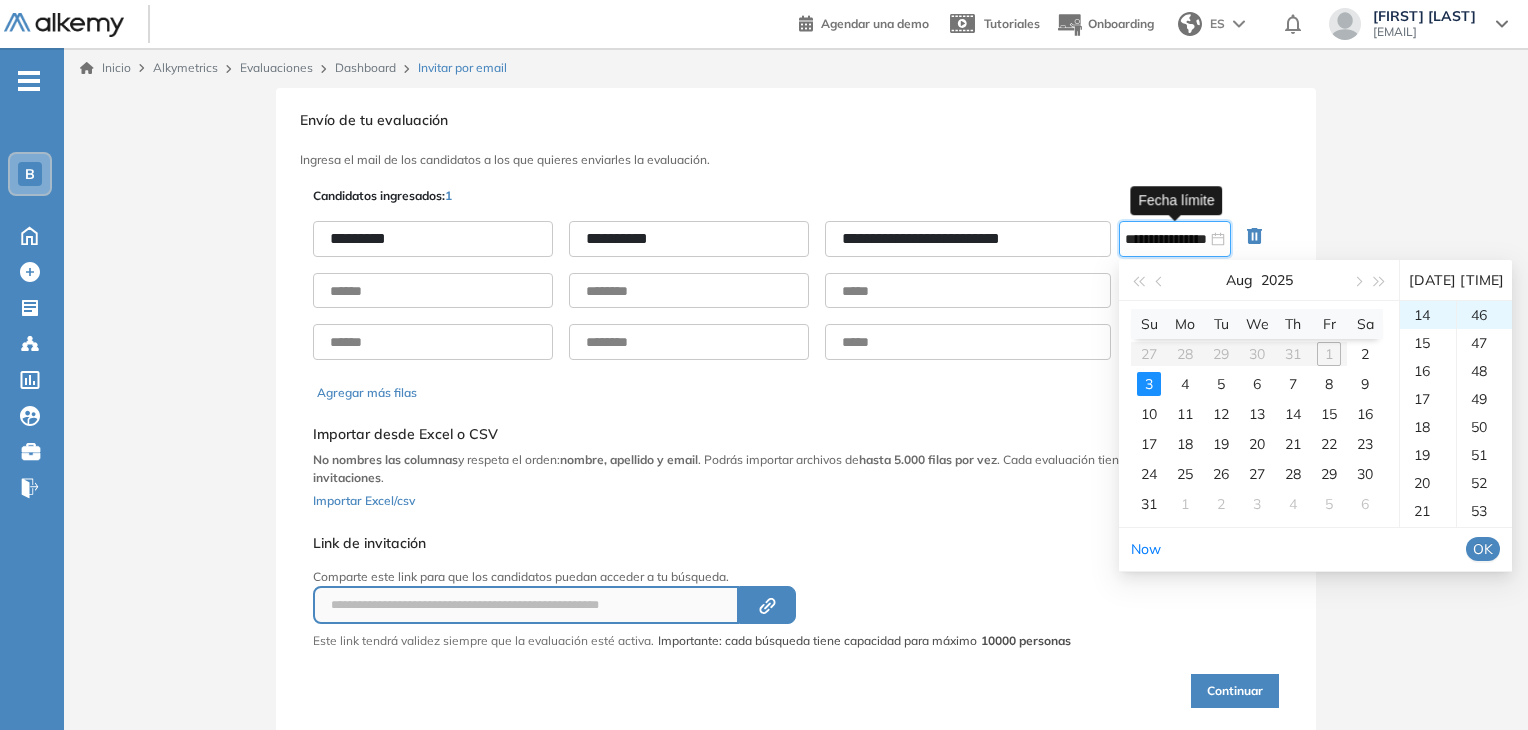 click on "OK" at bounding box center [1483, 549] 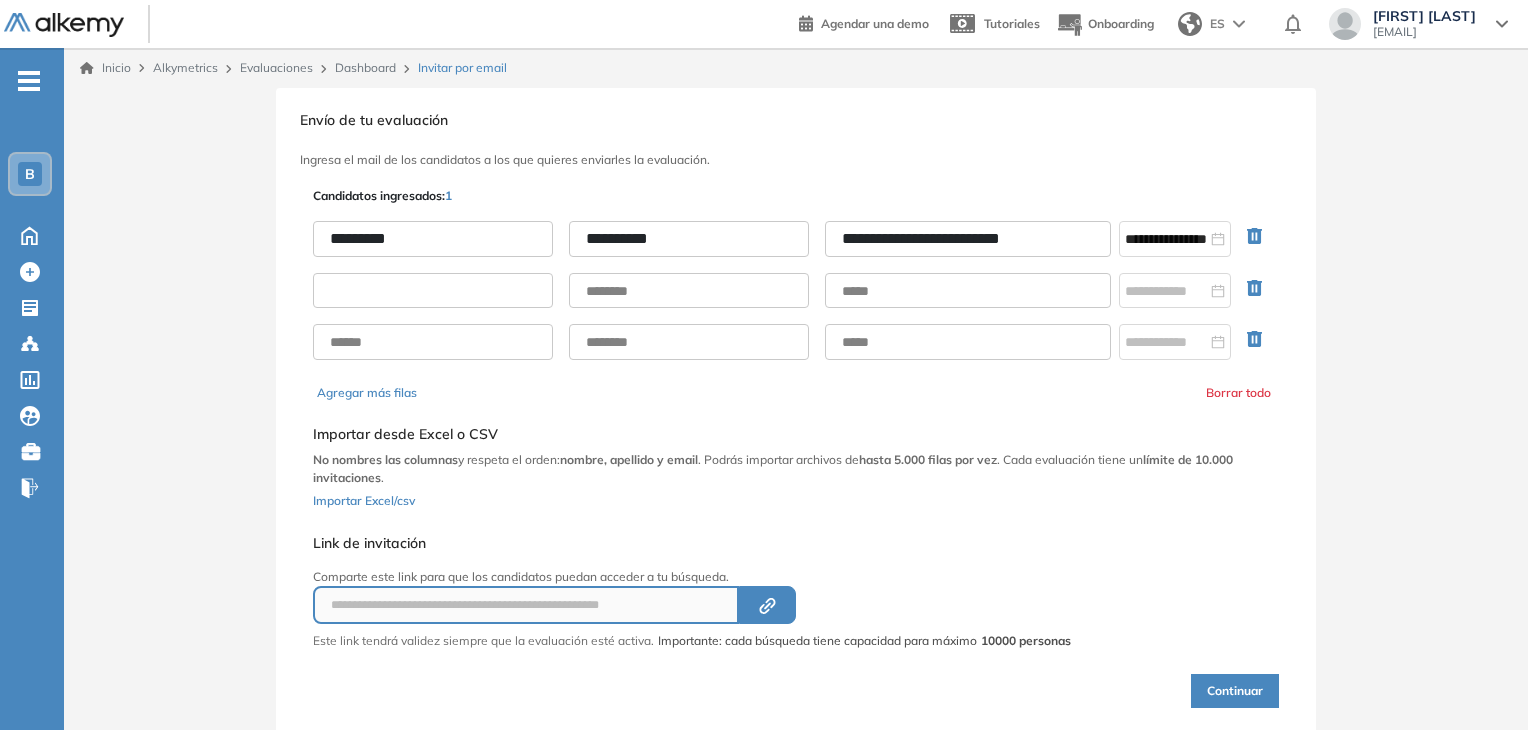click at bounding box center (433, 291) 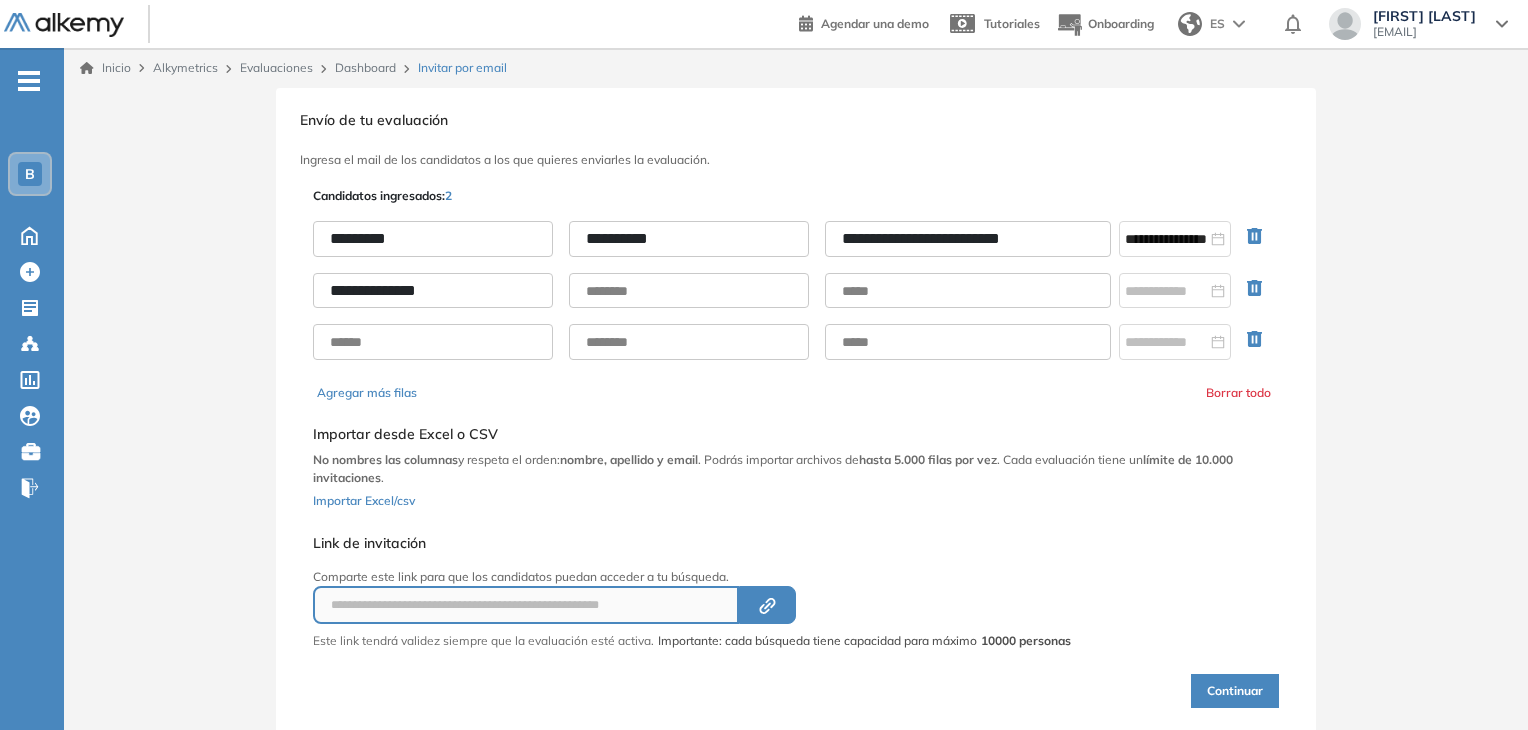 click on "**********" at bounding box center [433, 291] 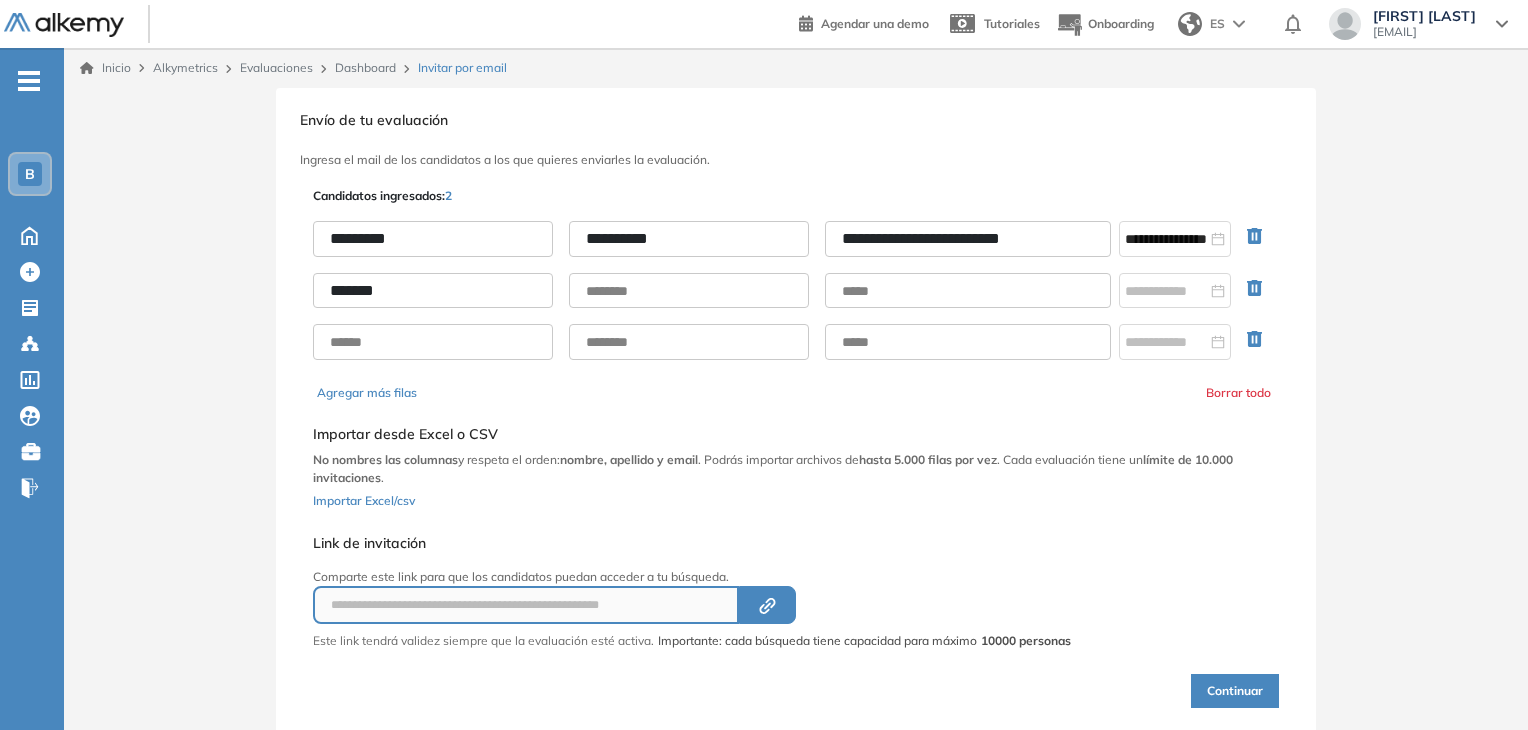 type on "*******" 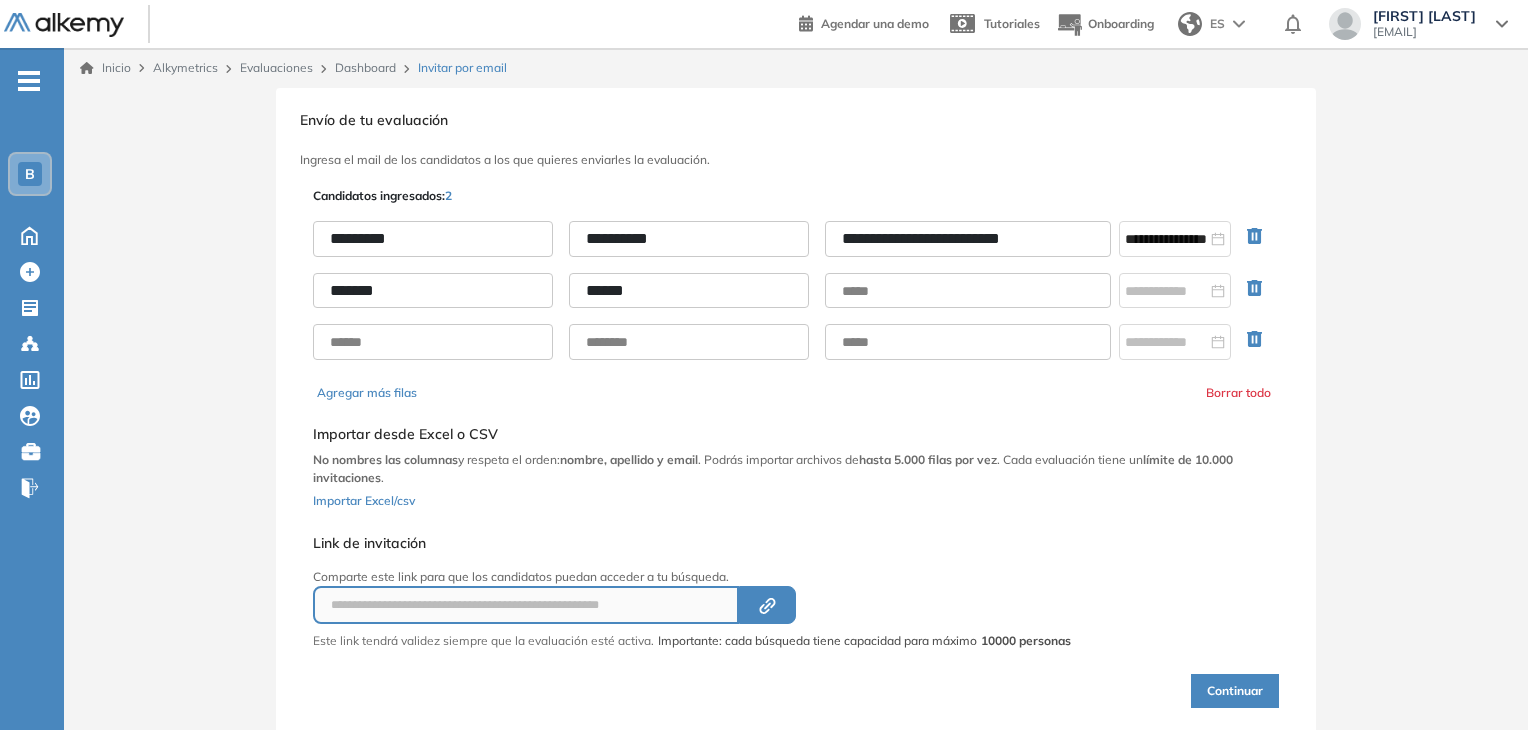 type on "******" 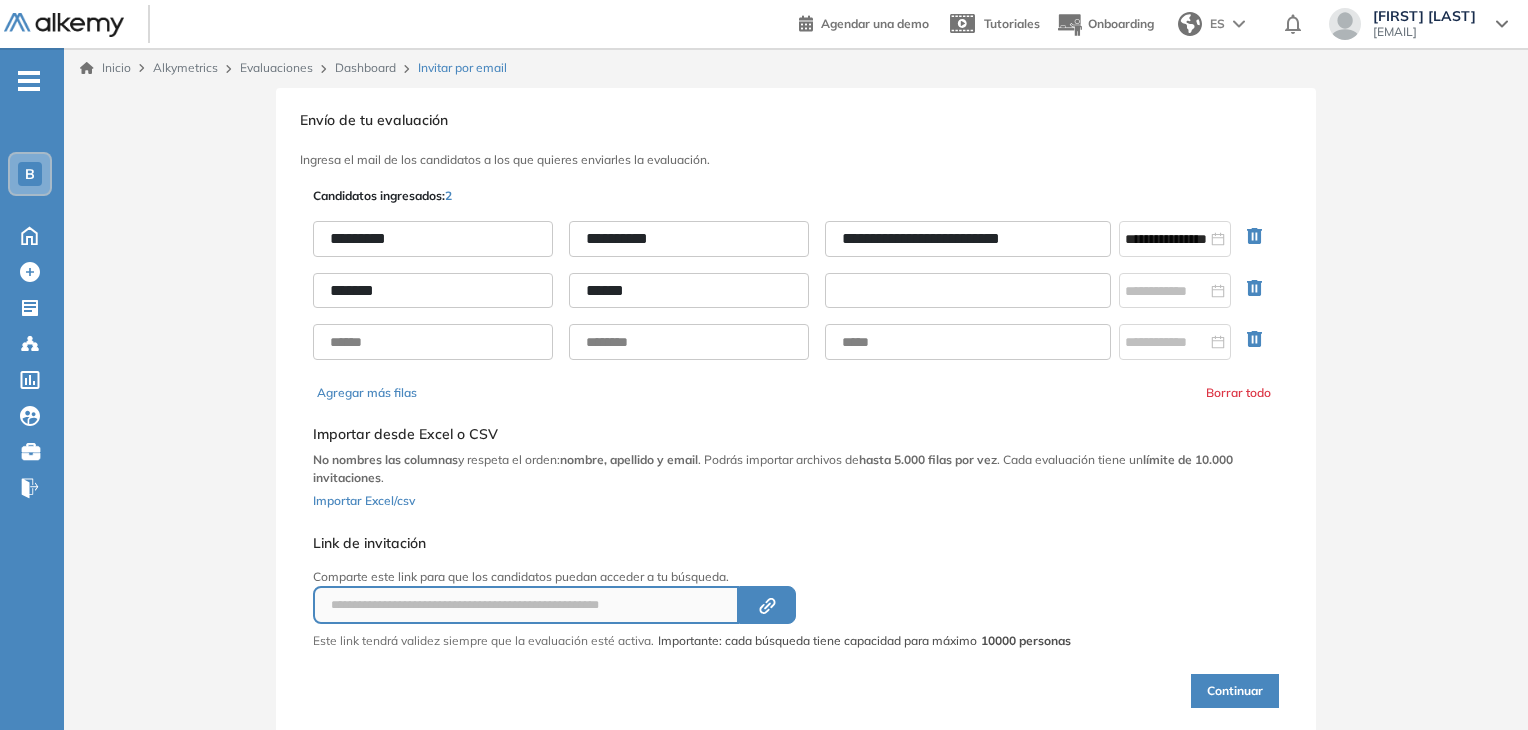 paste on "**********" 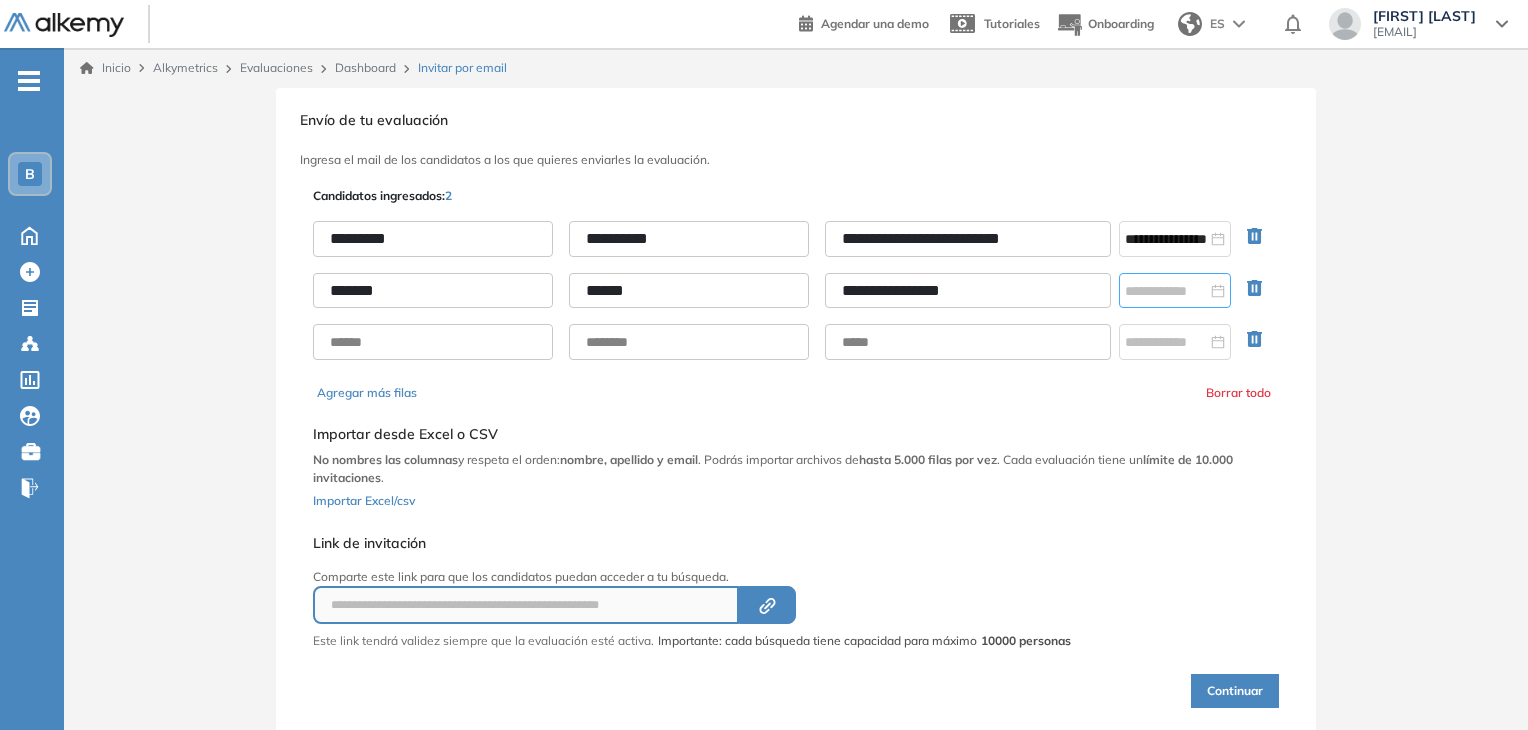 type on "**********" 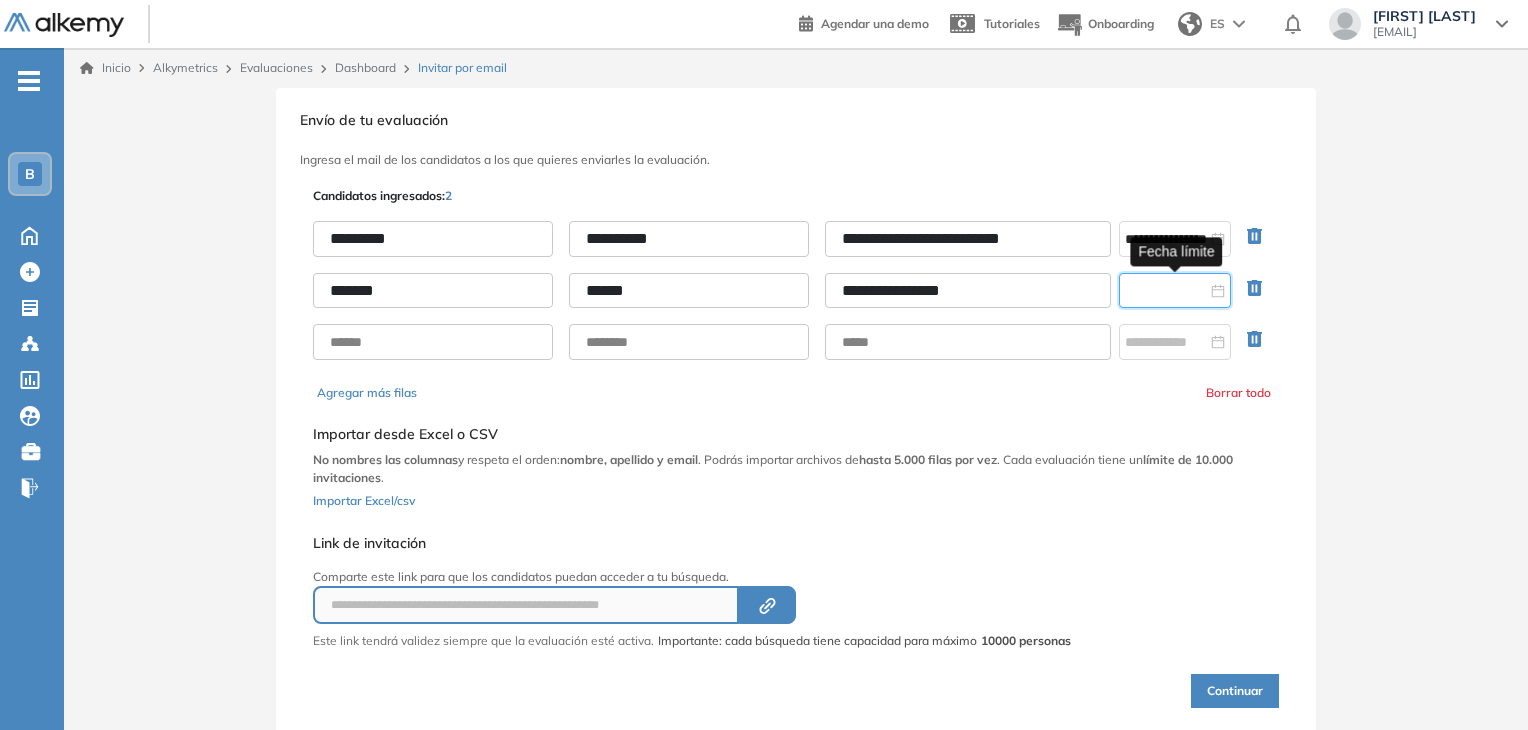 click at bounding box center [1166, 291] 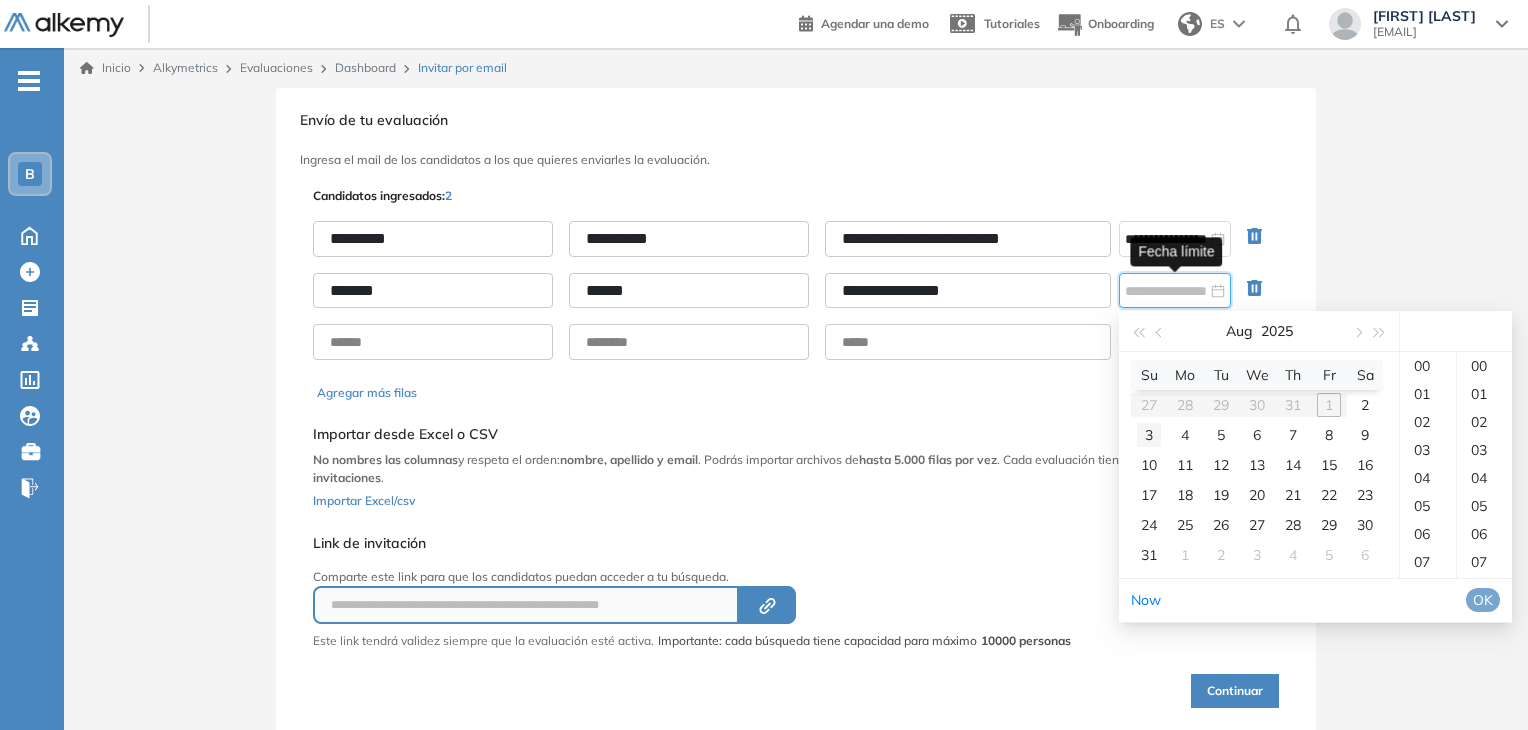 click on "3" at bounding box center (1149, 435) 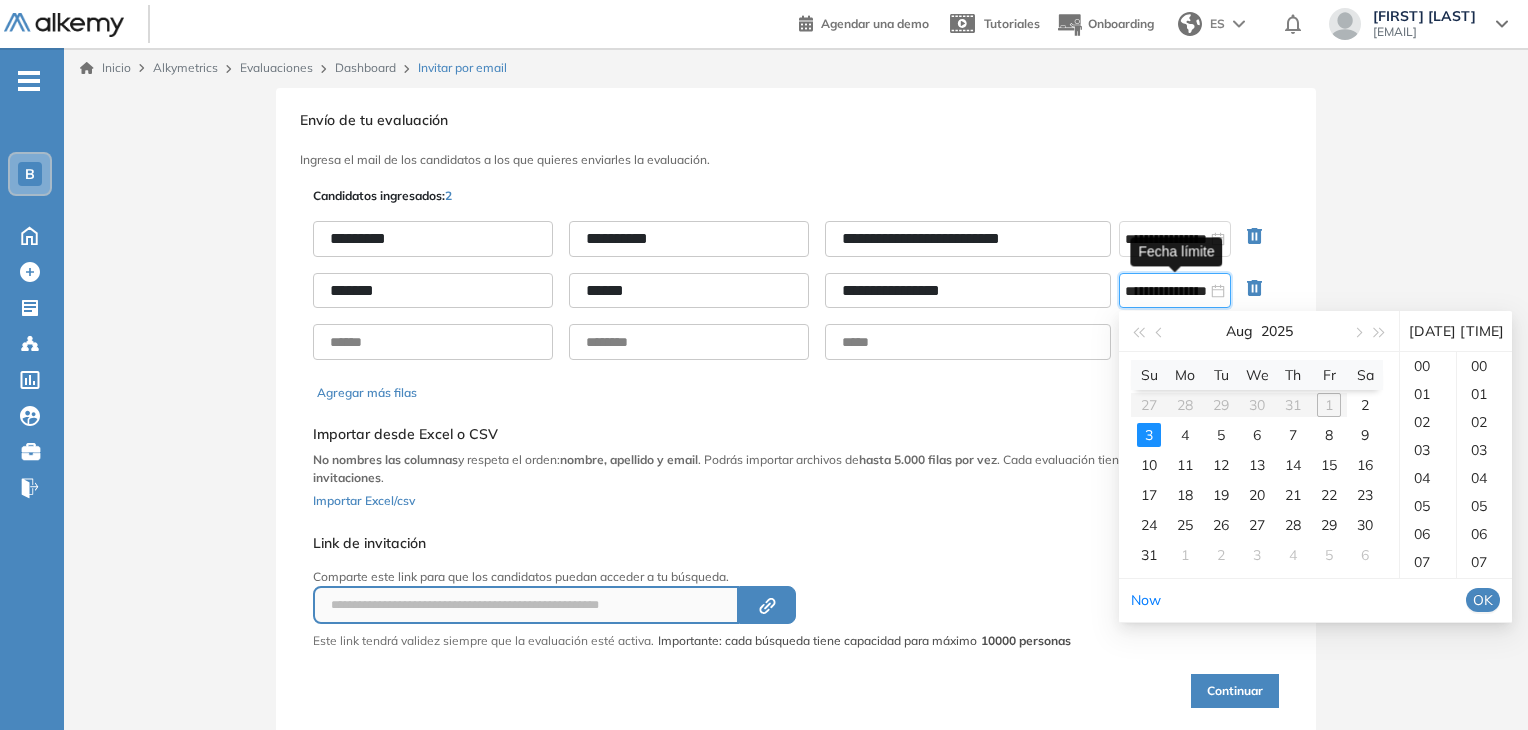 scroll, scrollTop: 392, scrollLeft: 0, axis: vertical 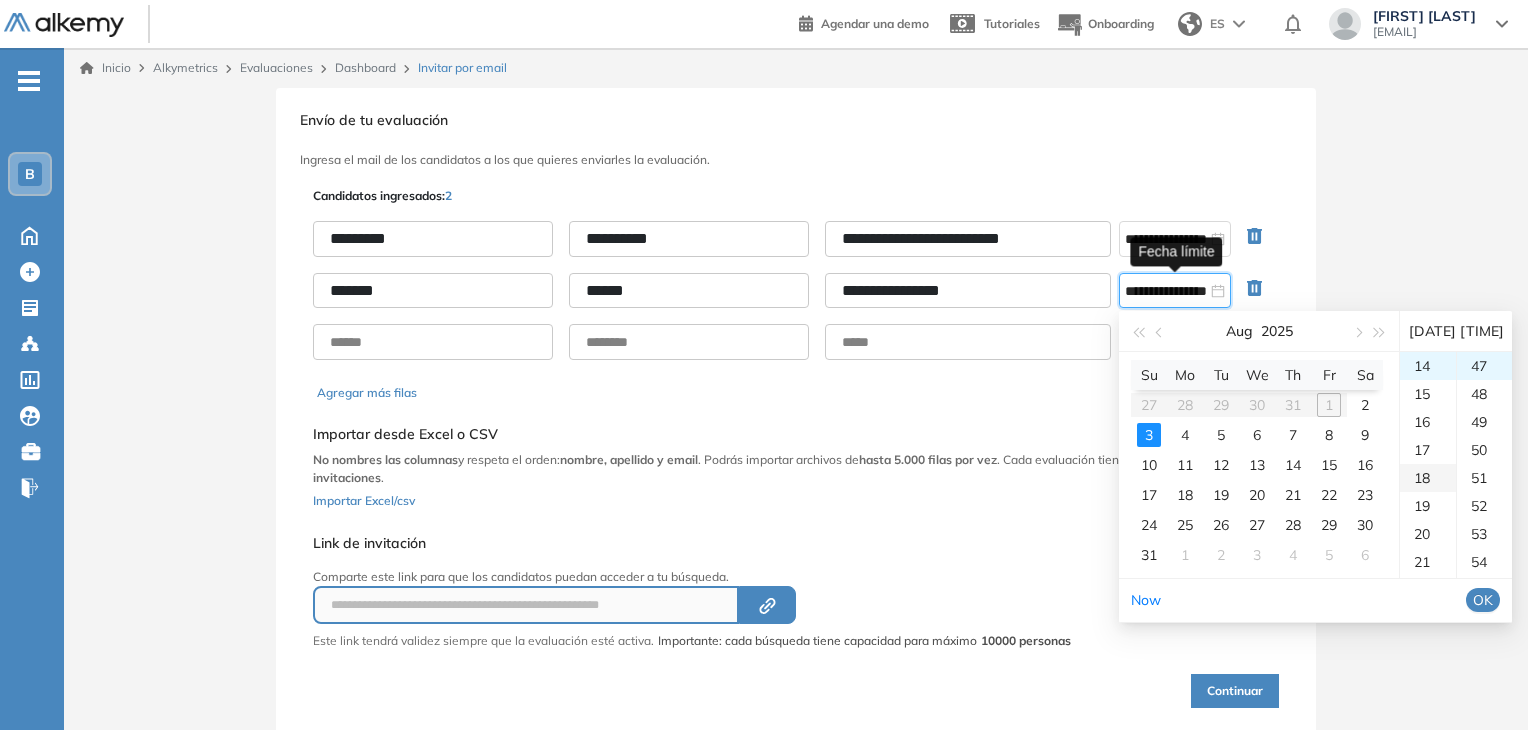 click on "18" at bounding box center (1428, 478) 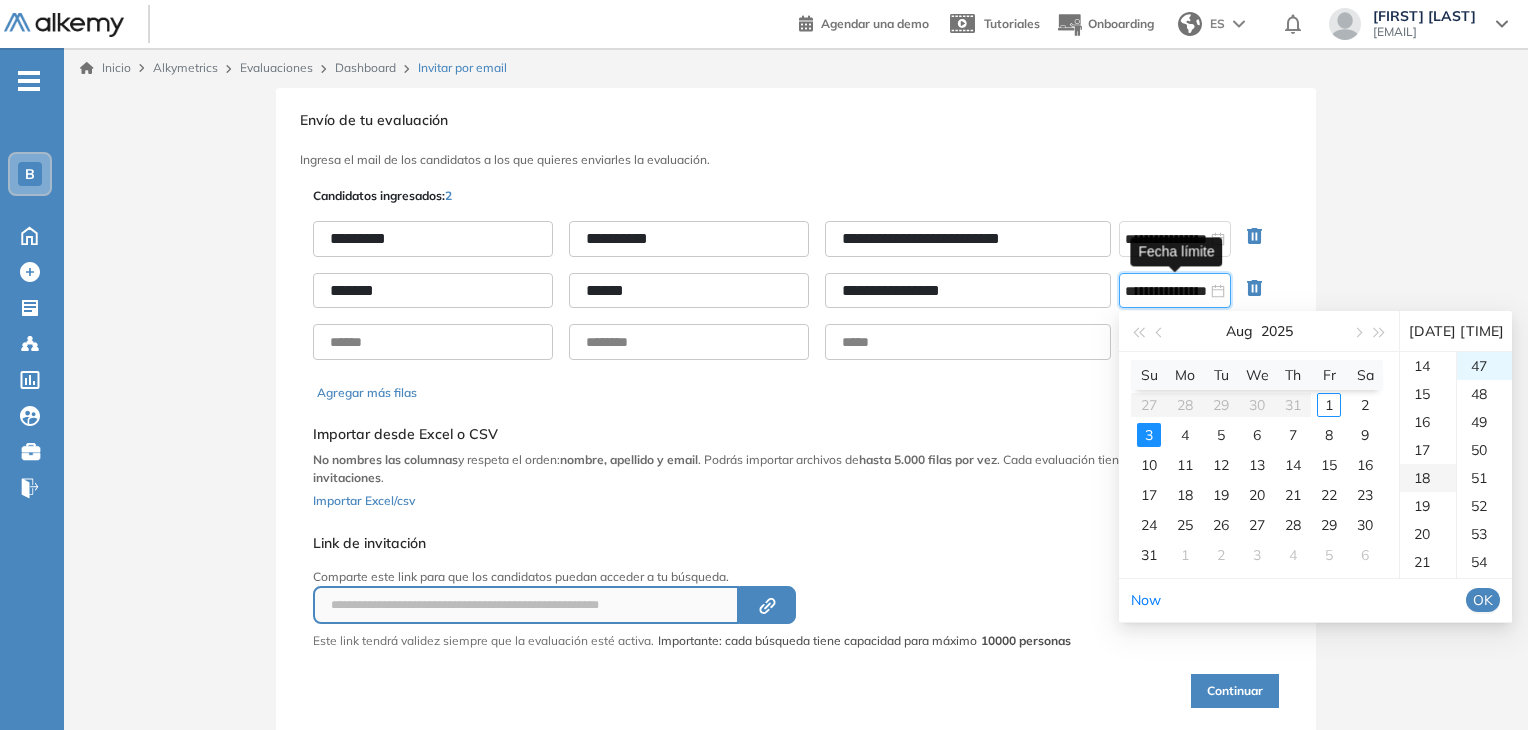 scroll, scrollTop: 504, scrollLeft: 0, axis: vertical 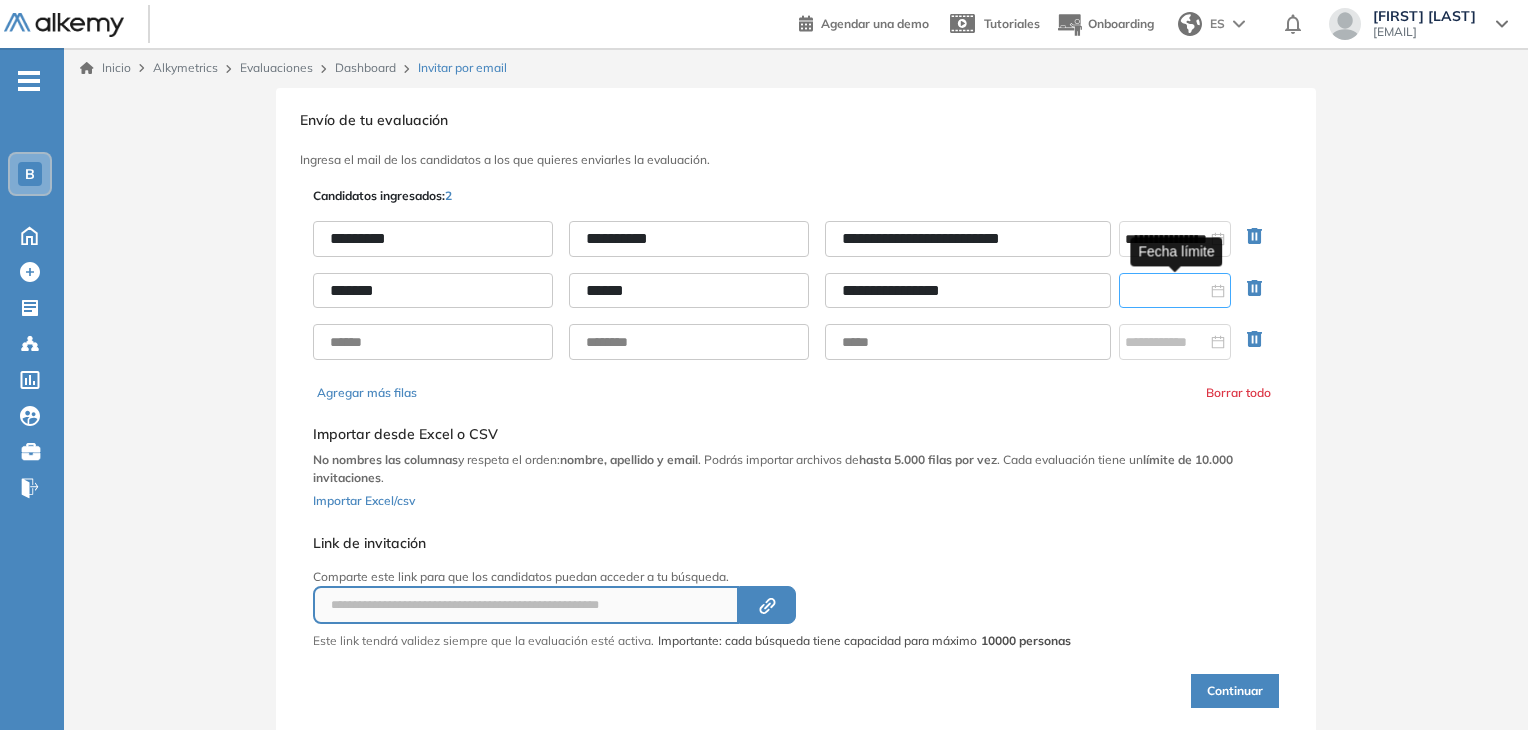 click at bounding box center [1166, 291] 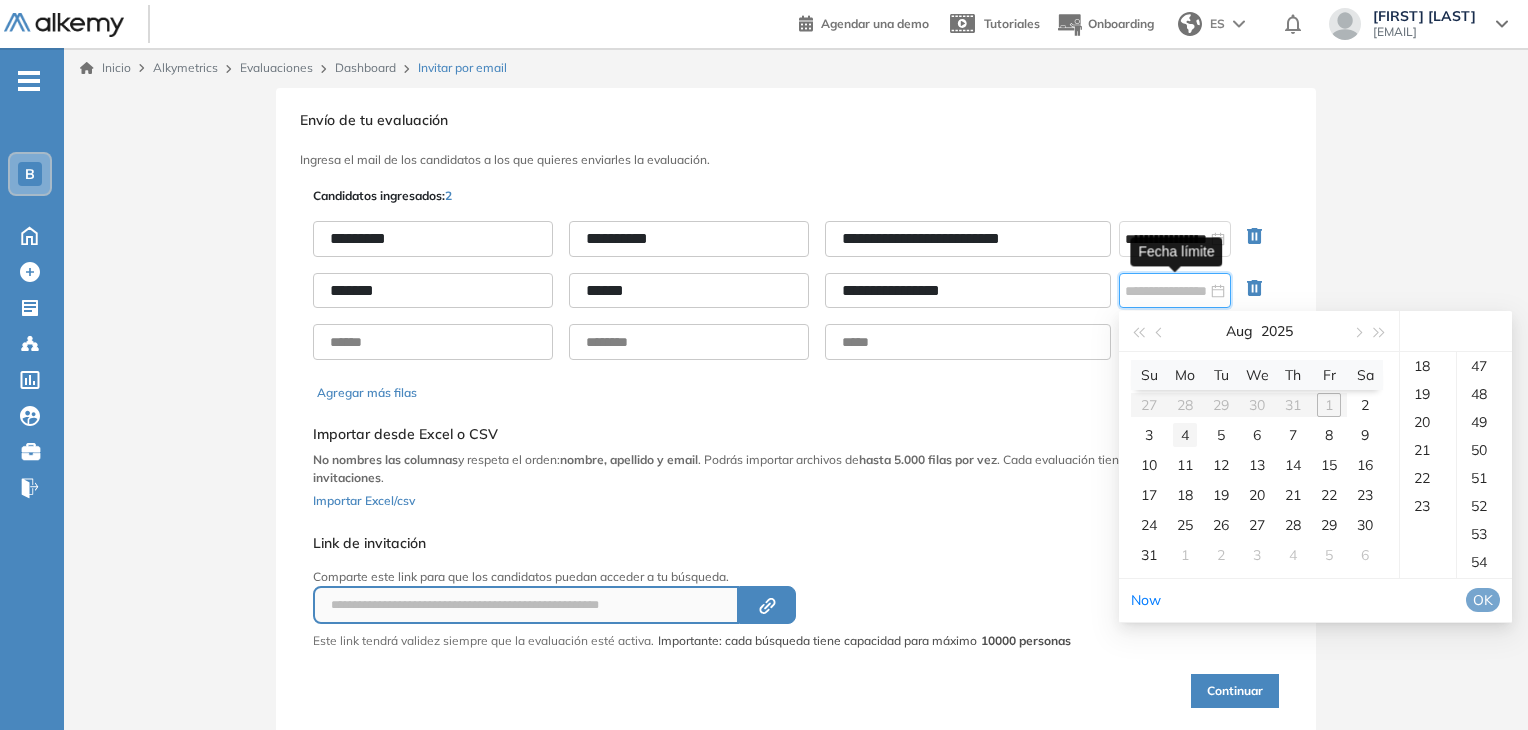 click on "4" at bounding box center [1185, 435] 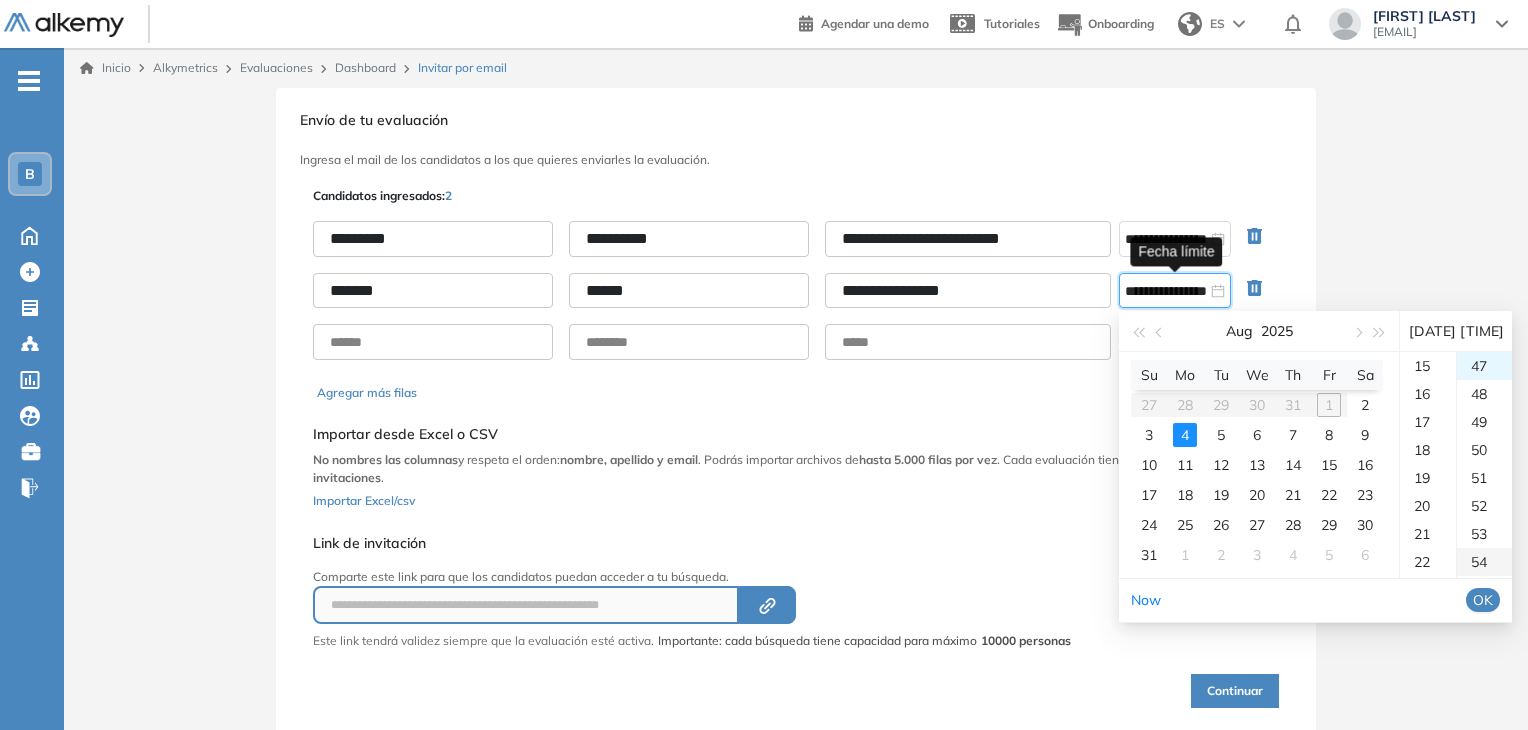 scroll, scrollTop: 392, scrollLeft: 0, axis: vertical 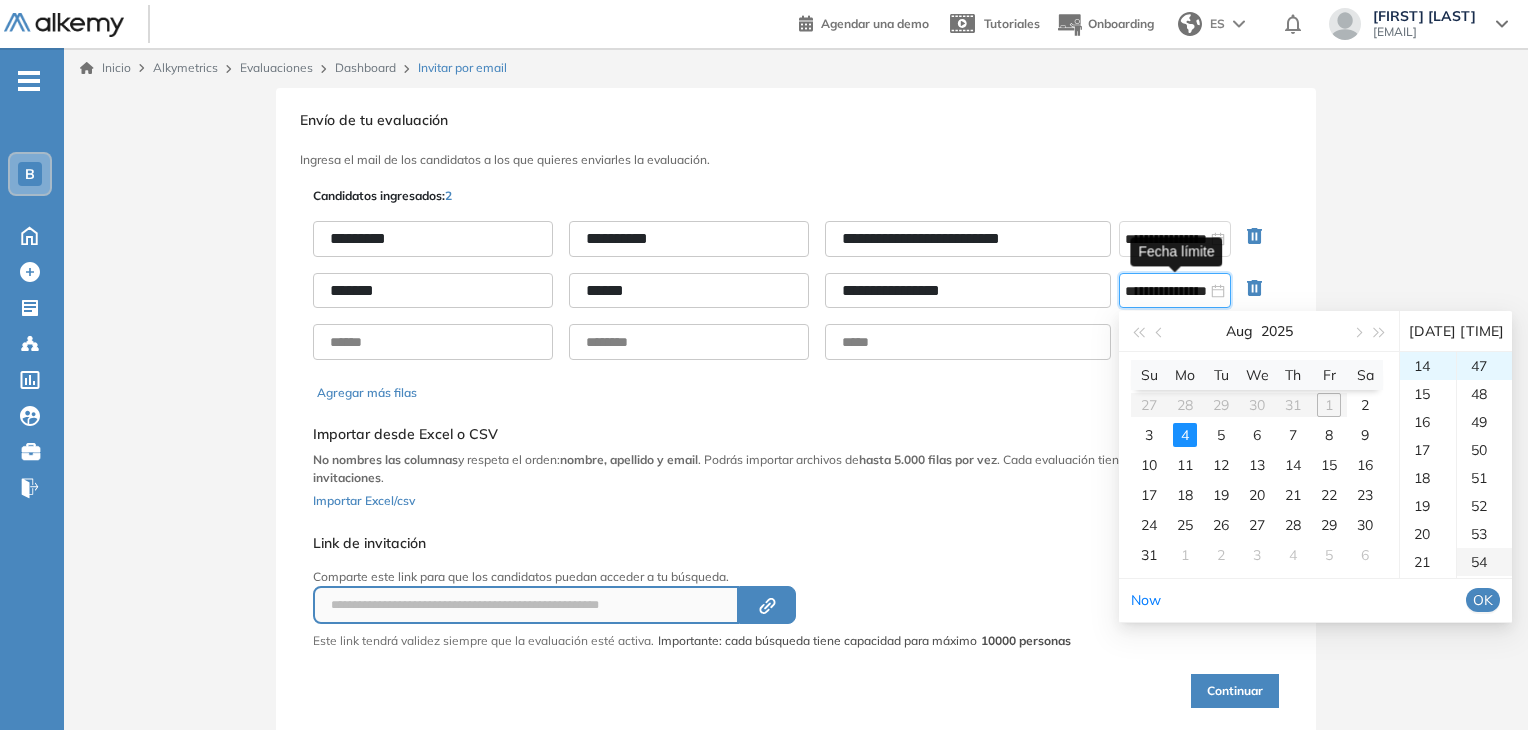 type on "**********" 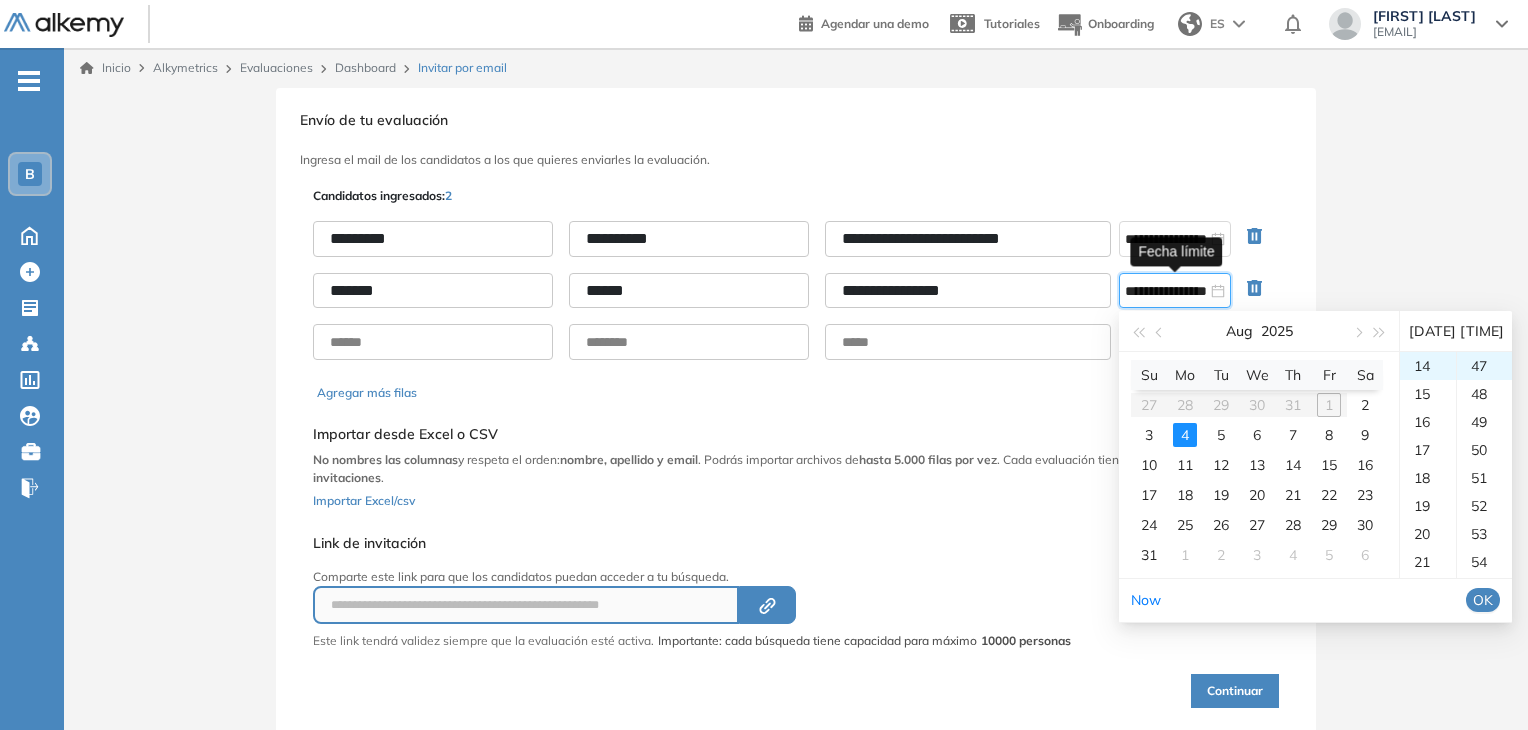 type 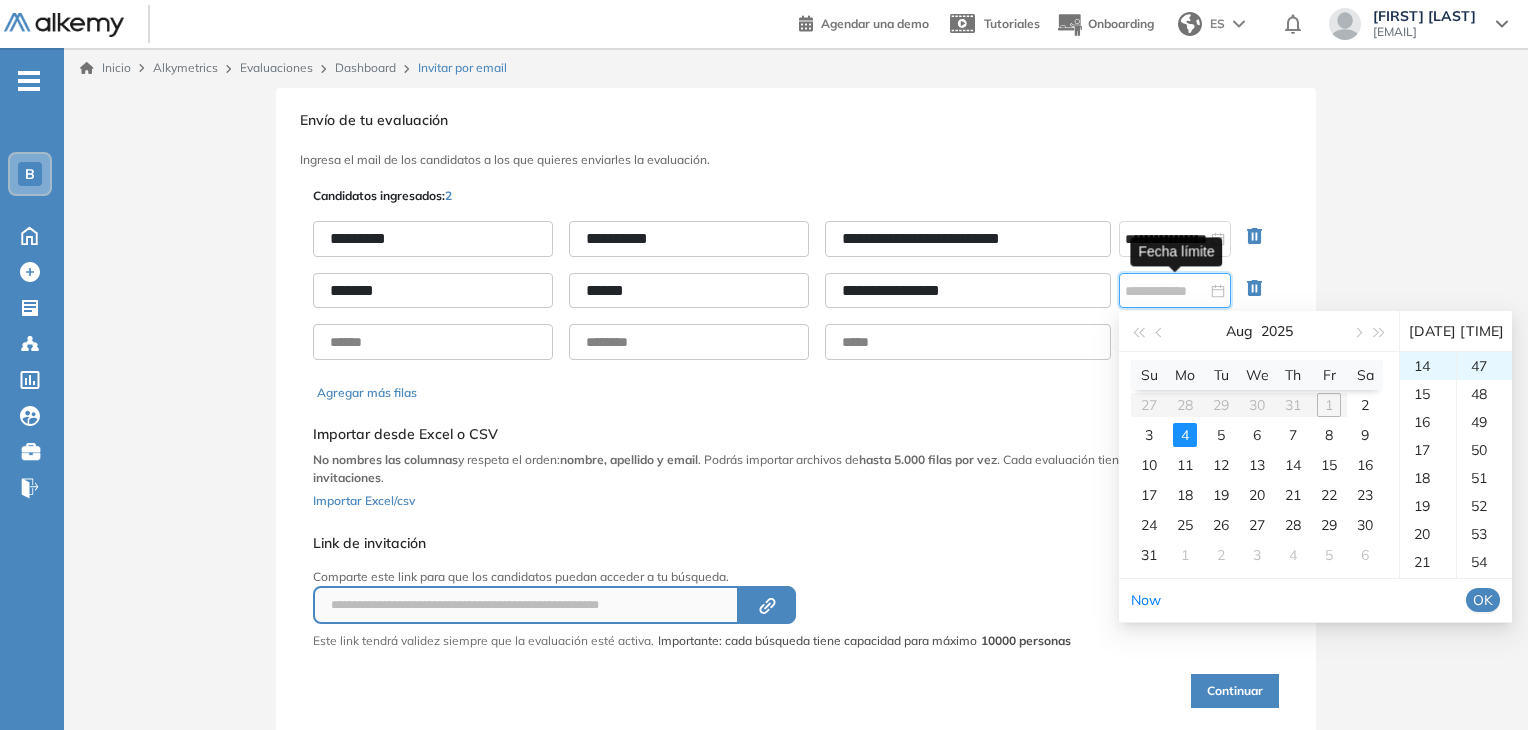 click at bounding box center [1478, 682] 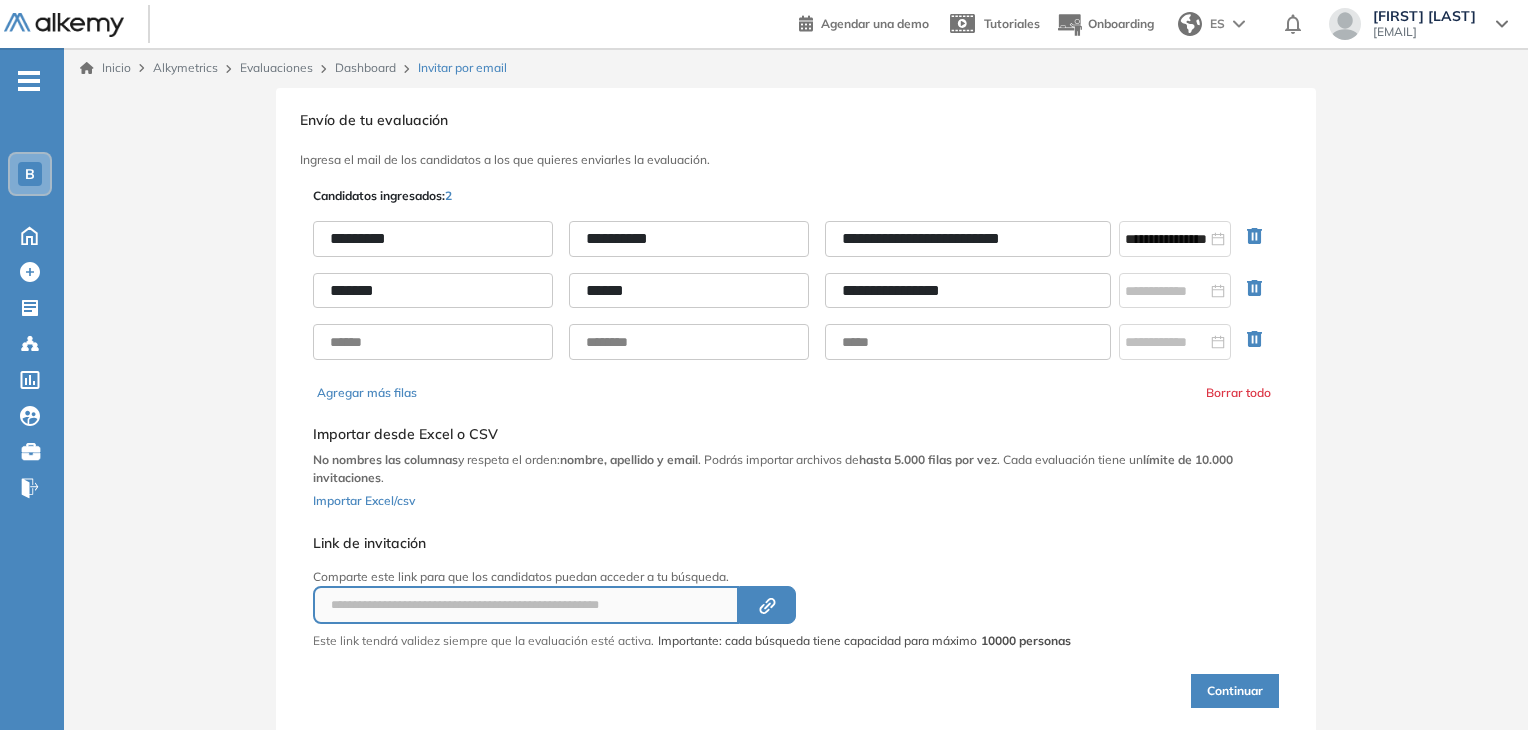 click on "Continuar" at bounding box center [1235, 691] 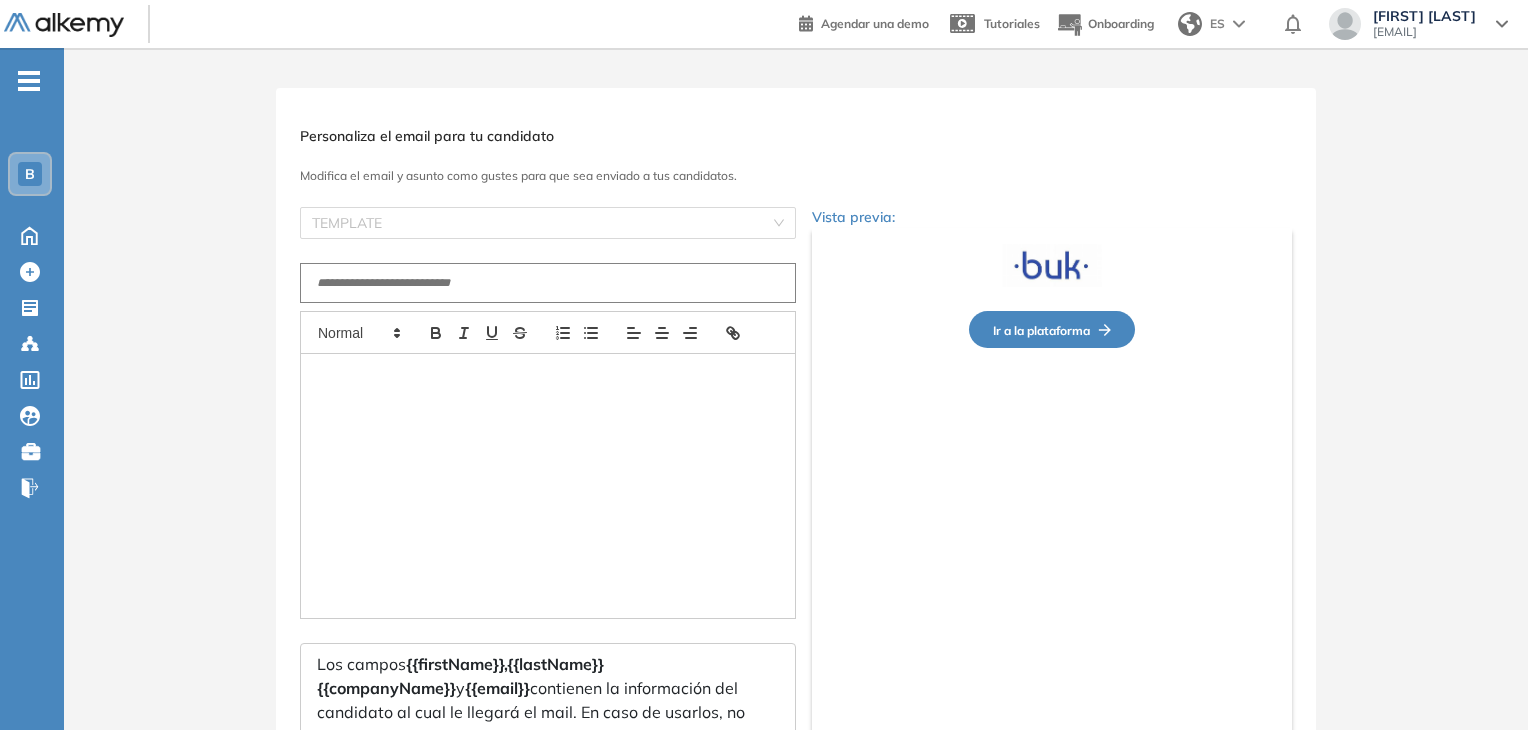 type on "**********" 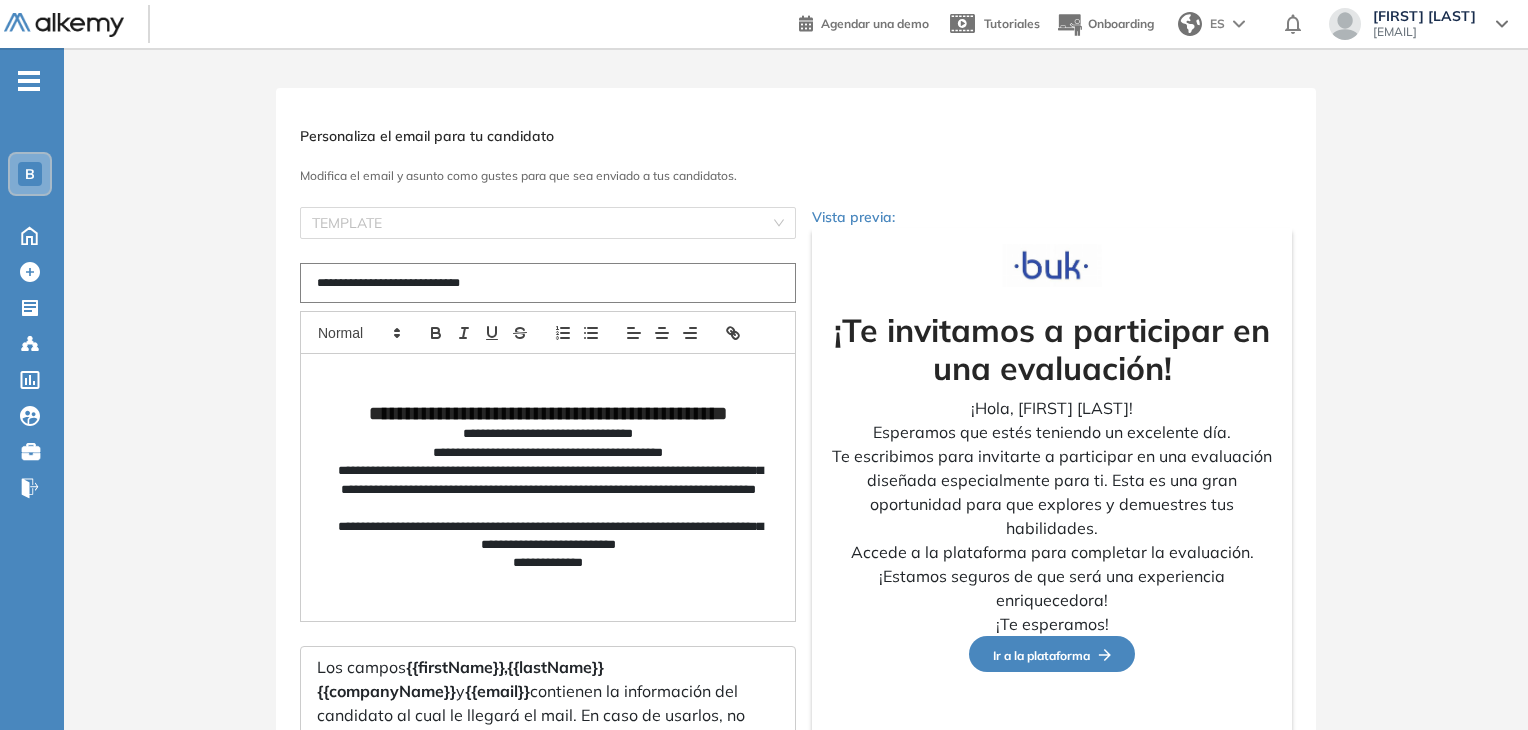 scroll, scrollTop: 172, scrollLeft: 0, axis: vertical 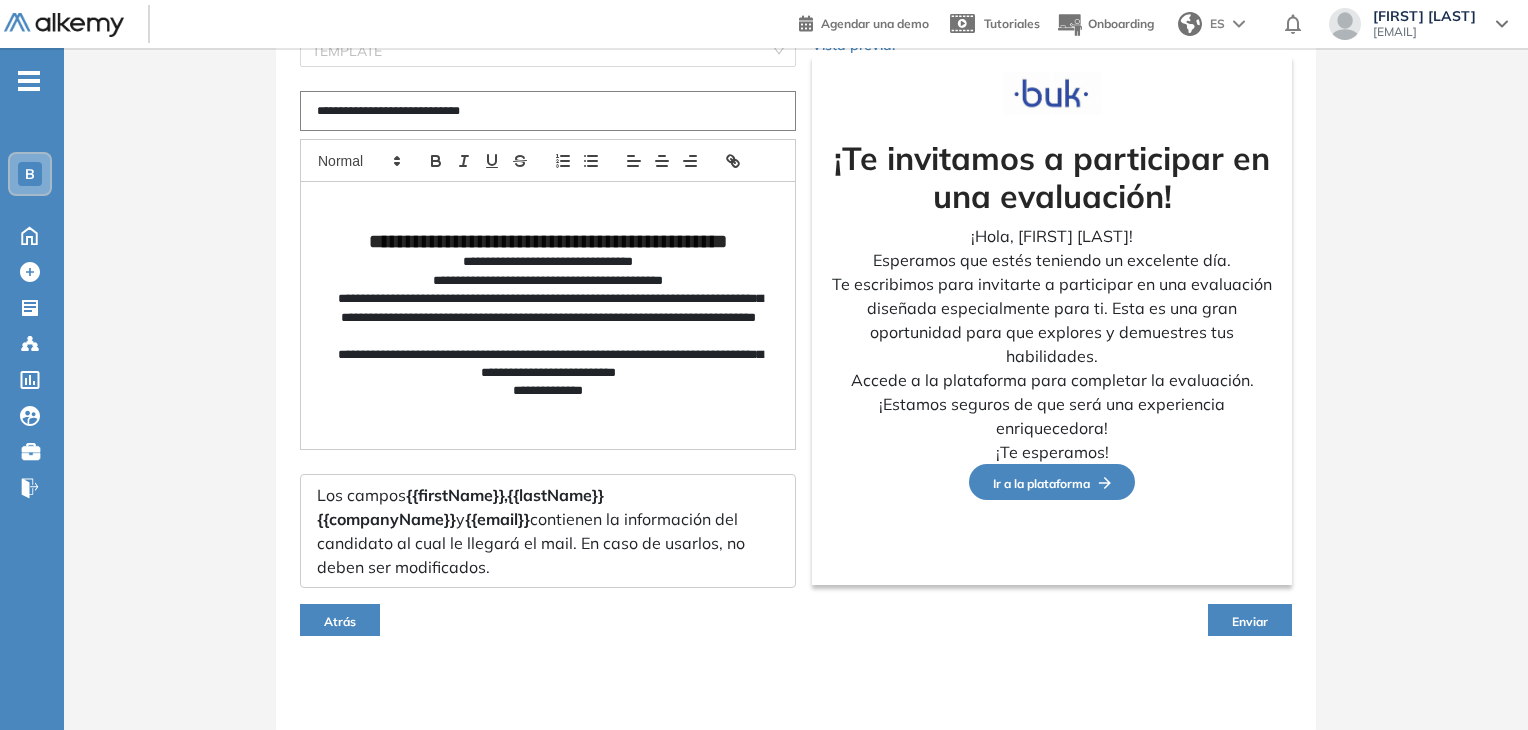click on "Enviar" at bounding box center (1250, 620) 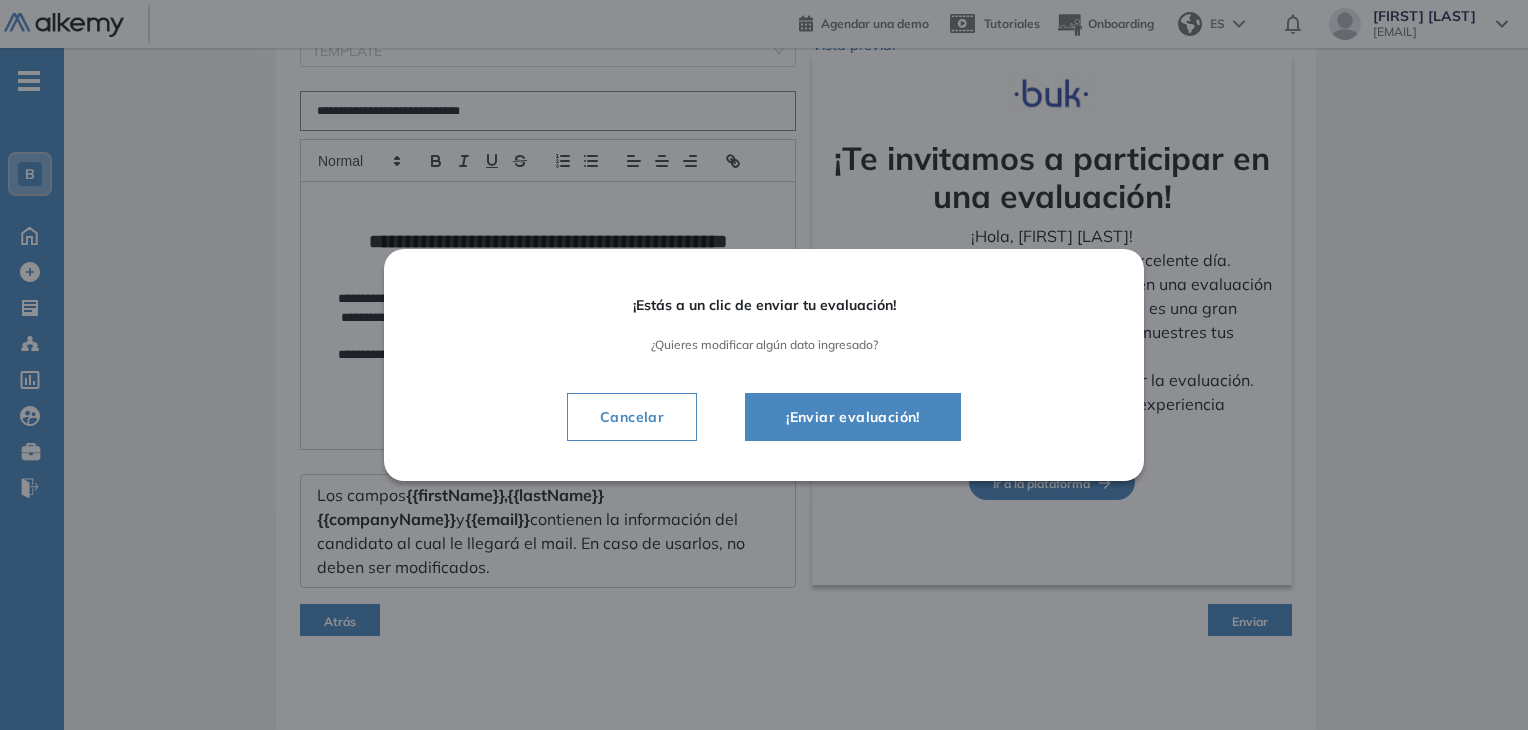 click on "¡Enviar evaluación!" at bounding box center (853, 417) 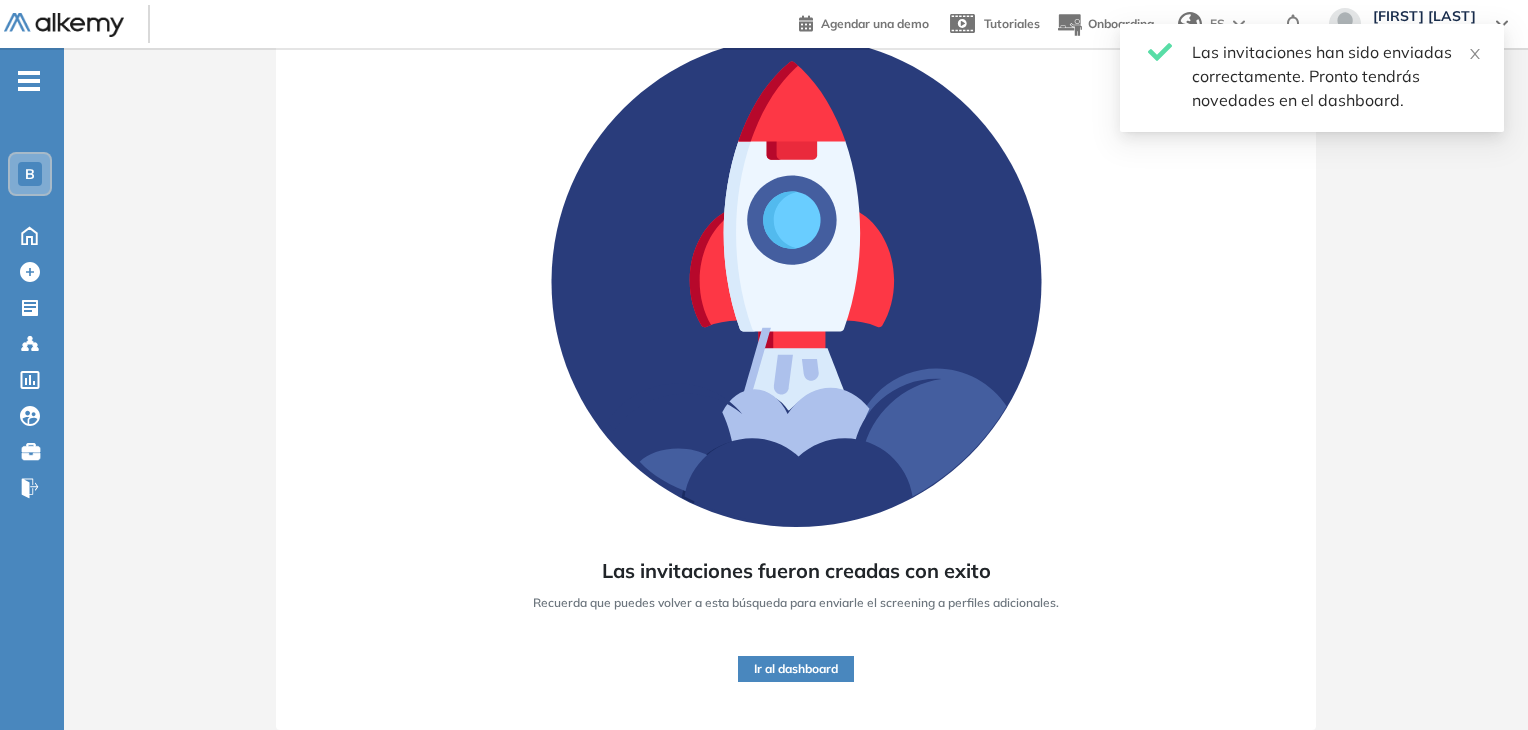 scroll, scrollTop: 152, scrollLeft: 0, axis: vertical 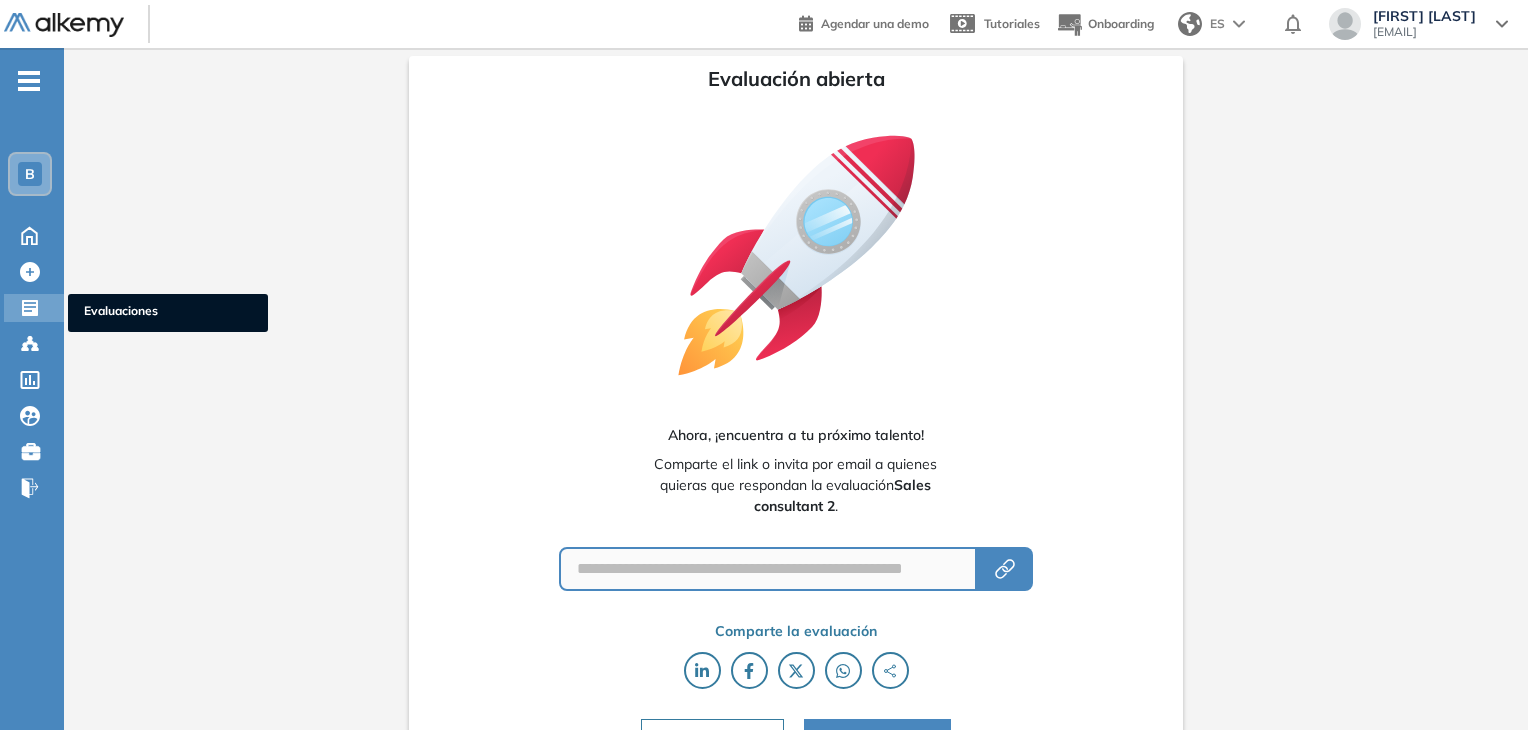 click 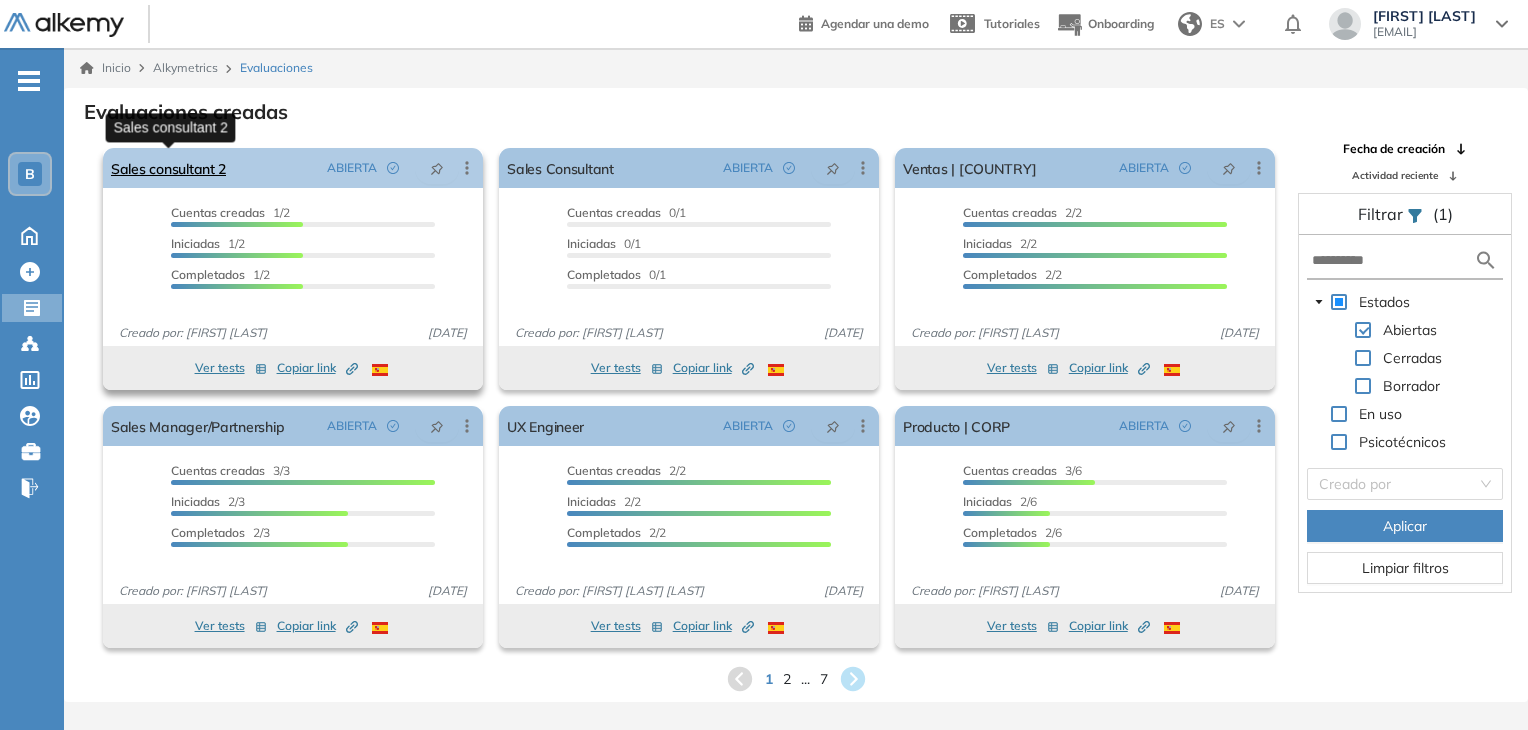 click on "Sales consultant 2" at bounding box center (168, 168) 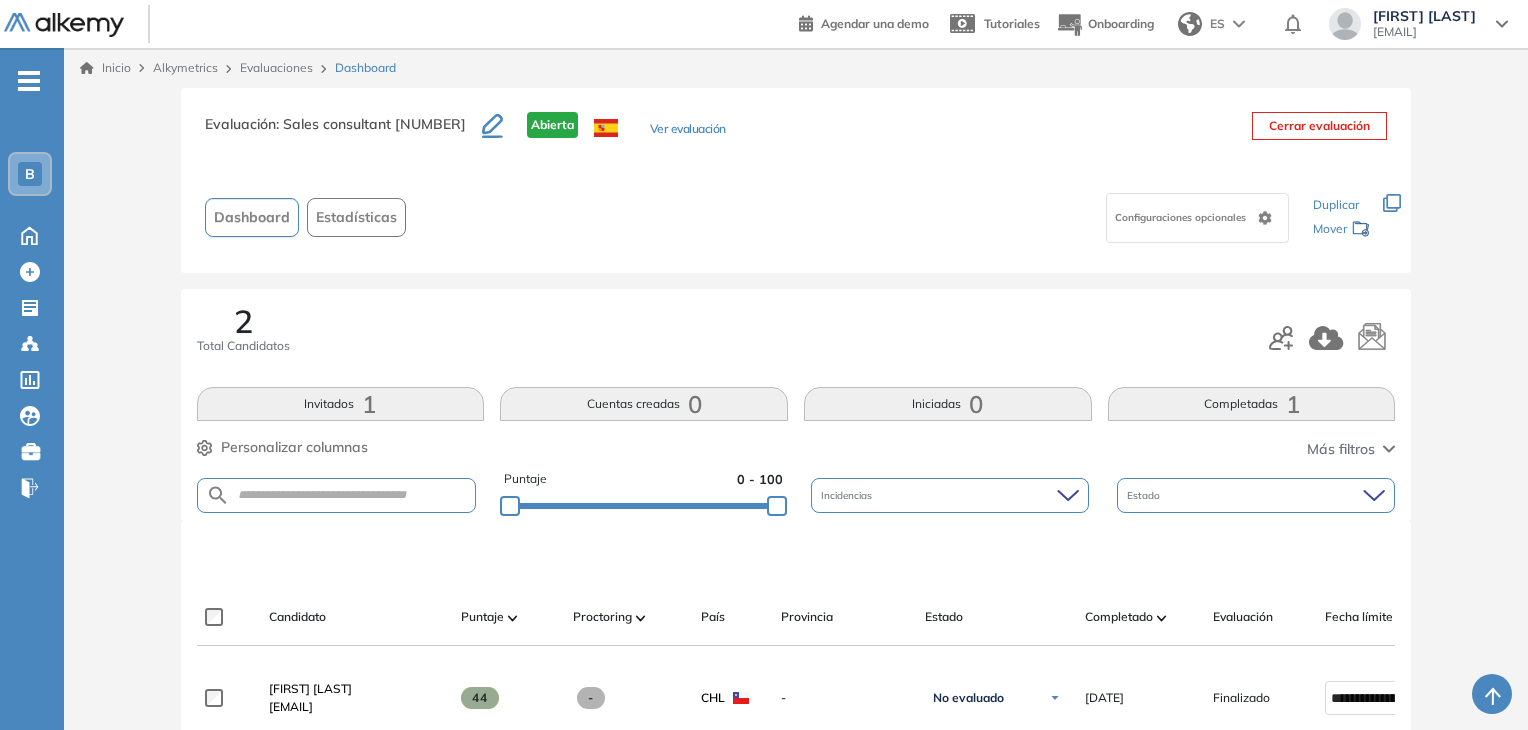 scroll, scrollTop: 299, scrollLeft: 0, axis: vertical 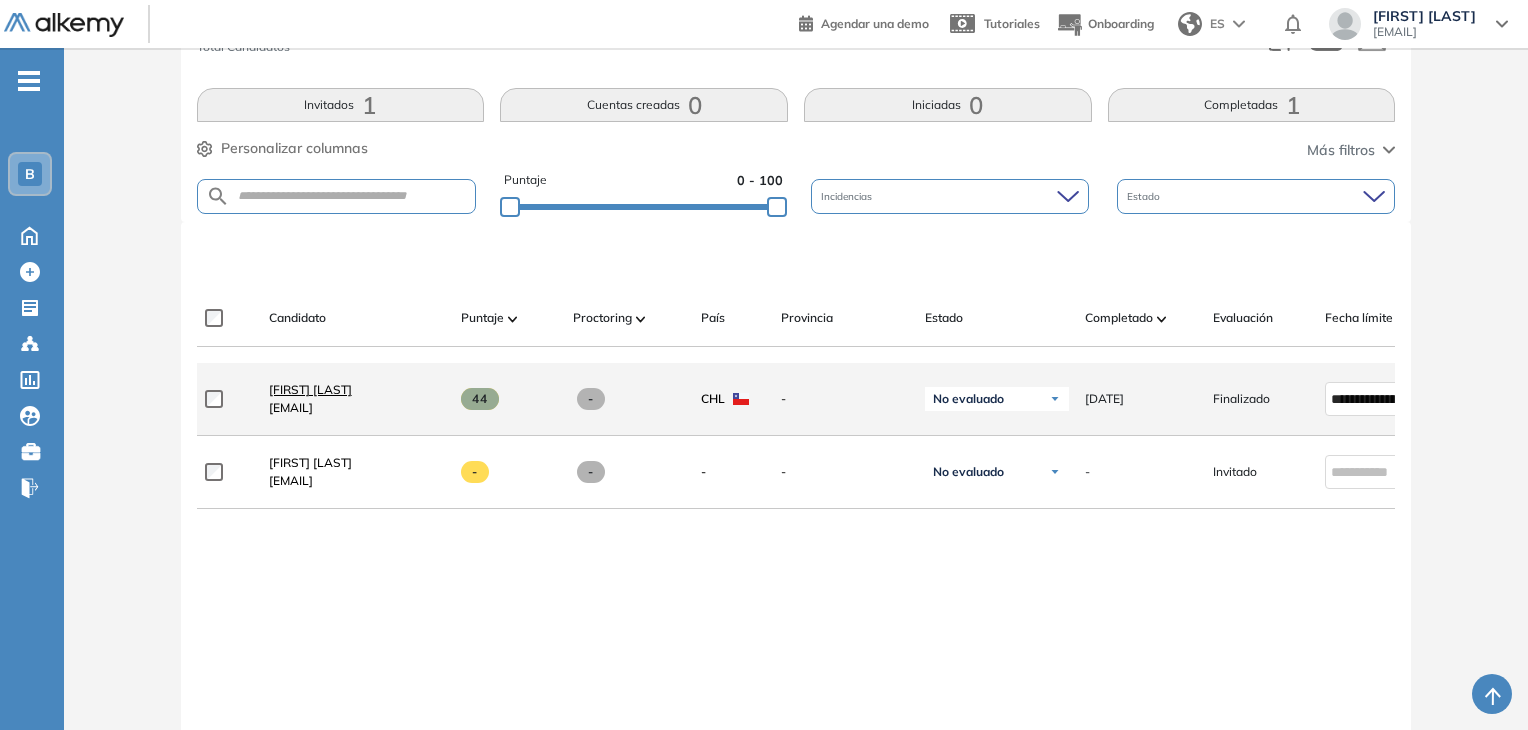 click on "Carolina Santa Cruz" at bounding box center [310, 389] 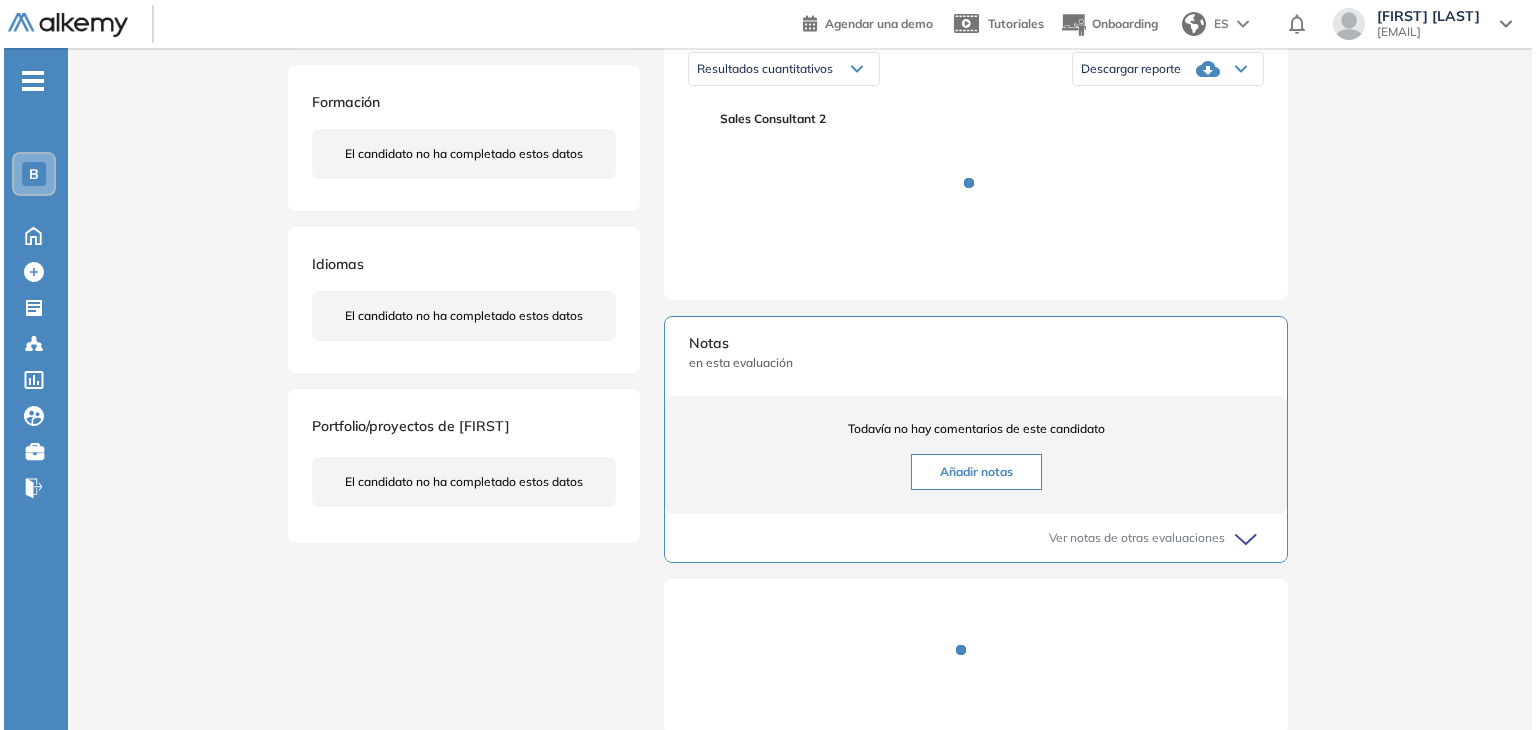 scroll, scrollTop: 367, scrollLeft: 0, axis: vertical 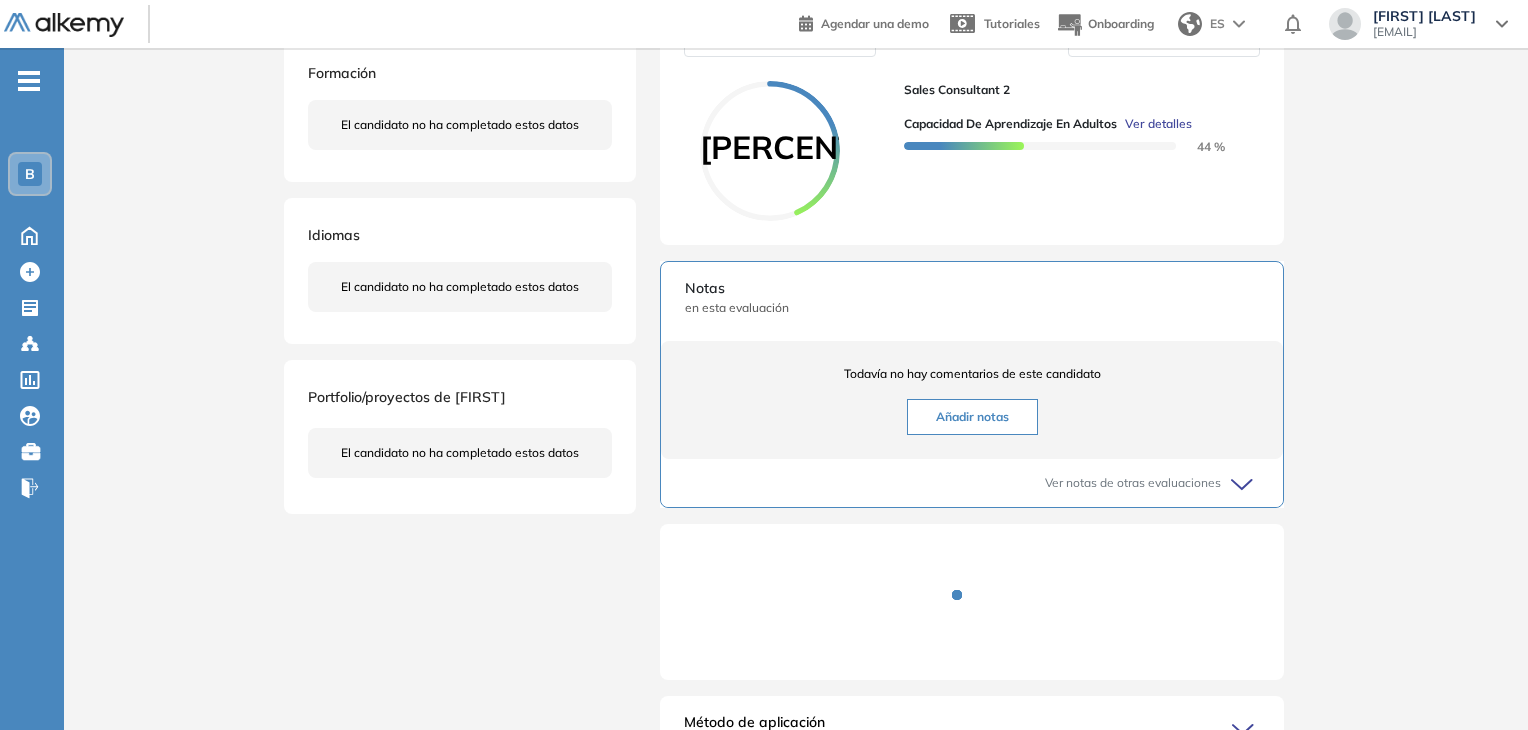 click on "Ver detalles" at bounding box center [1158, 124] 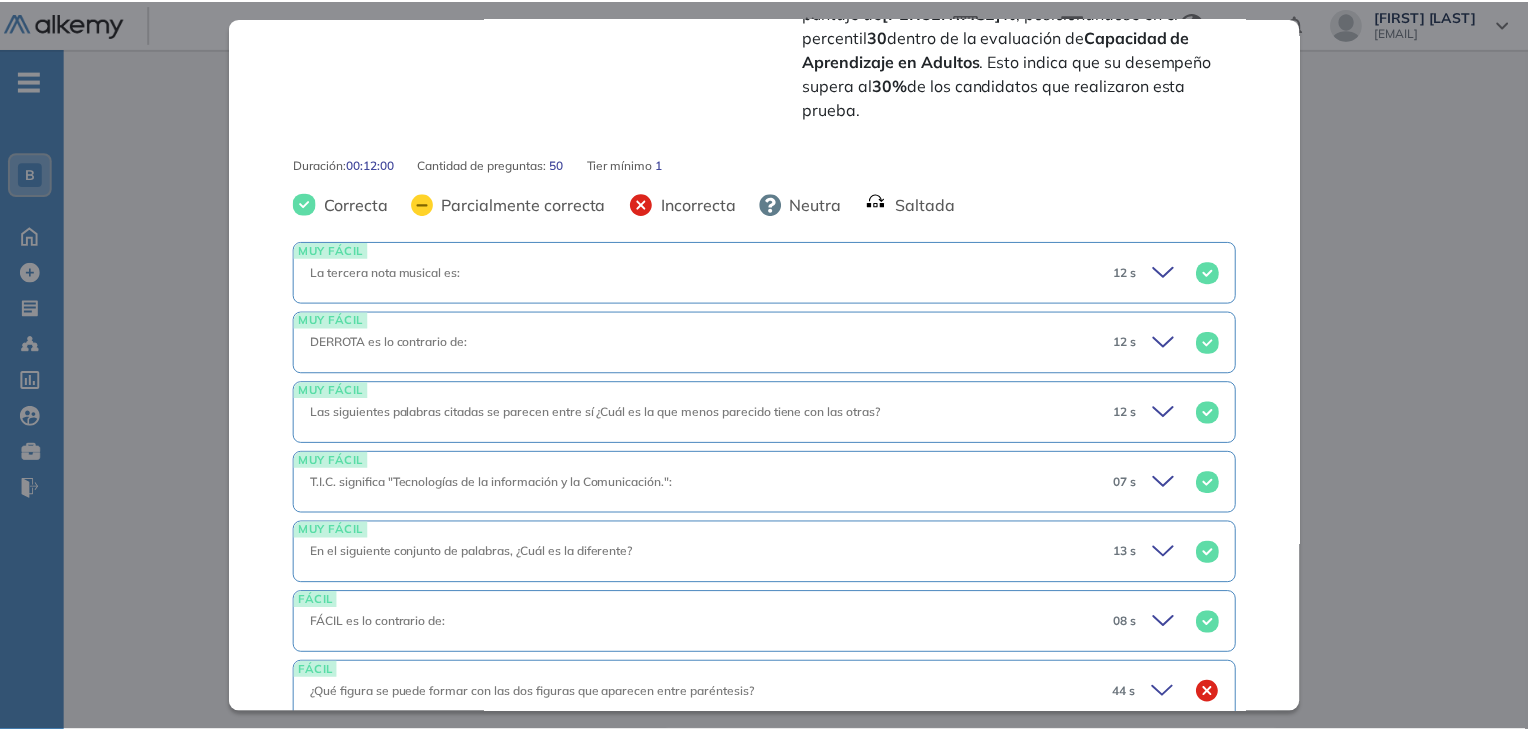 scroll, scrollTop: 624, scrollLeft: 0, axis: vertical 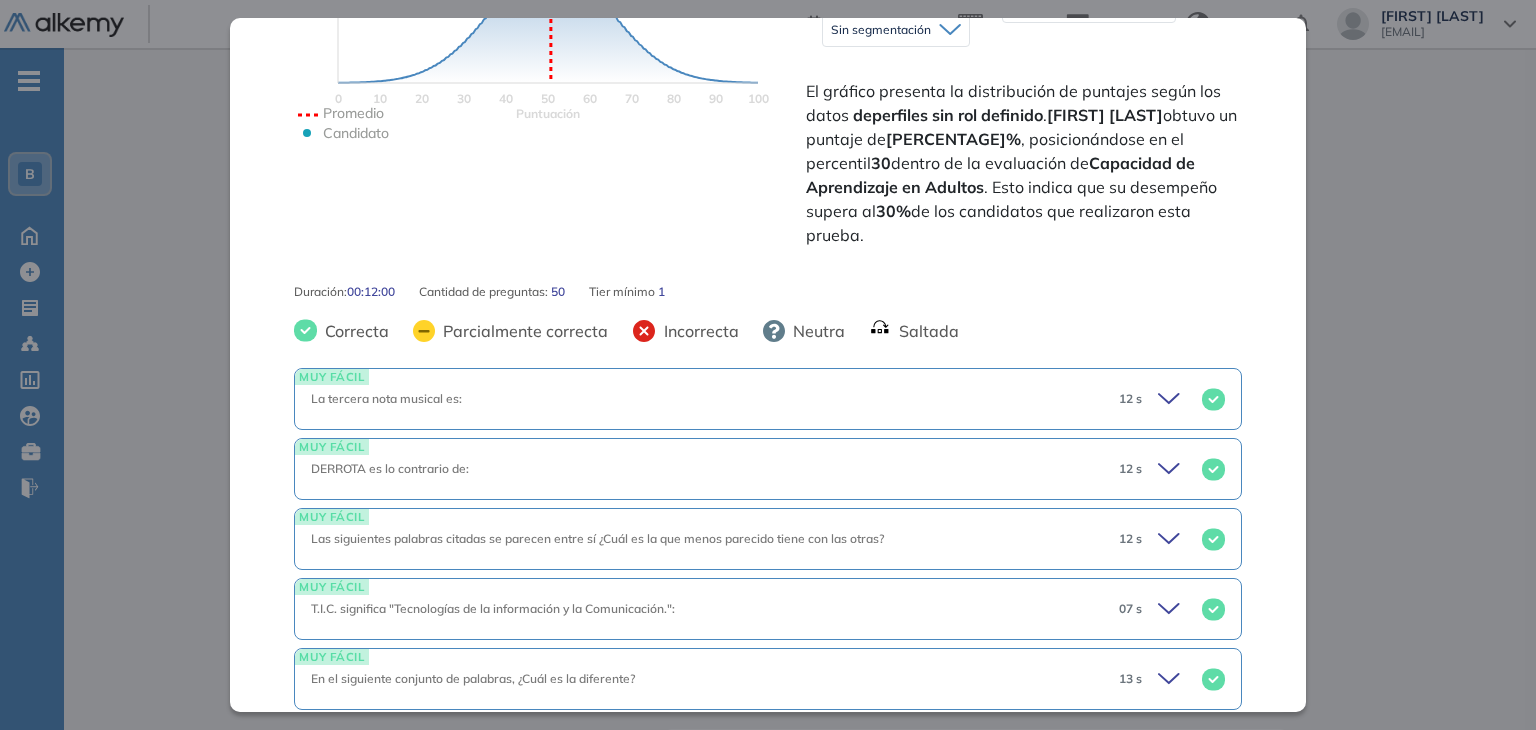 click on "Inicio Alkymetrics Evaluaciones Dashboard Candidato Capacidad de Aprendizaje en Adultos Capacidad de Pensamiento Integrador Idiomas Objetivos Aprendizaje Continuo Cultura General Atención al detalle Pensamiento Crítico Resolución de Problemas Lógica Resumen del Test: Se trata de una adaptación del Test de Wonderlic creado en 1936 y con gran valides científica. Evalúa la capacidad de aprendizaje y cognitiva de los candidatos en seis áreas clave: Atención al detalle, Cultura general, Pensamiento crítico, Resolución de problemas, Razonamiento lógico y matemático.  Detalle Diseñado para replicar el test de Wonderlic, cada pregunta tiene el mismo puntaje y se debe contestar dentro de un tiempo limitado. Los resultados se categorizan en rangos de puntaje desde bajo hasta muy alto para reflejar con precisión la capacidad de aprendizaje y cognitiva del candidato.
Adecuado para evaluar habilidades en roles que requieren agilidad mental y capacidad cognitiva en diversas áreas. Estadísticas 0 10 20 30" at bounding box center [800, 269] 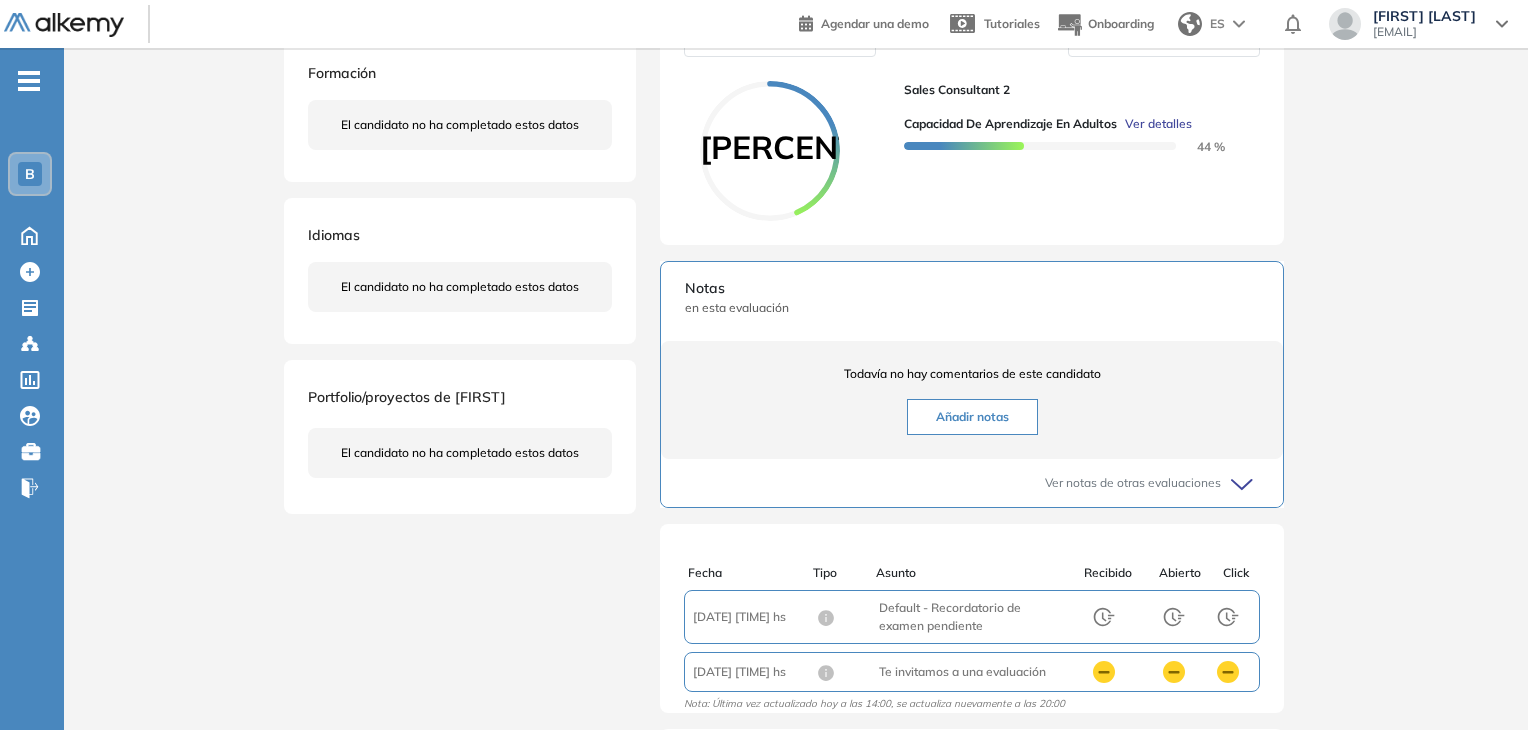 click on "Descargar reporte" at bounding box center (1127, 40) 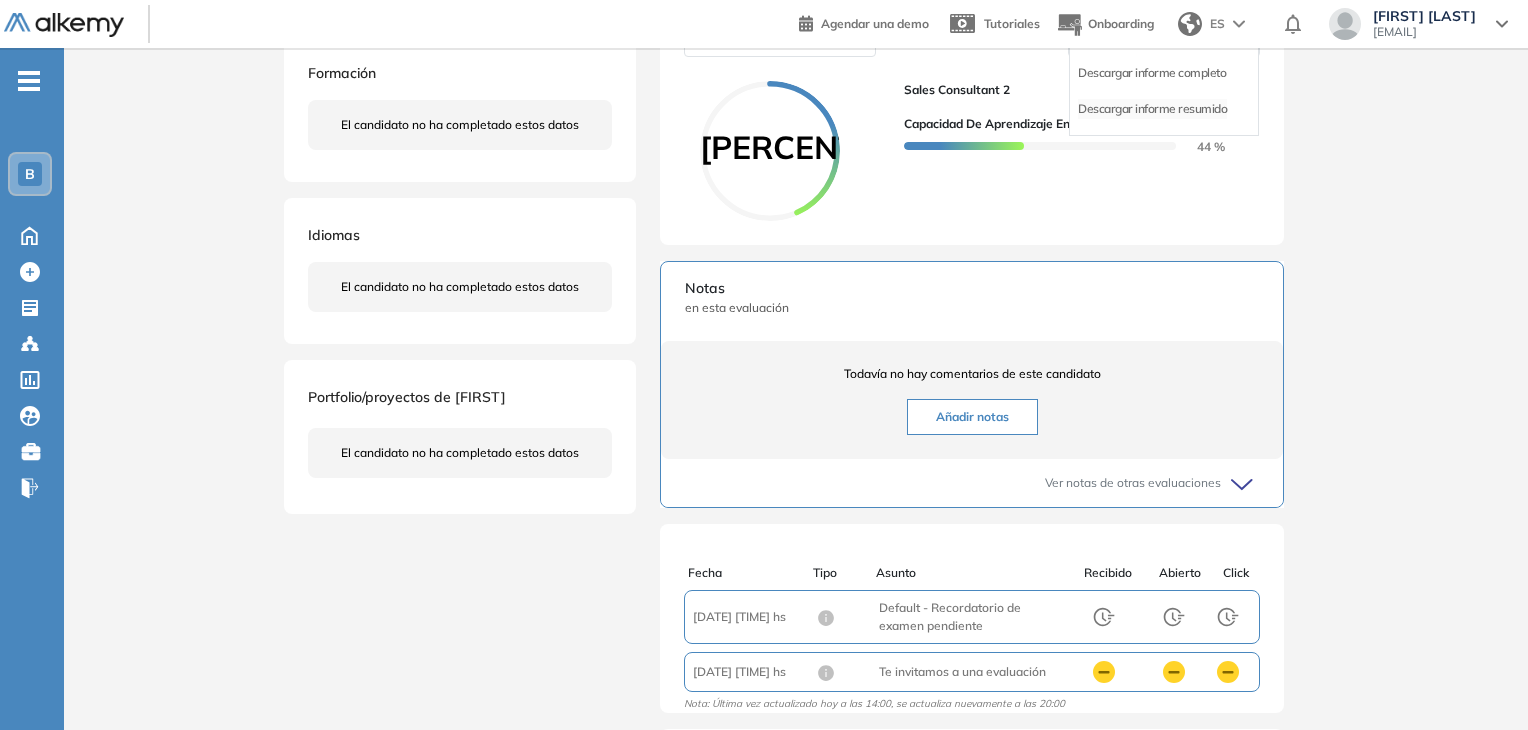 click on "Descargar informe resumido" at bounding box center (1152, 109) 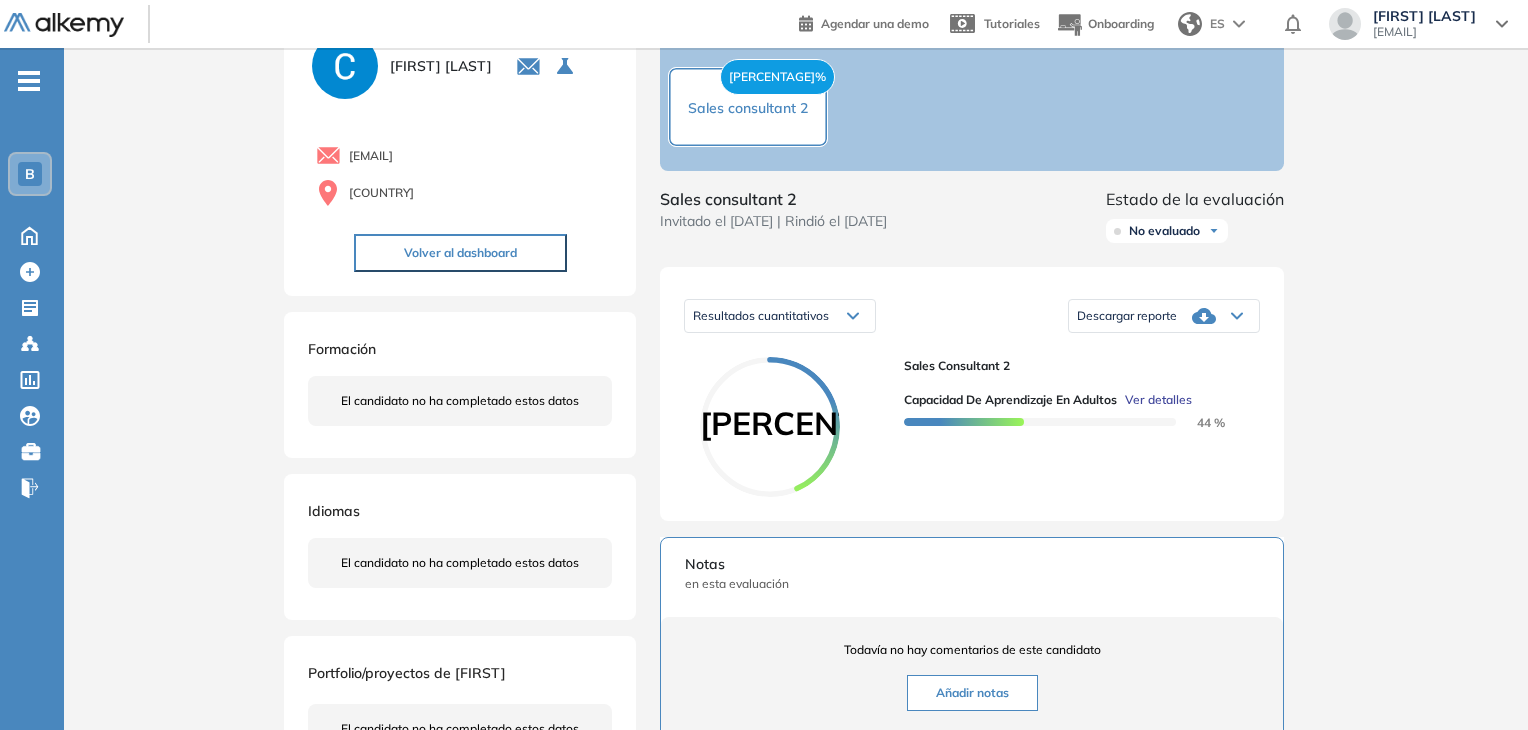 scroll, scrollTop: 0, scrollLeft: 0, axis: both 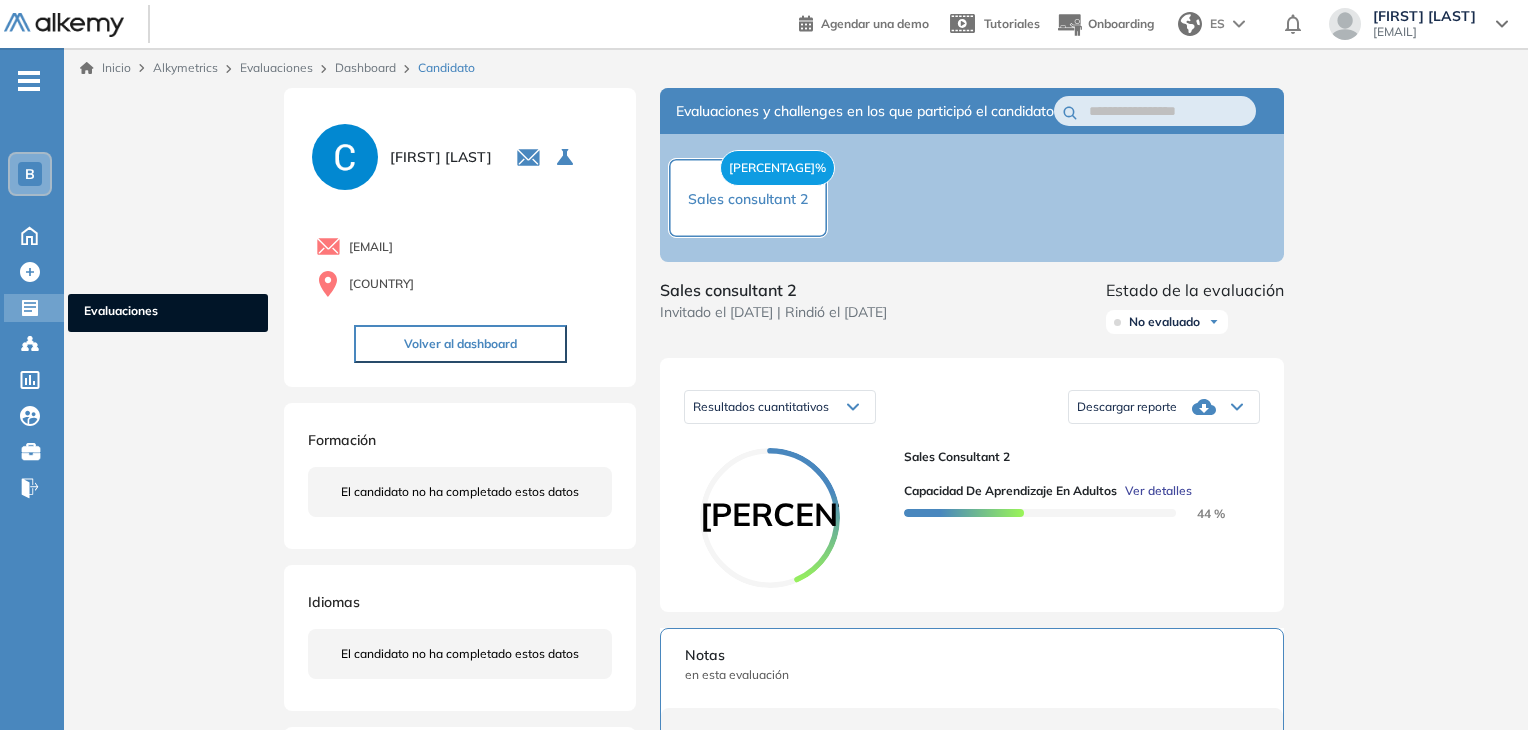 click on "Evaluaciones" at bounding box center (168, 313) 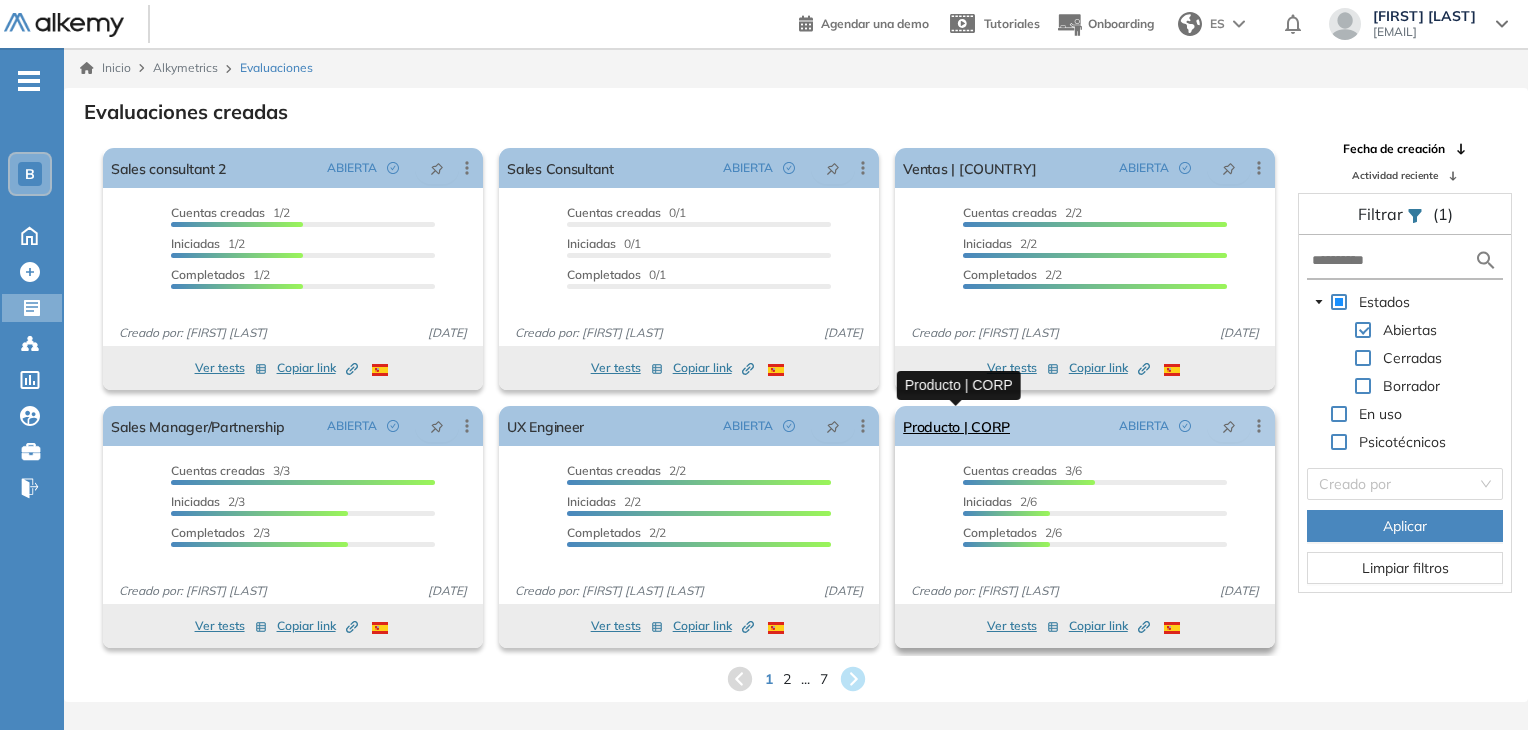 click on "Producto | CORP" at bounding box center (956, 426) 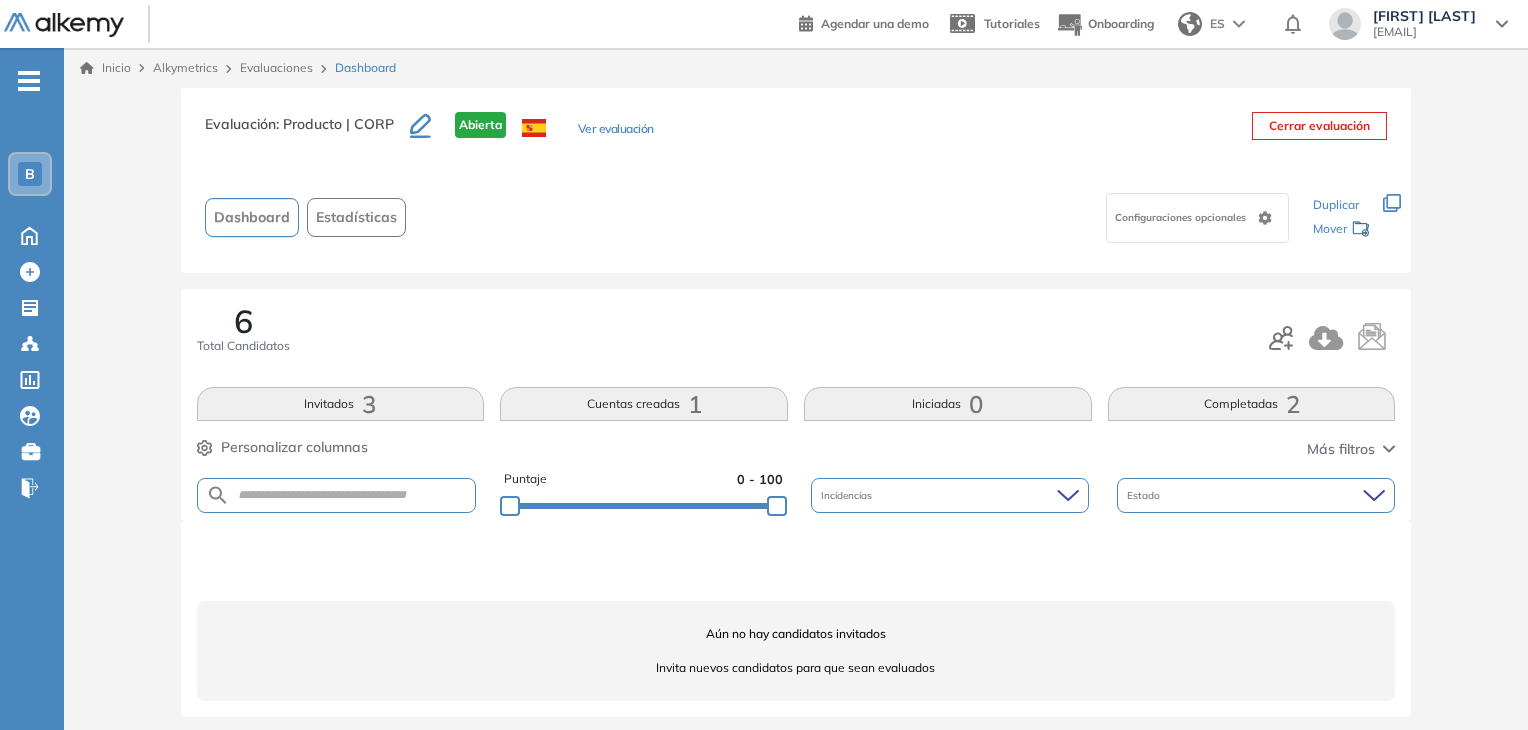 scroll, scrollTop: 10, scrollLeft: 0, axis: vertical 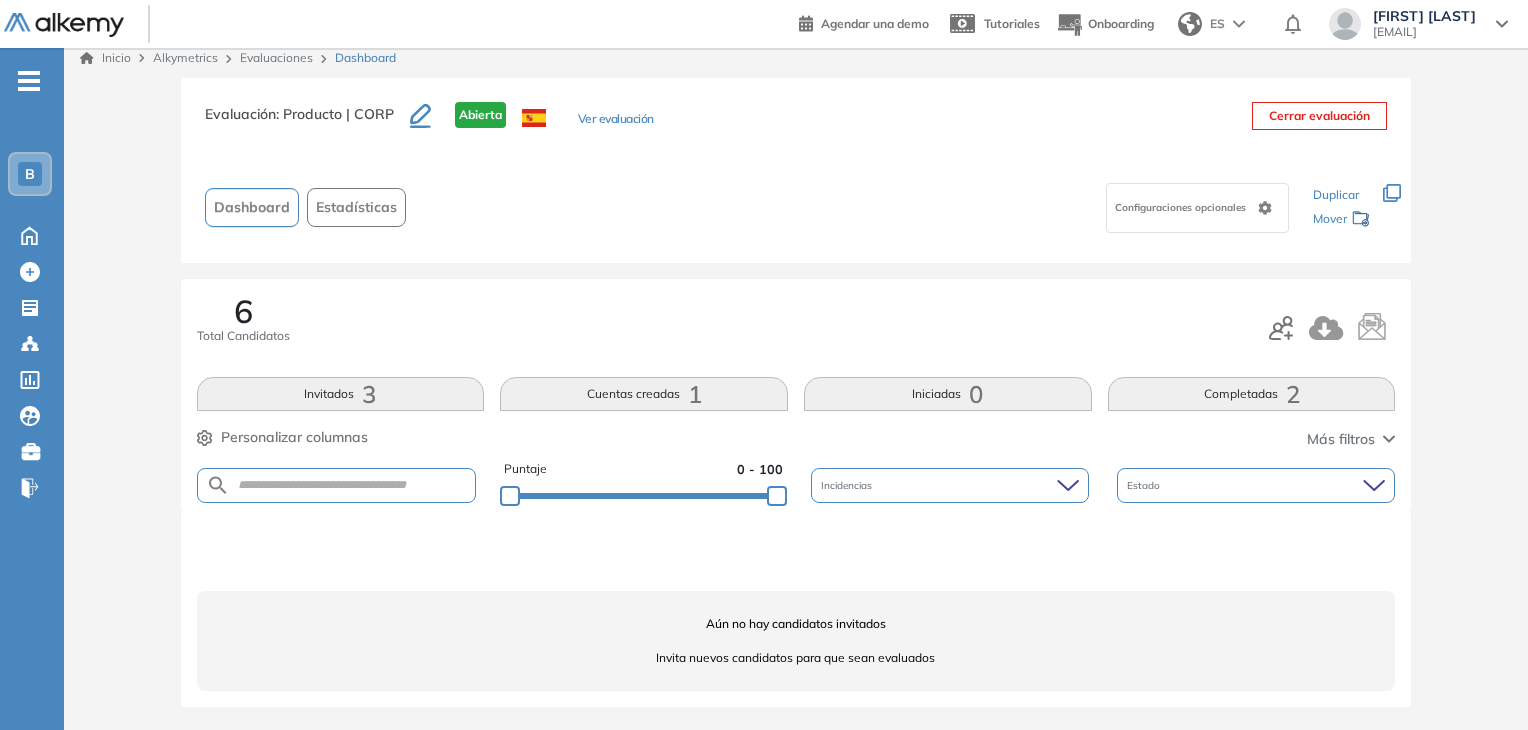 click on "Completadas 2" at bounding box center [1252, 394] 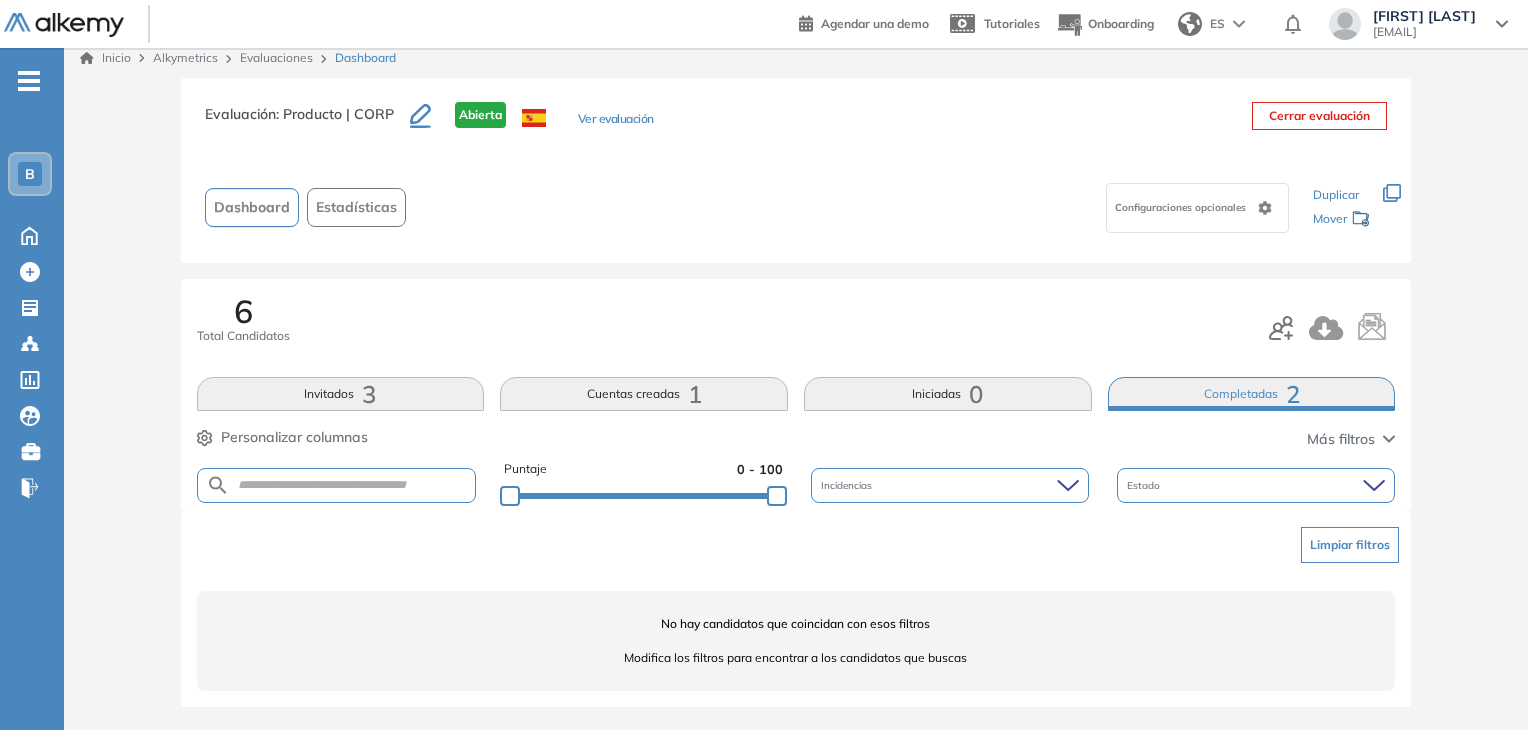 scroll, scrollTop: 0, scrollLeft: 0, axis: both 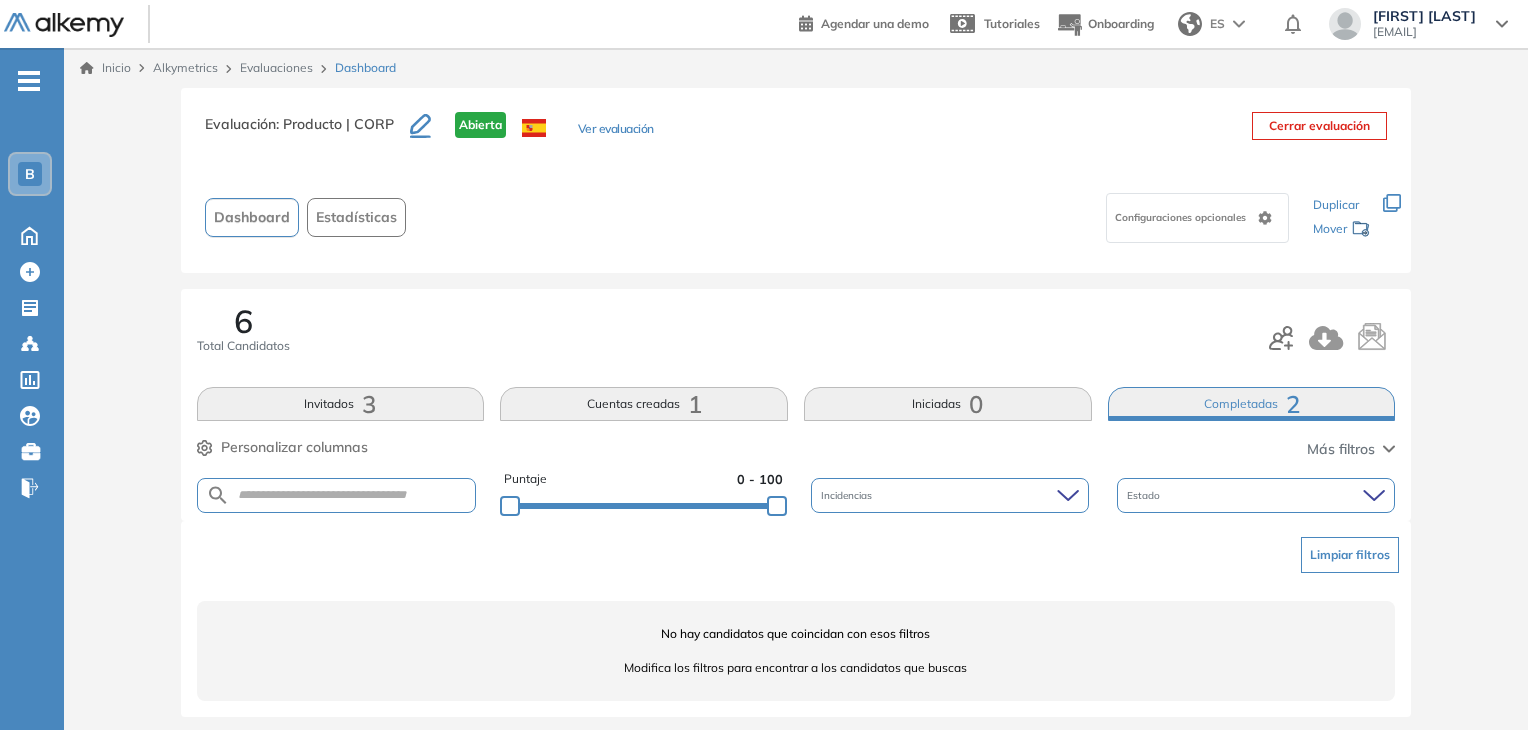 click on "6 Total Candidatos Invitados 3 Cuentas creadas 1 Iniciadas 0 Completadas 2   Personalizar columnas Personalizar columnas Candidato Fijar columna Puntaje Fijar columna Proctoring Fijar columna País Fijar columna Provincia Fijar columna Estado Fijar columna Completado Fijar columna Evaluación Fijar columna Fecha límite Fijar columna Razonamiento Lógico - Avanzado Resolución de problemas - Intermedio Cancelar Aplicar Más filtros Puntaje 0 - 100 Incidencias Estado" at bounding box center (796, 405) 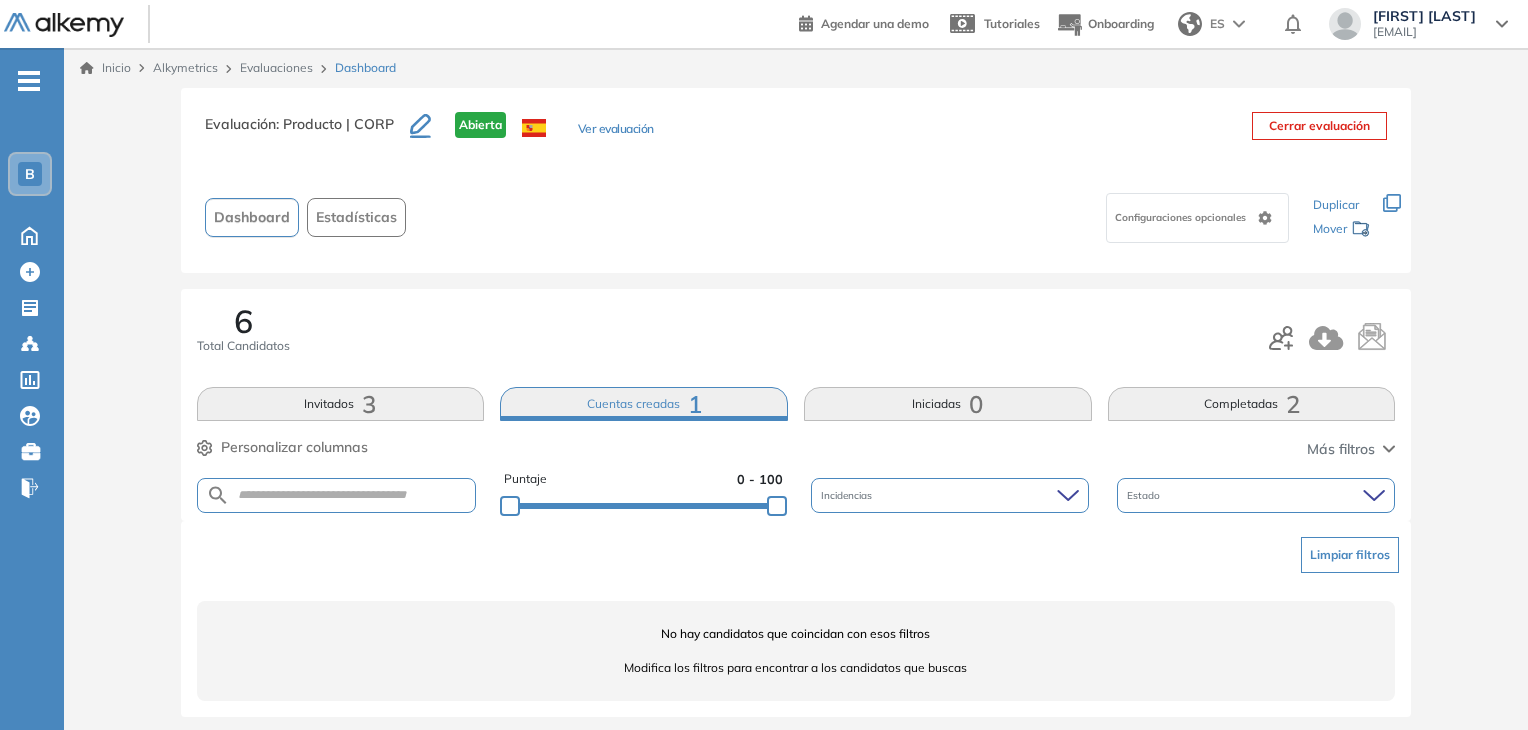 click on "Invitados 3" at bounding box center (341, 404) 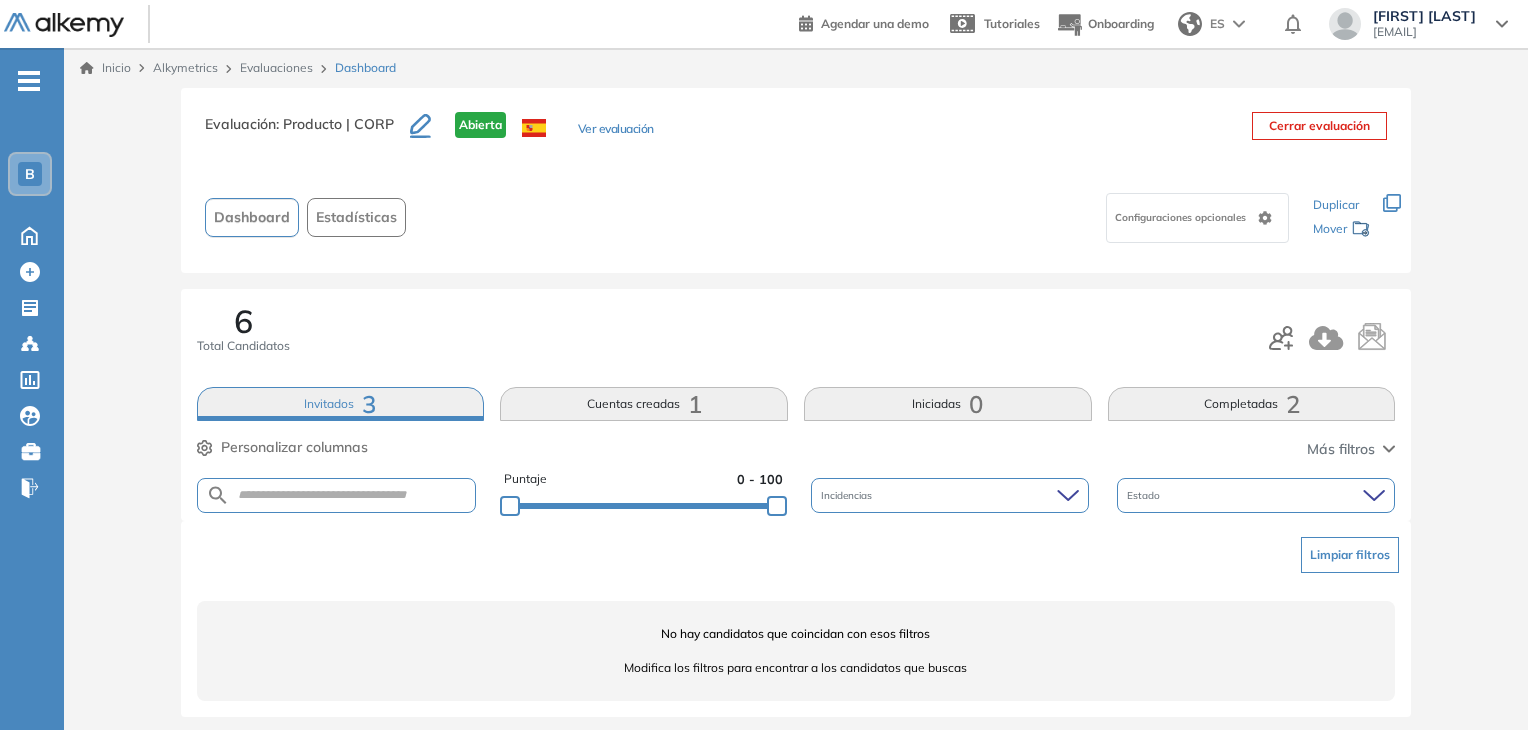 scroll, scrollTop: 3, scrollLeft: 0, axis: vertical 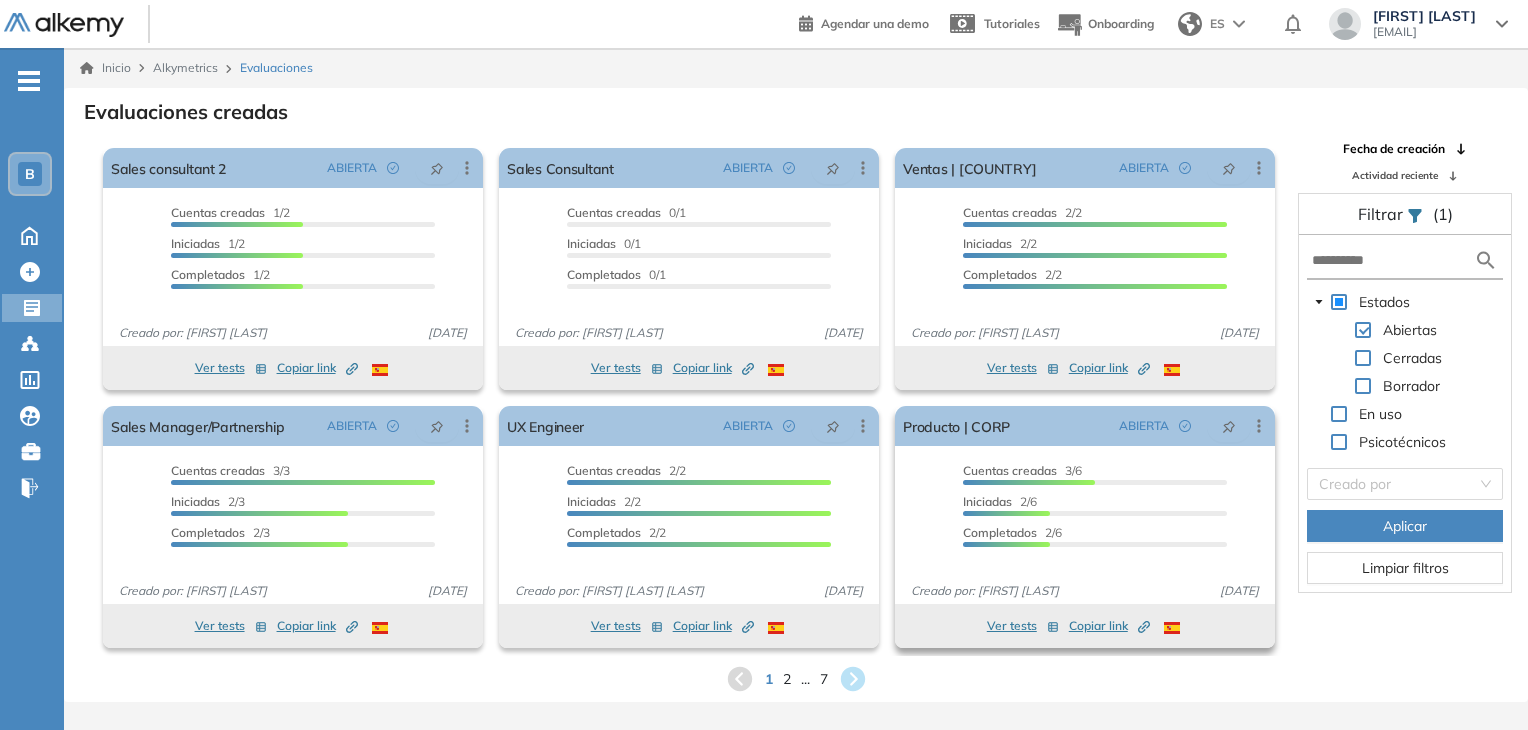 click on "Cuentas creadas 3/6 Prefiltrados 0/6 Iniciadas 2/6 Completados 2/6" at bounding box center (1085, 514) 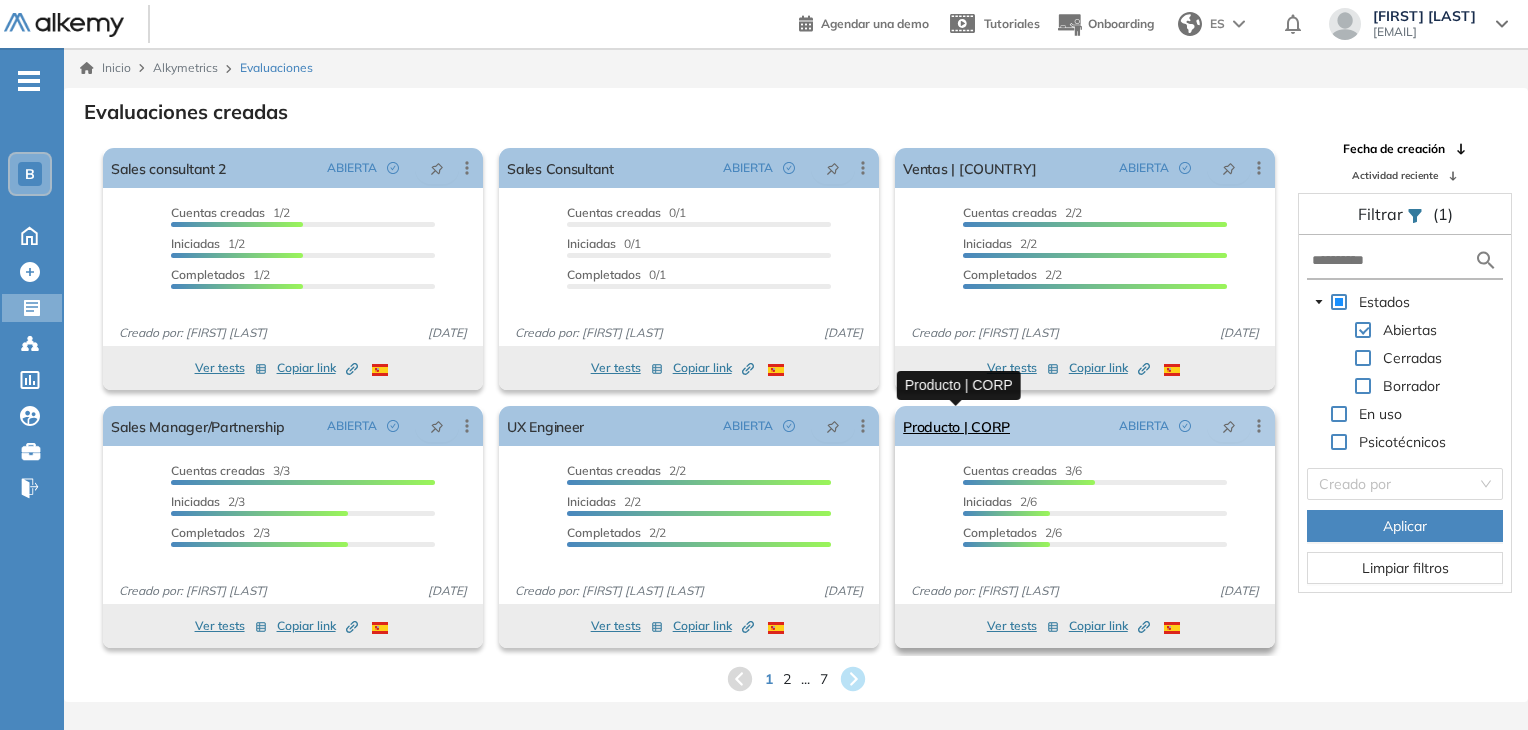 click on "Producto | CORP" at bounding box center [956, 426] 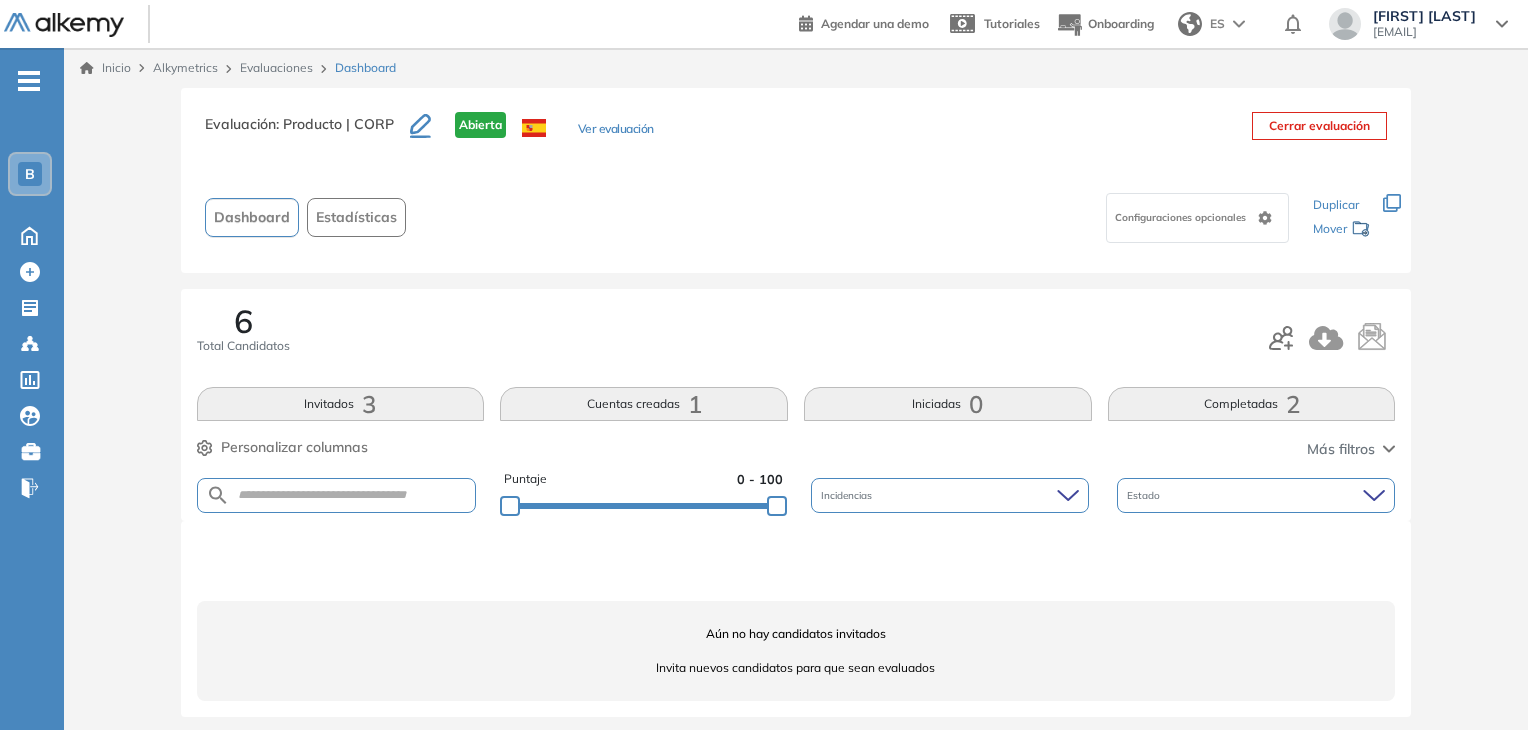 scroll, scrollTop: 10, scrollLeft: 0, axis: vertical 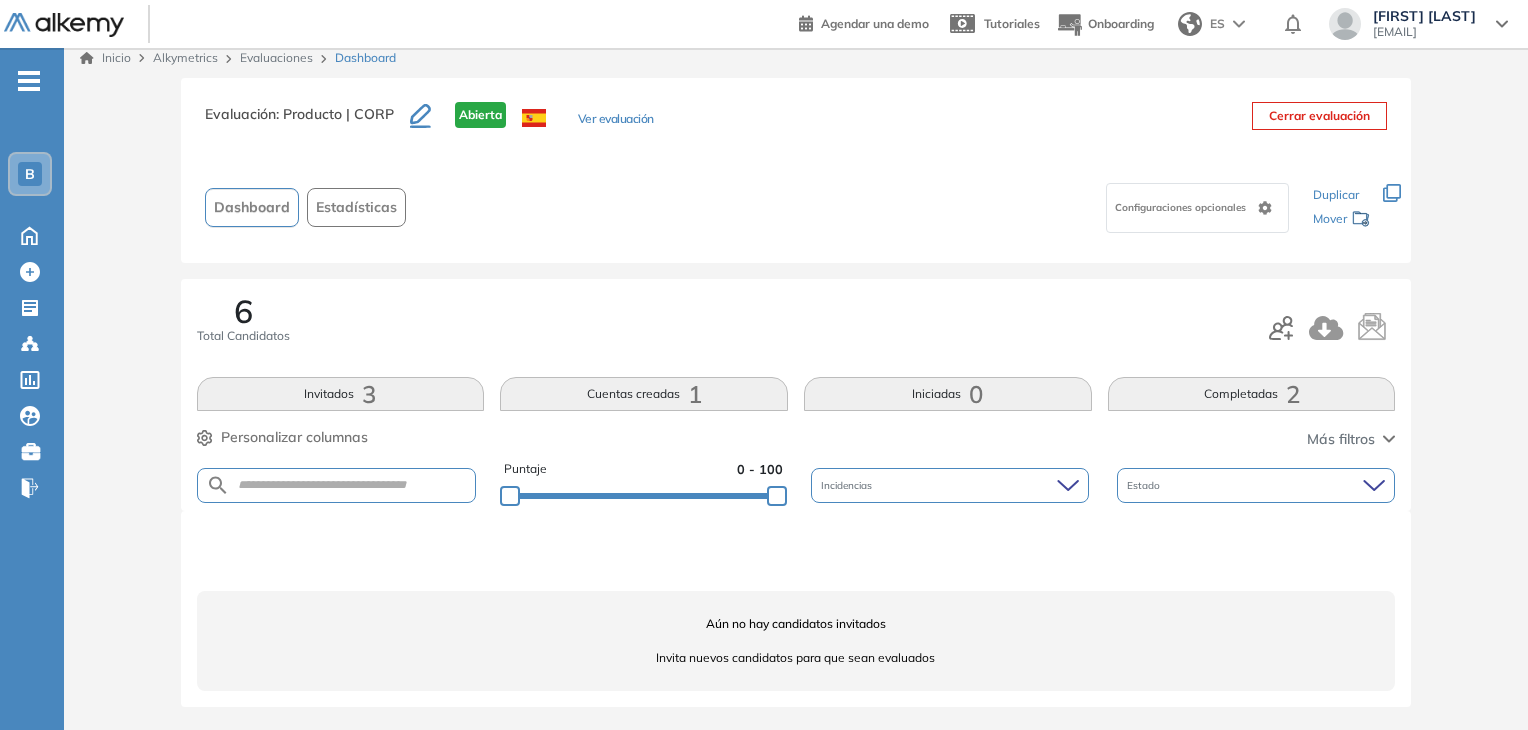 click on "Cuentas creadas 1" at bounding box center (644, 394) 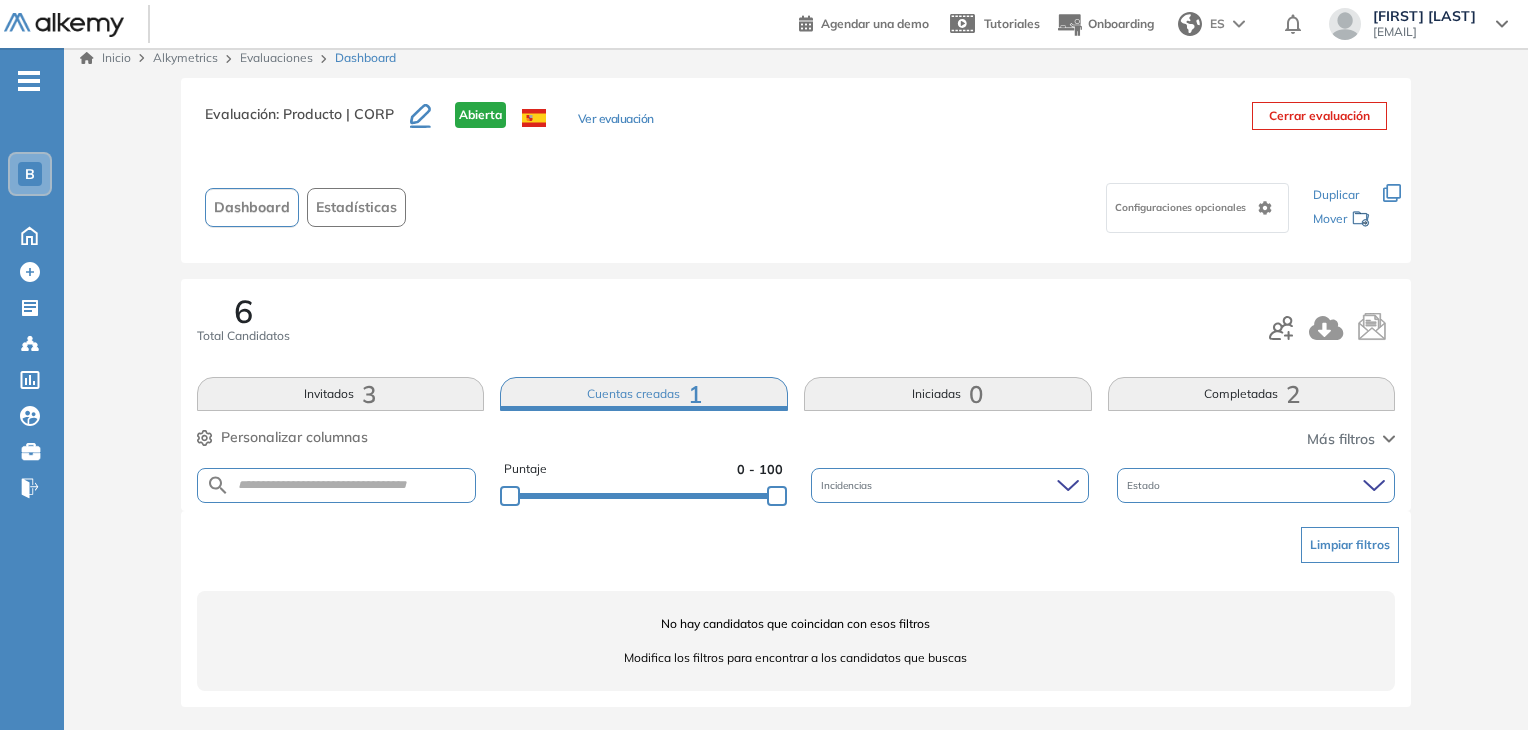 click on "Completadas 2" at bounding box center [1252, 394] 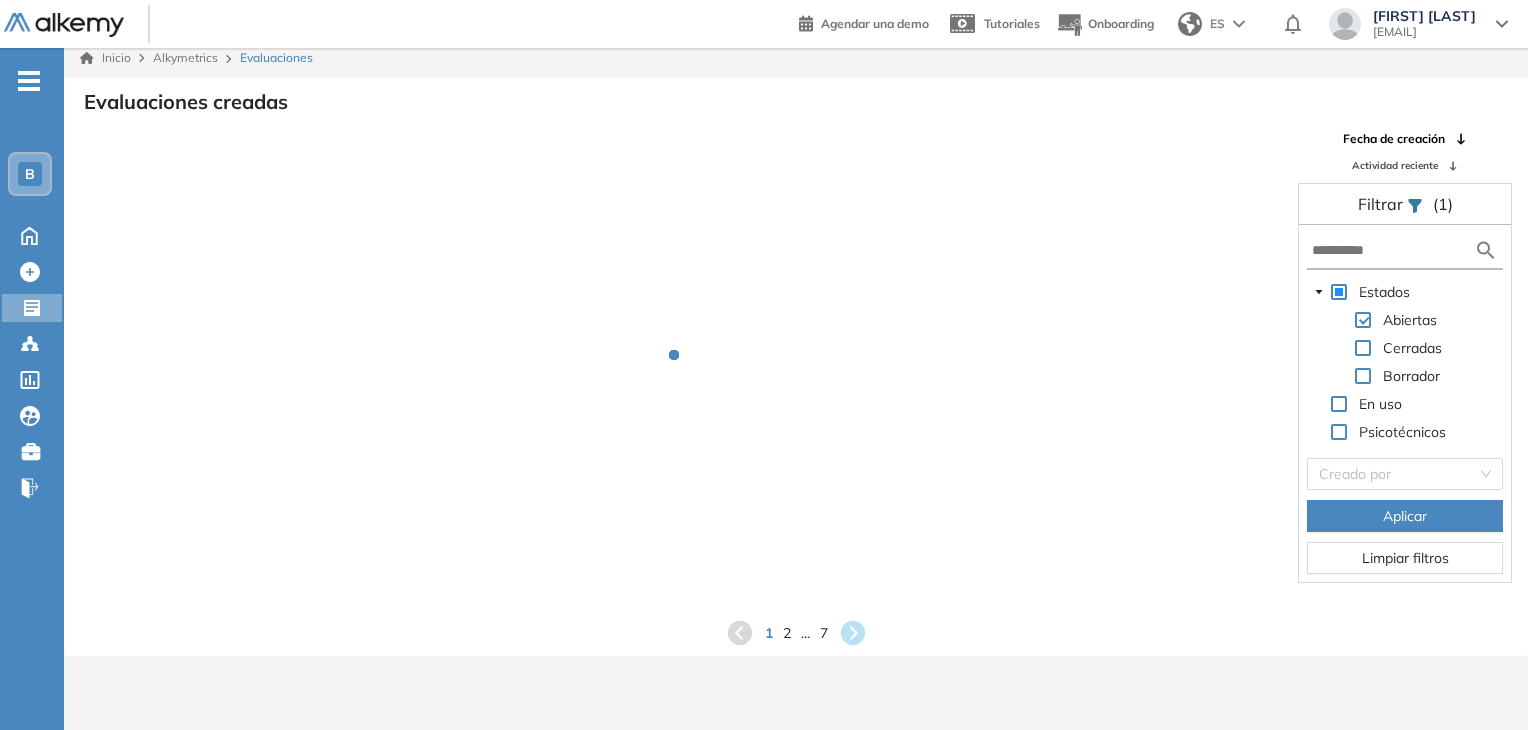 scroll, scrollTop: 0, scrollLeft: 0, axis: both 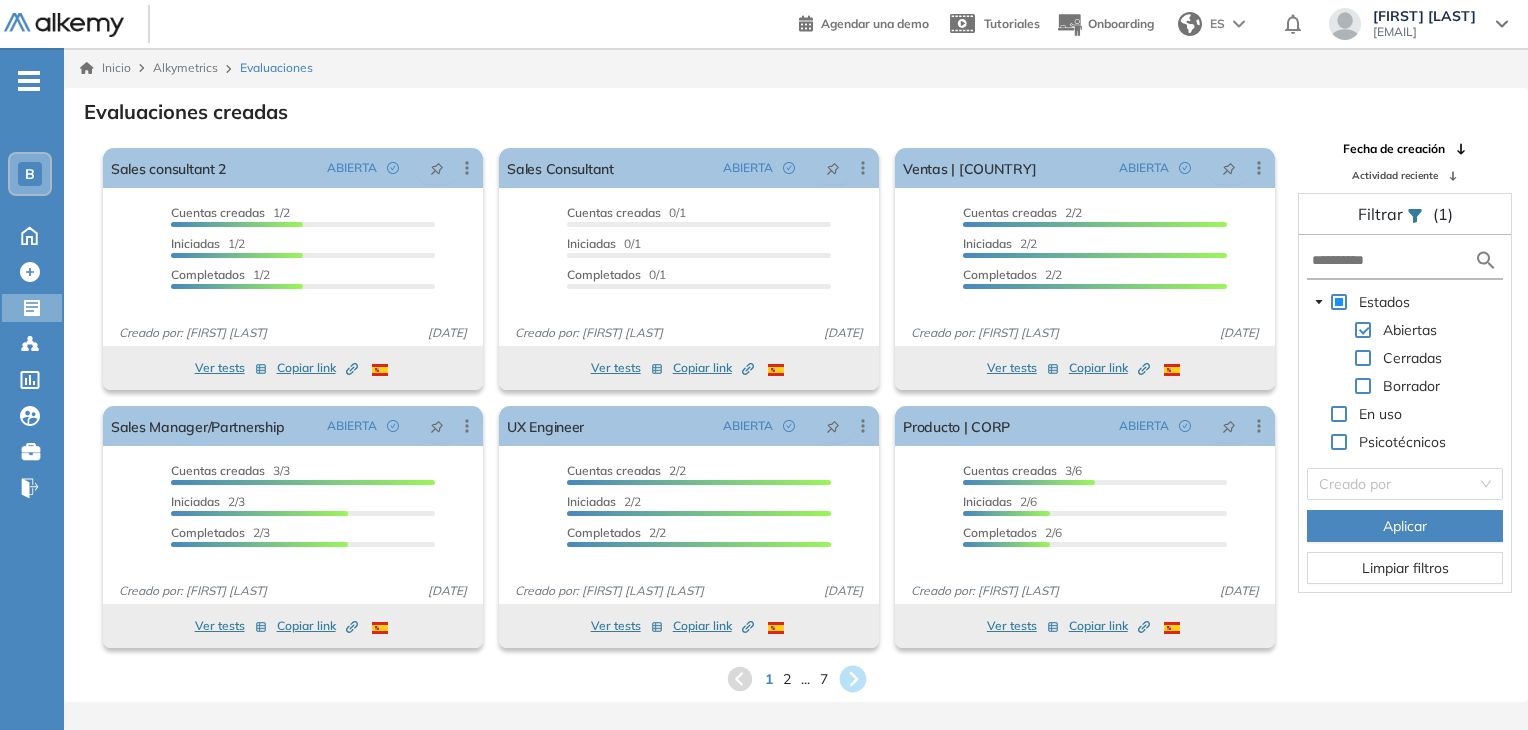 click 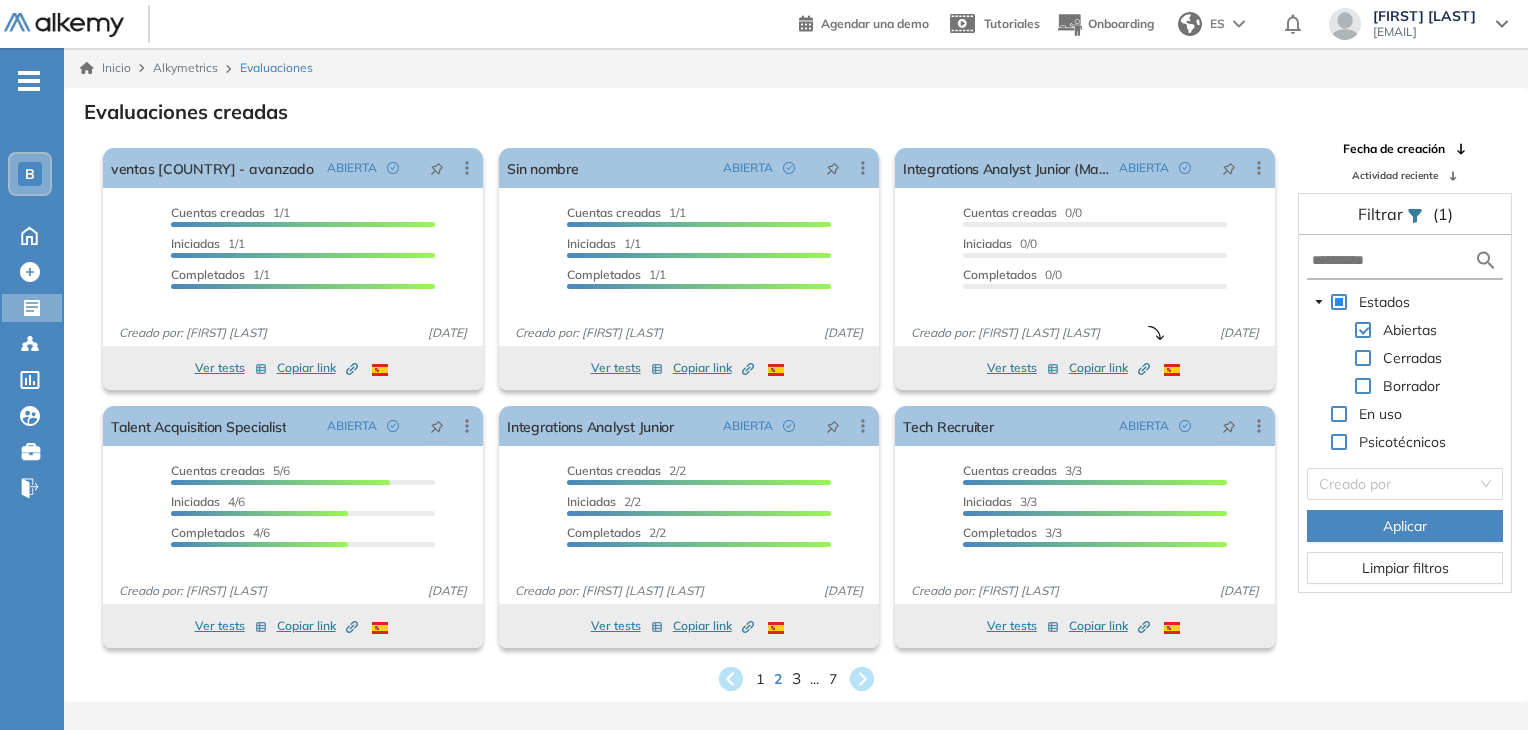 click on "3" at bounding box center [795, 678] 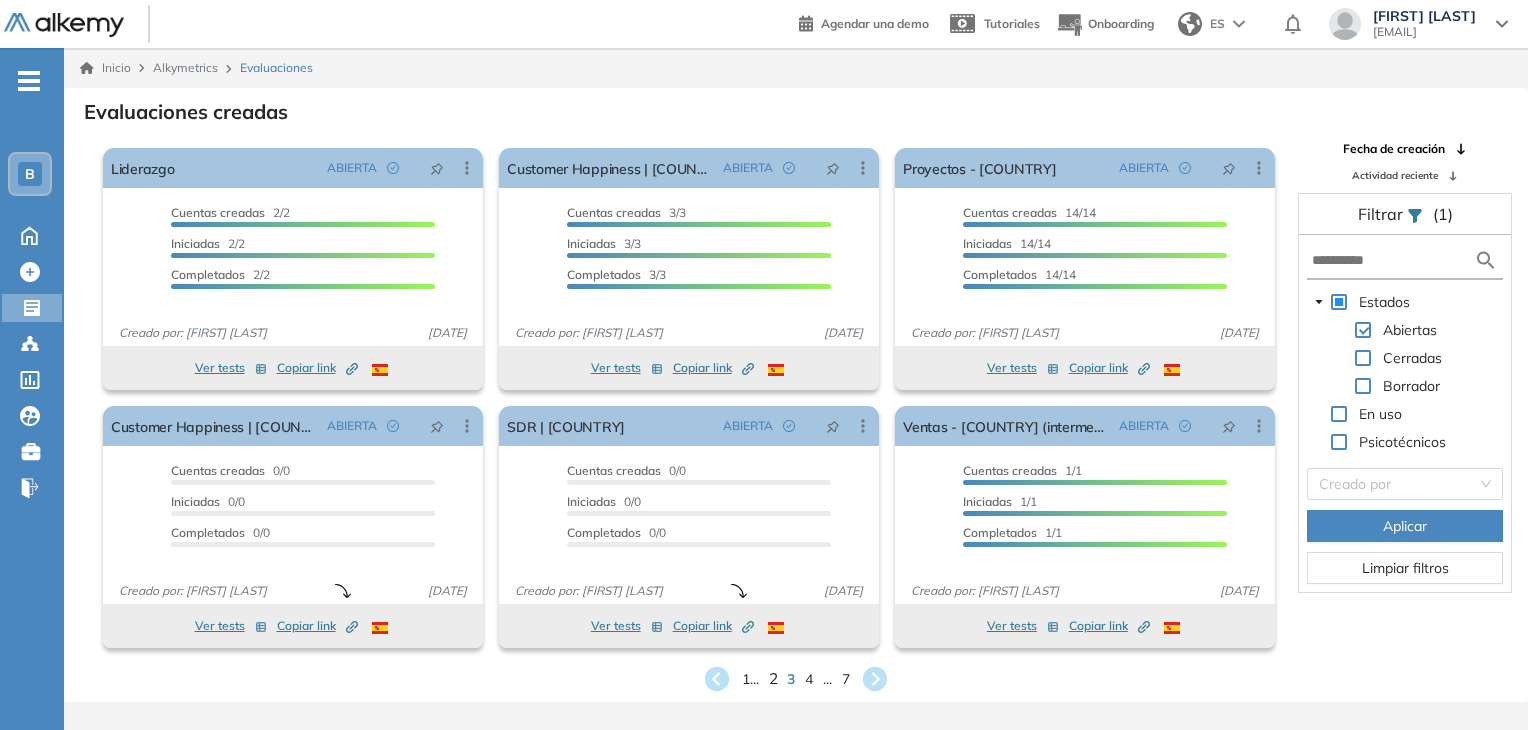 click on "2" at bounding box center (773, 678) 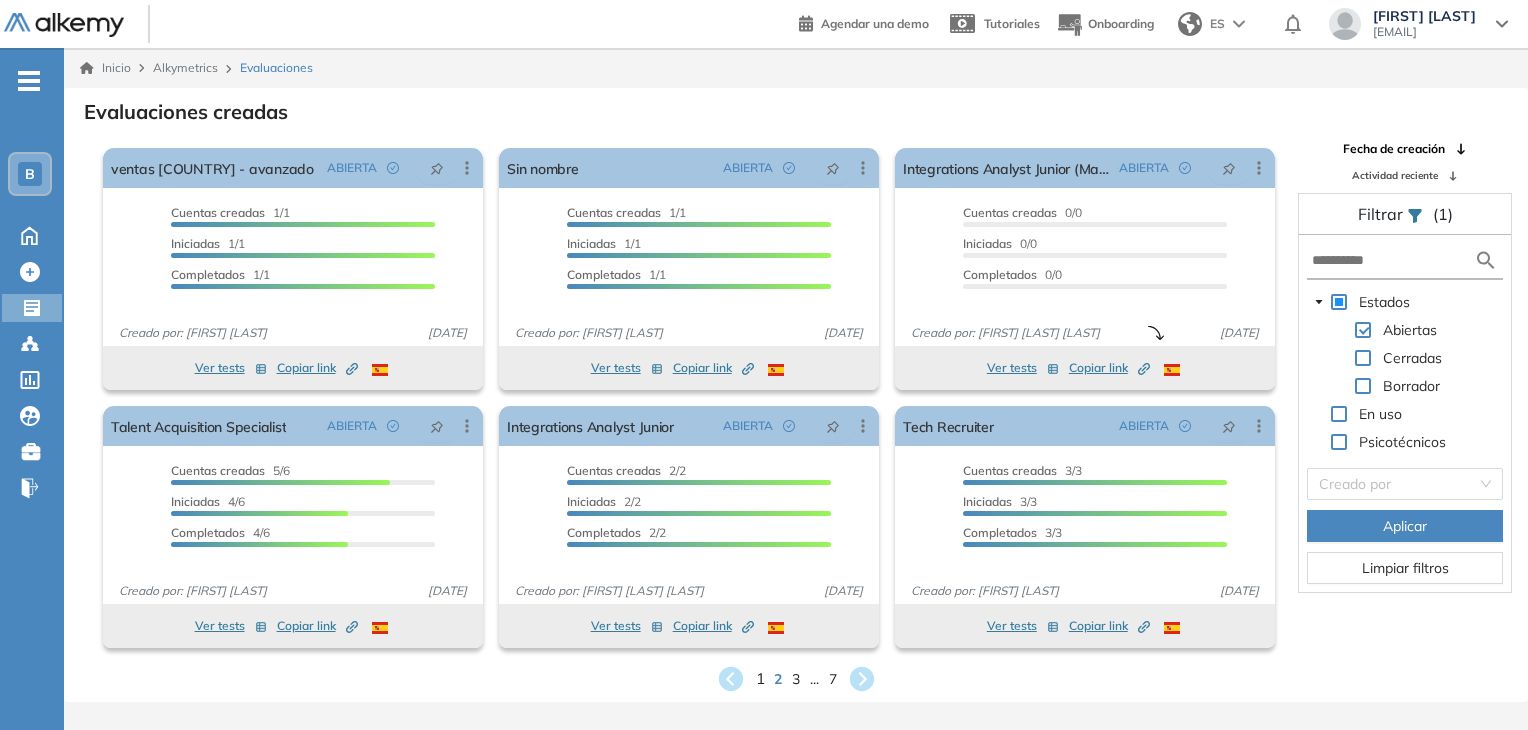 click on "1" at bounding box center [759, 678] 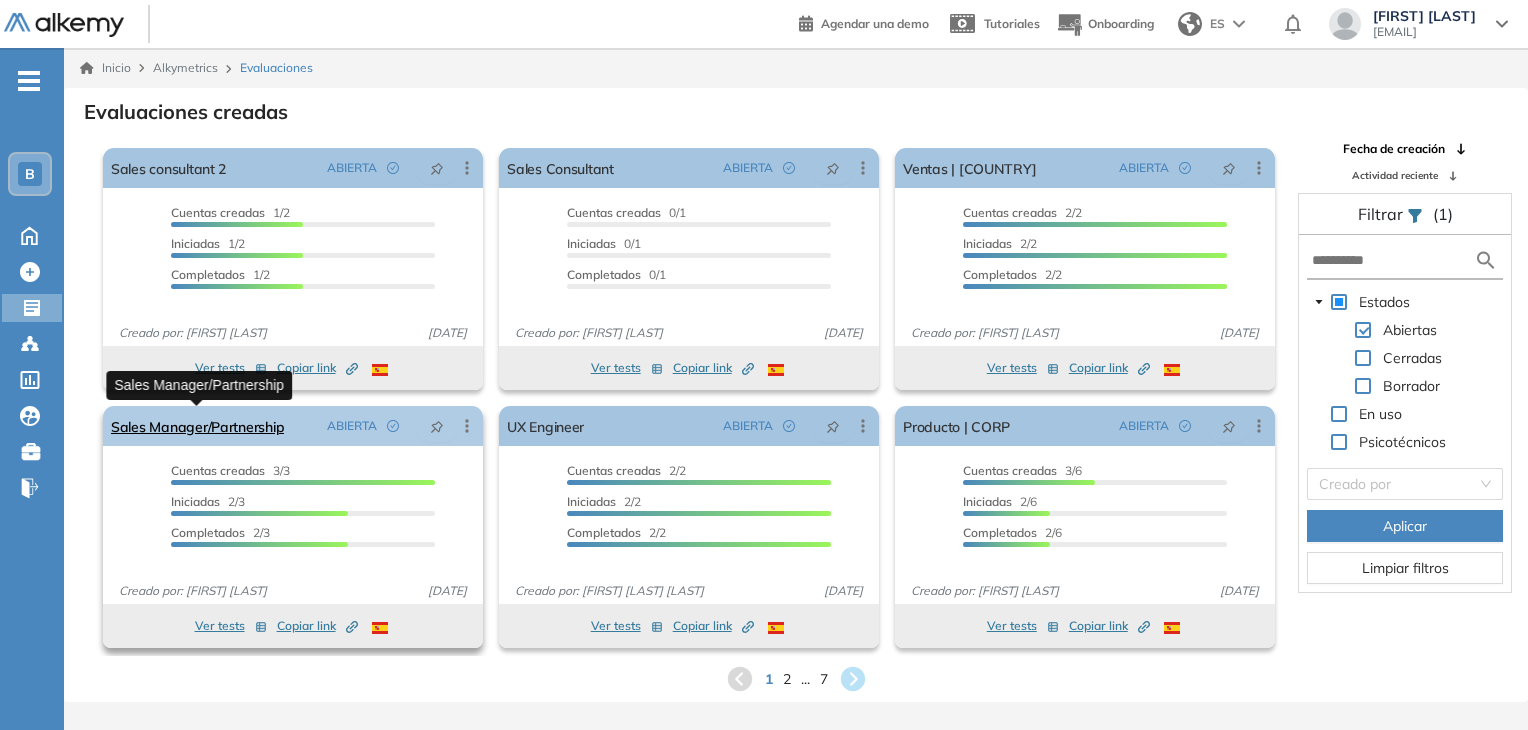 click on "Sales Manager/Partnership" at bounding box center (197, 426) 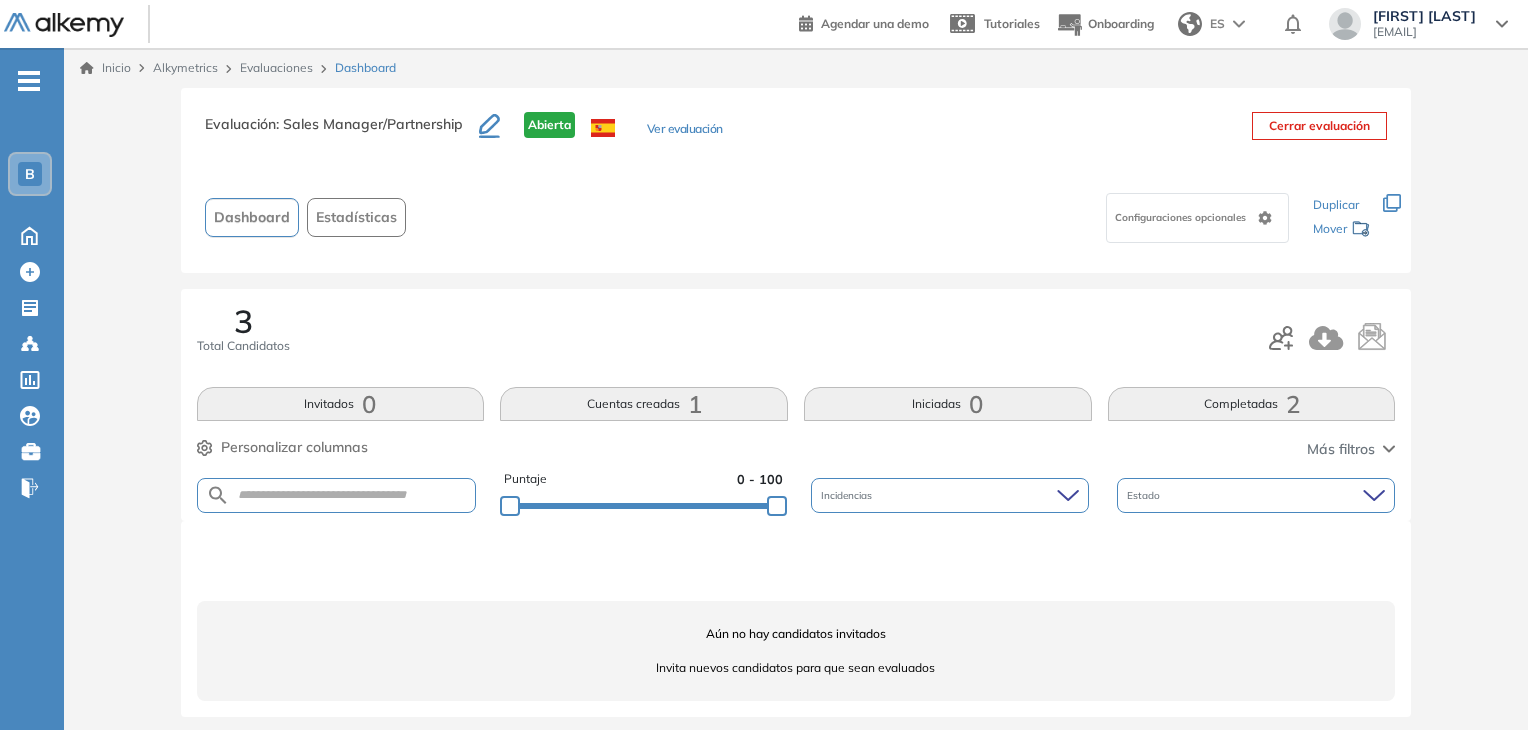 click on "Completadas 2" at bounding box center (1252, 404) 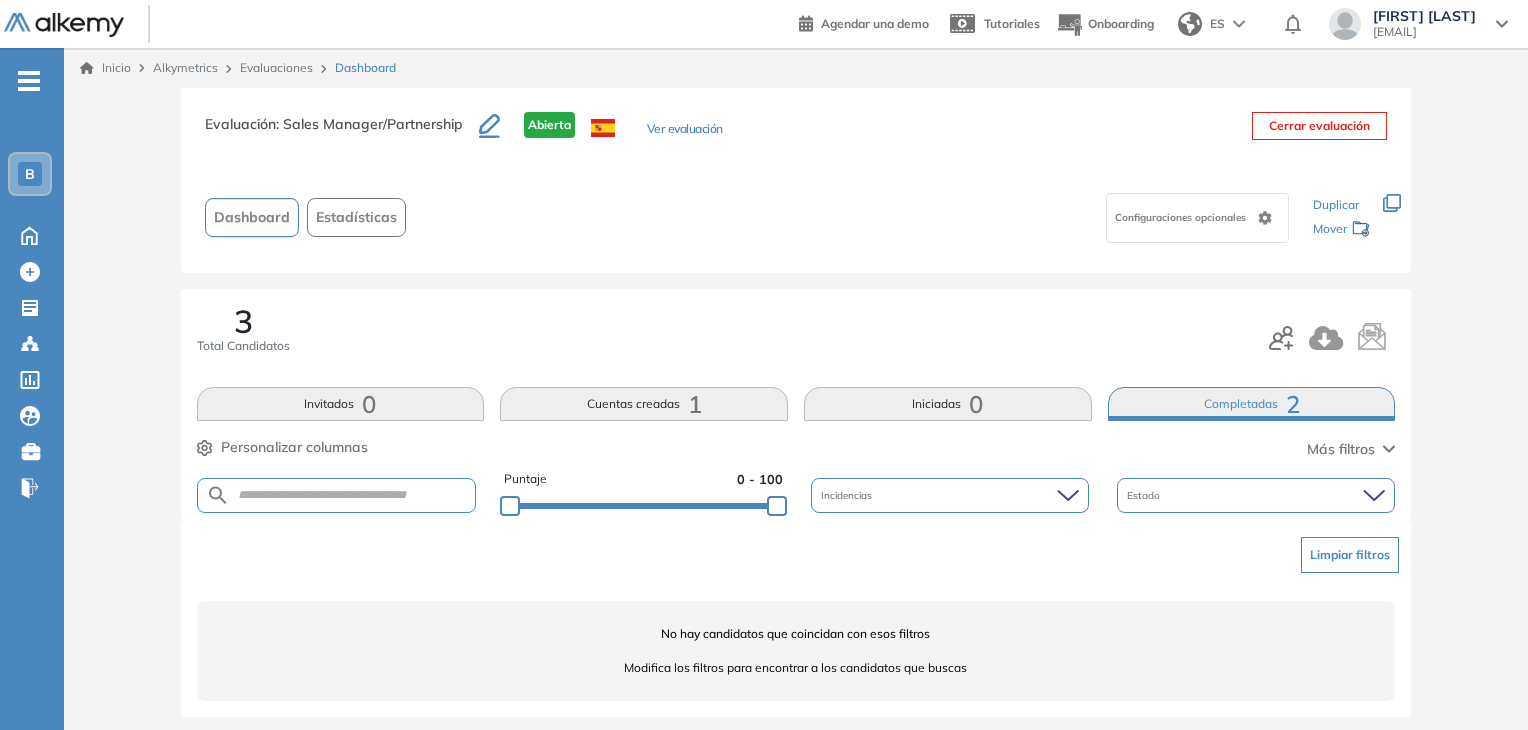 scroll, scrollTop: 10, scrollLeft: 0, axis: vertical 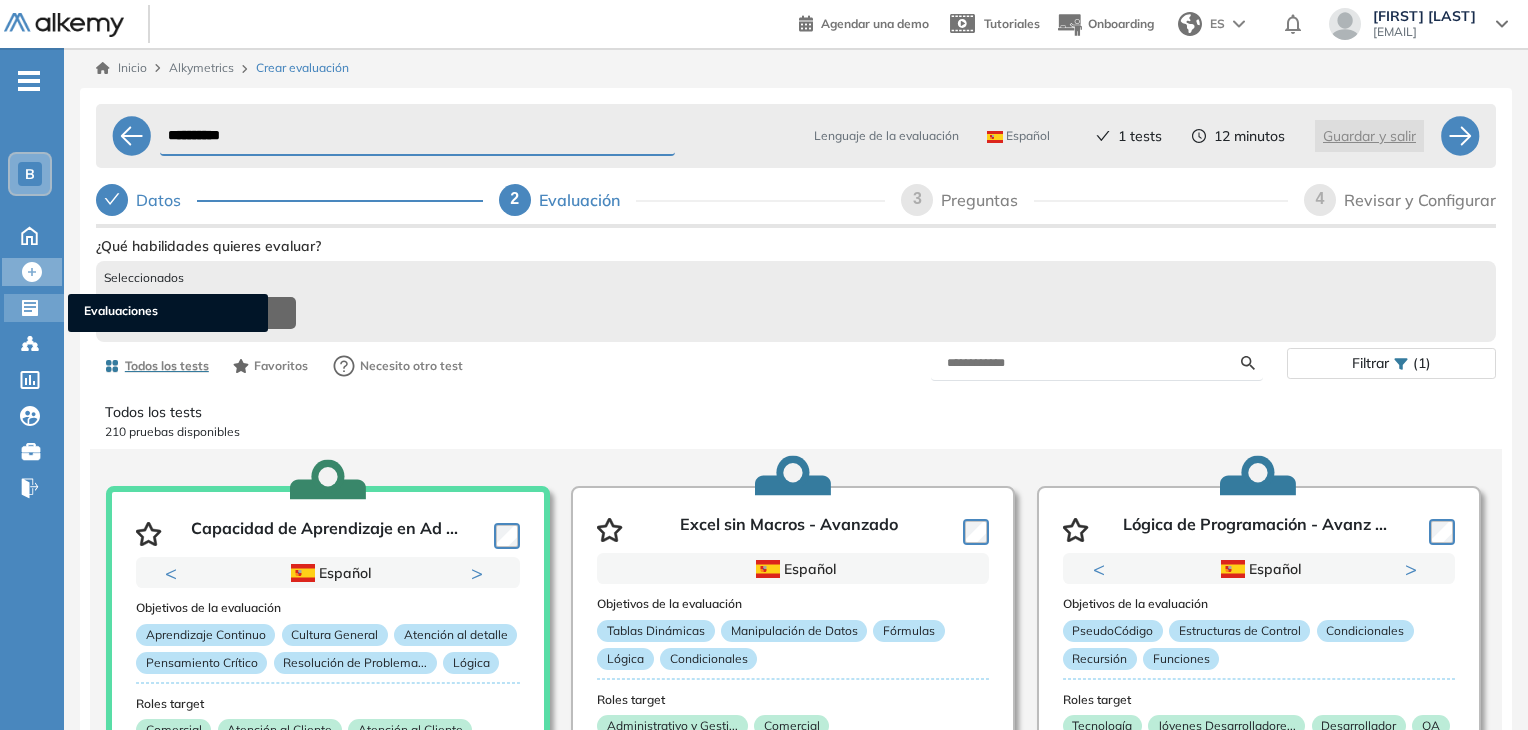 click on "Evaluaciones" at bounding box center (168, 313) 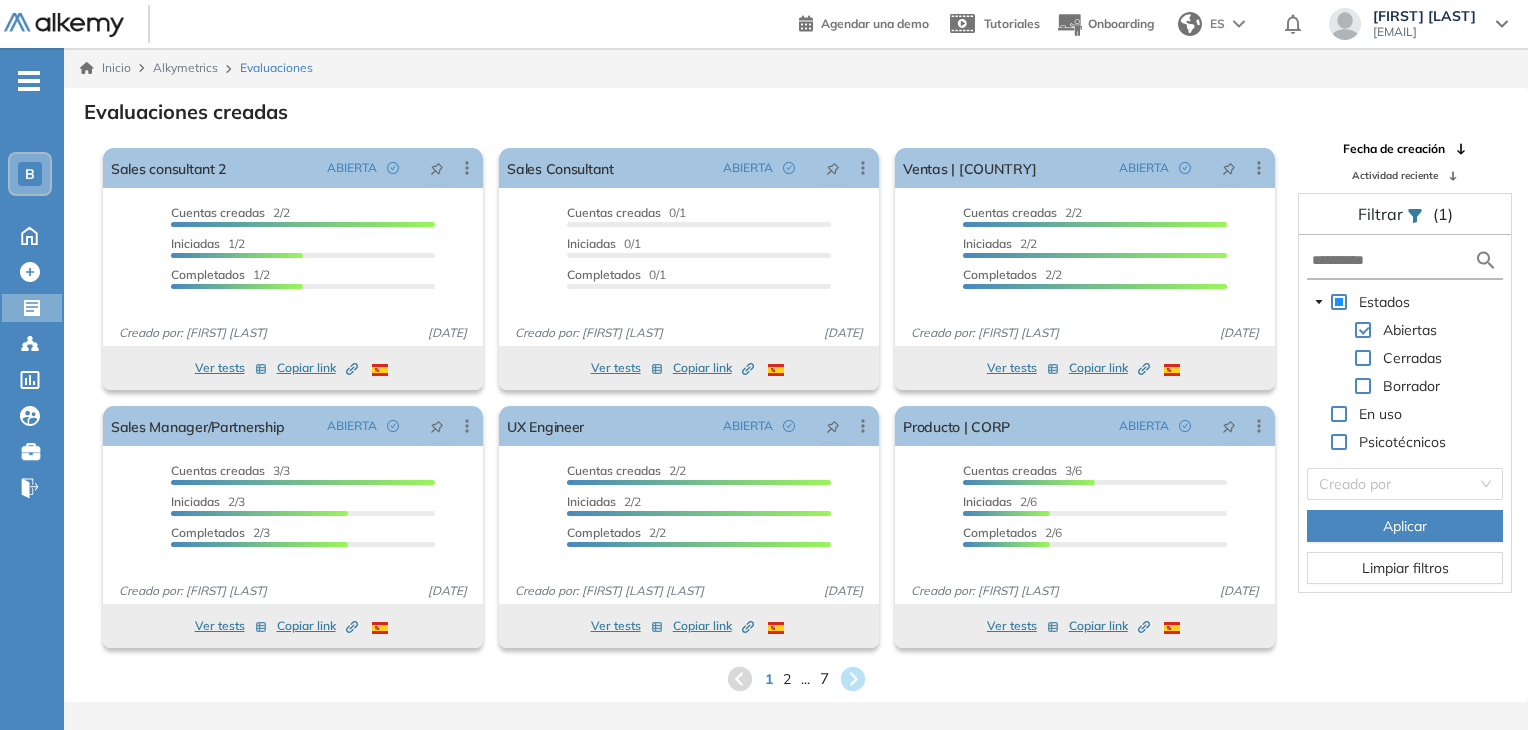 click on "7" at bounding box center (823, 678) 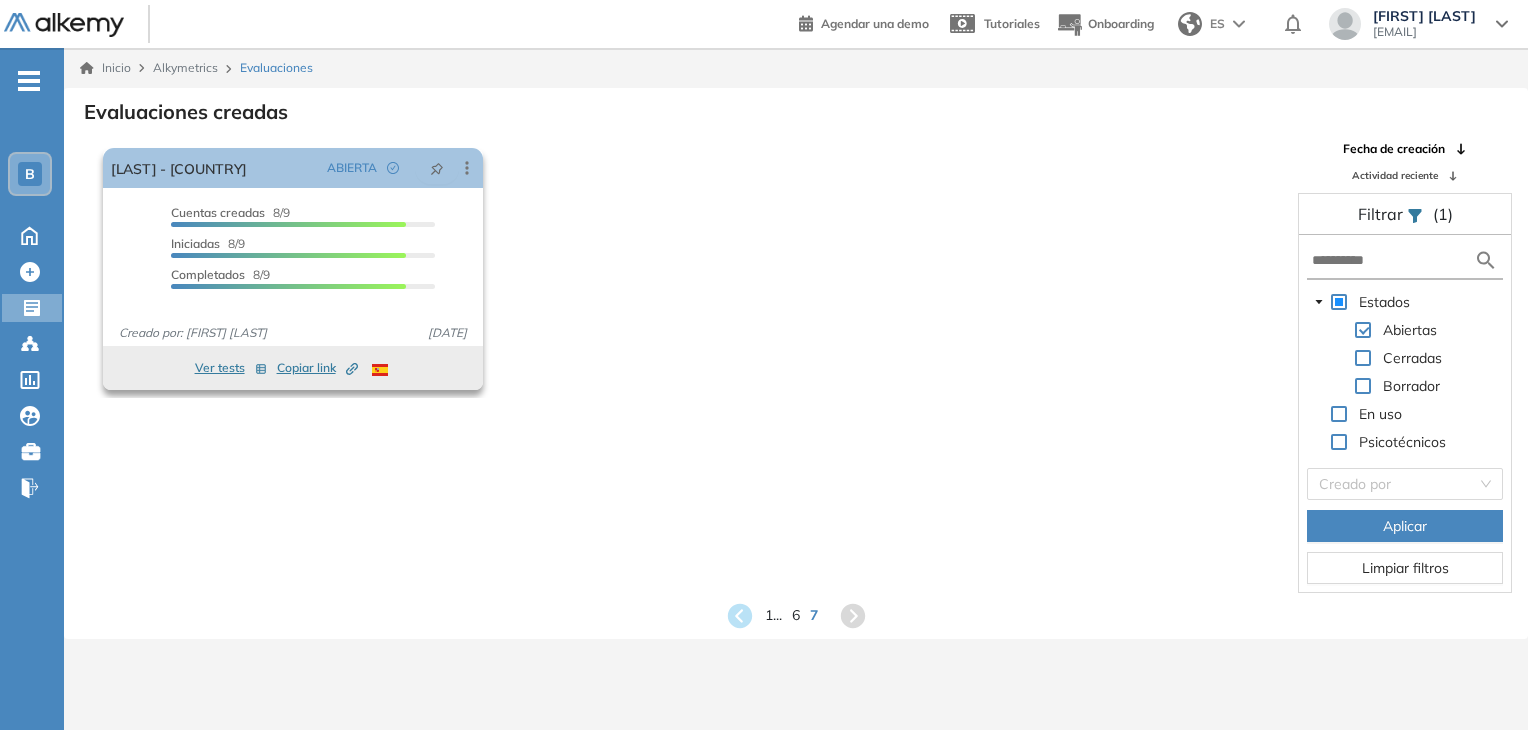 click on "Ver tests" at bounding box center [231, 368] 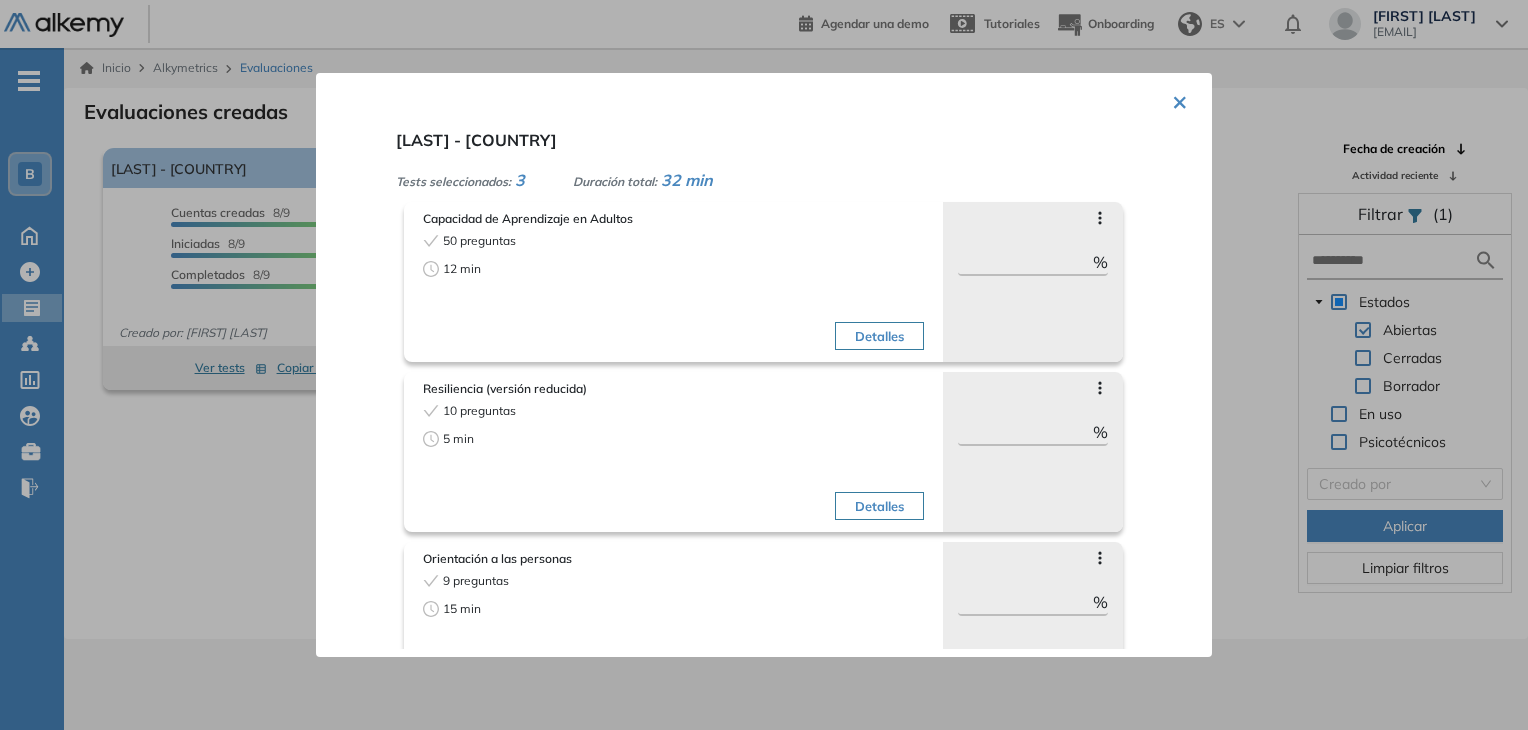 scroll, scrollTop: 60, scrollLeft: 0, axis: vertical 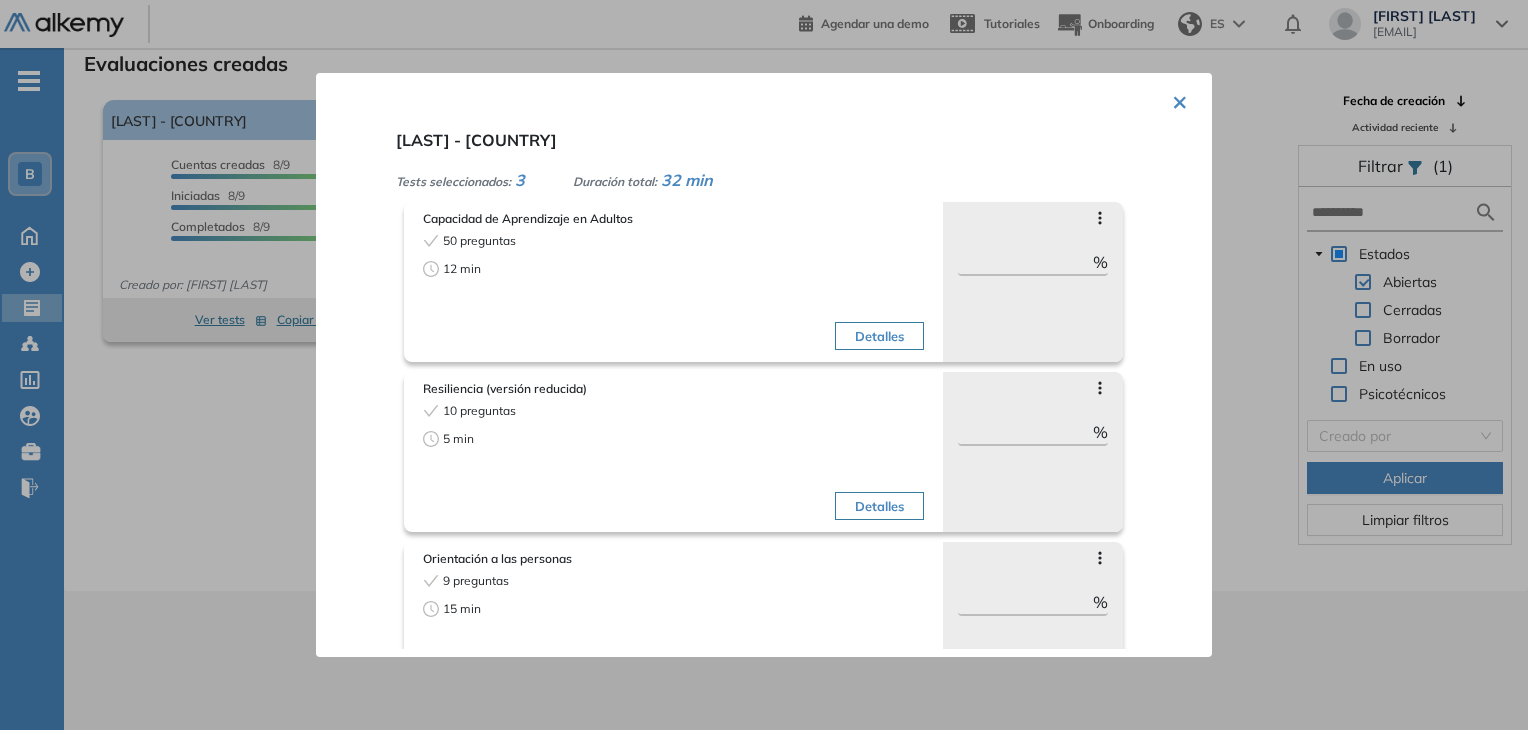 click on "×" at bounding box center [1180, 100] 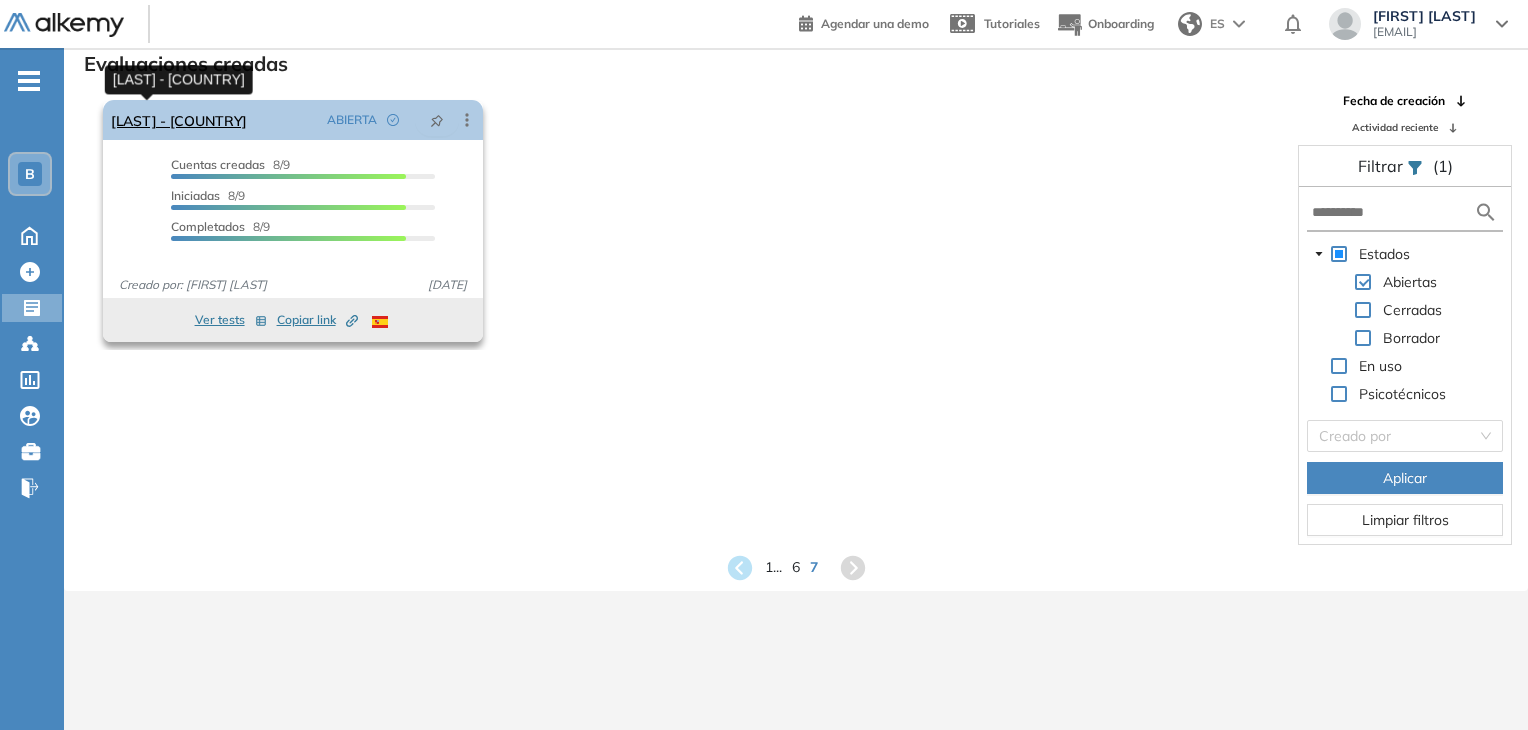 click on "SAC - [COUNTRY]" at bounding box center (179, 120) 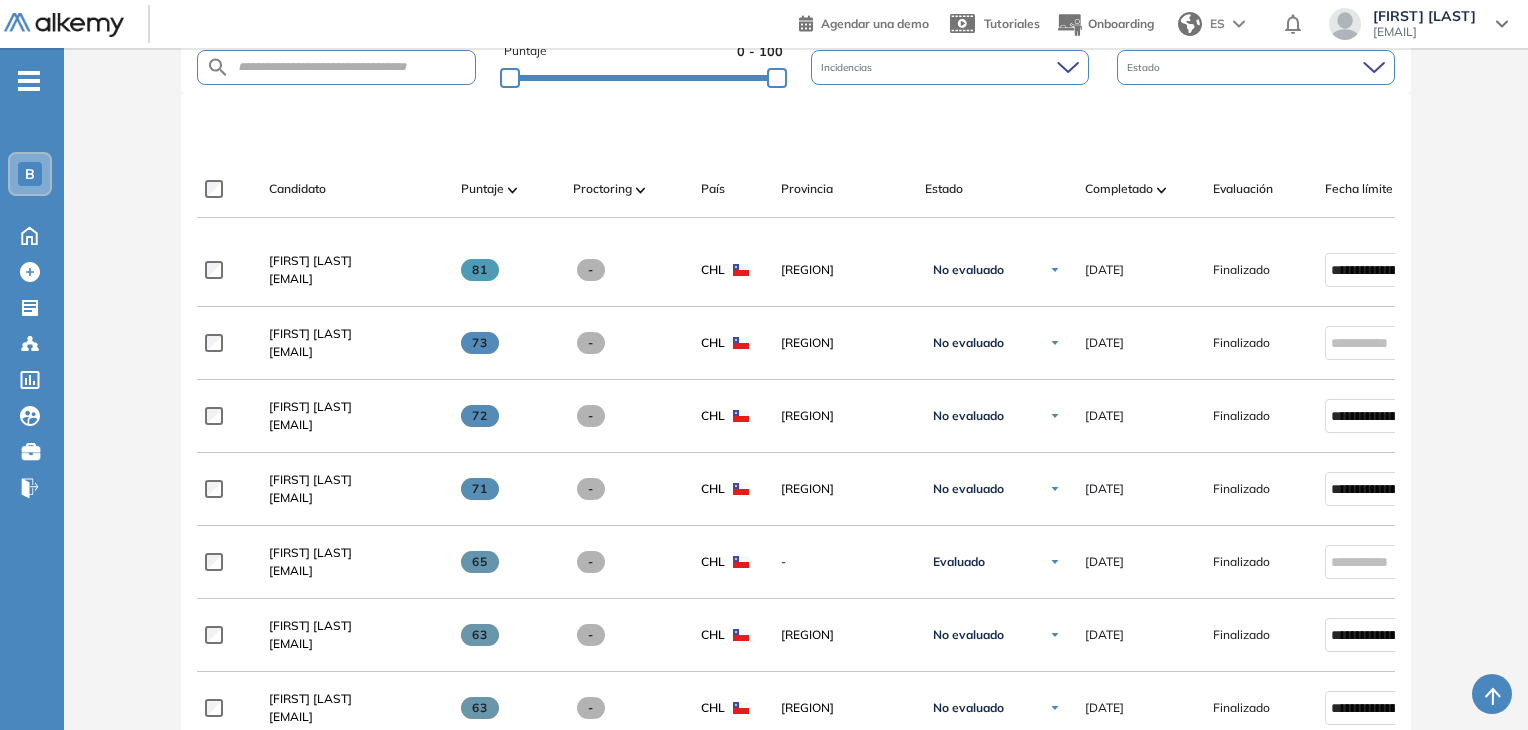 scroll, scrollTop: 159, scrollLeft: 0, axis: vertical 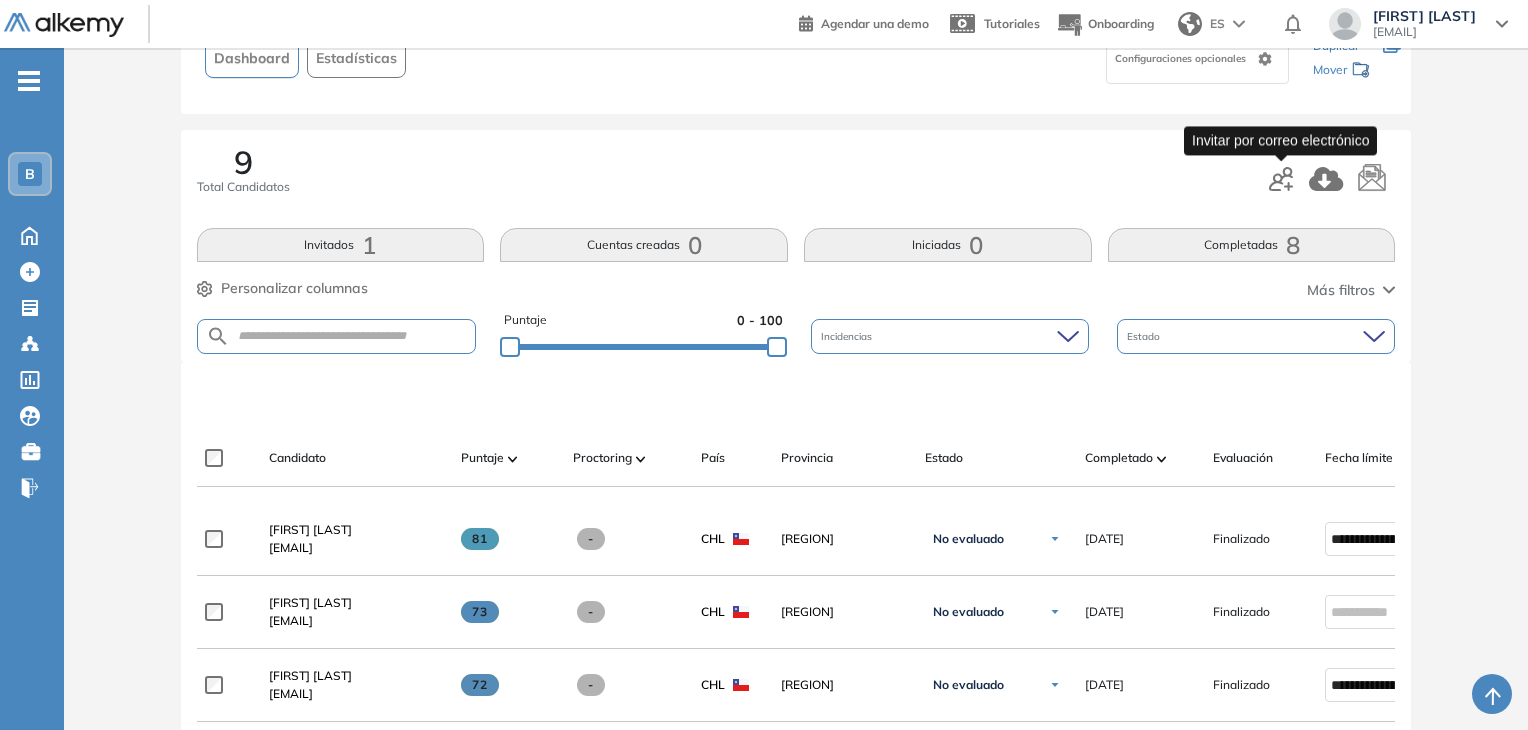 click 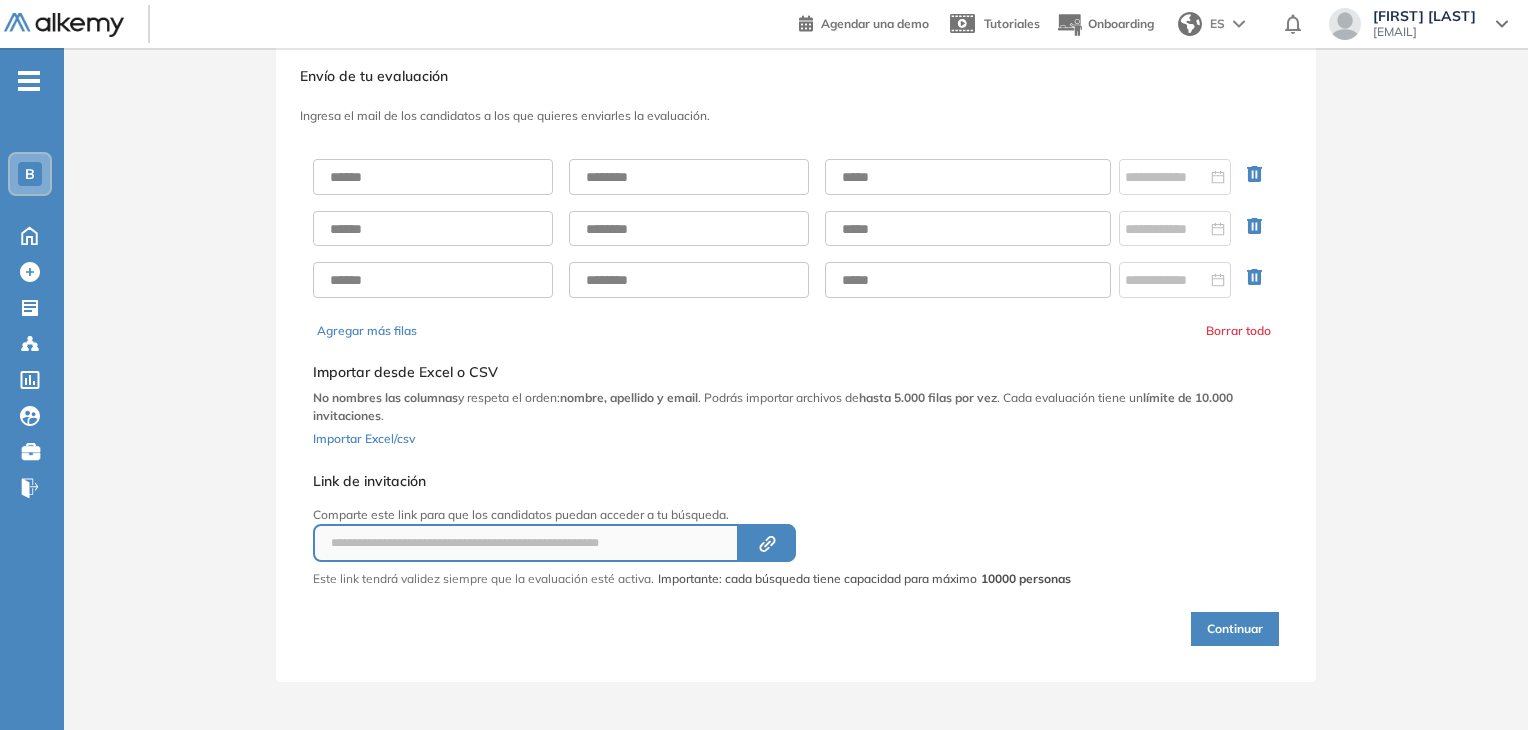 scroll, scrollTop: 42, scrollLeft: 0, axis: vertical 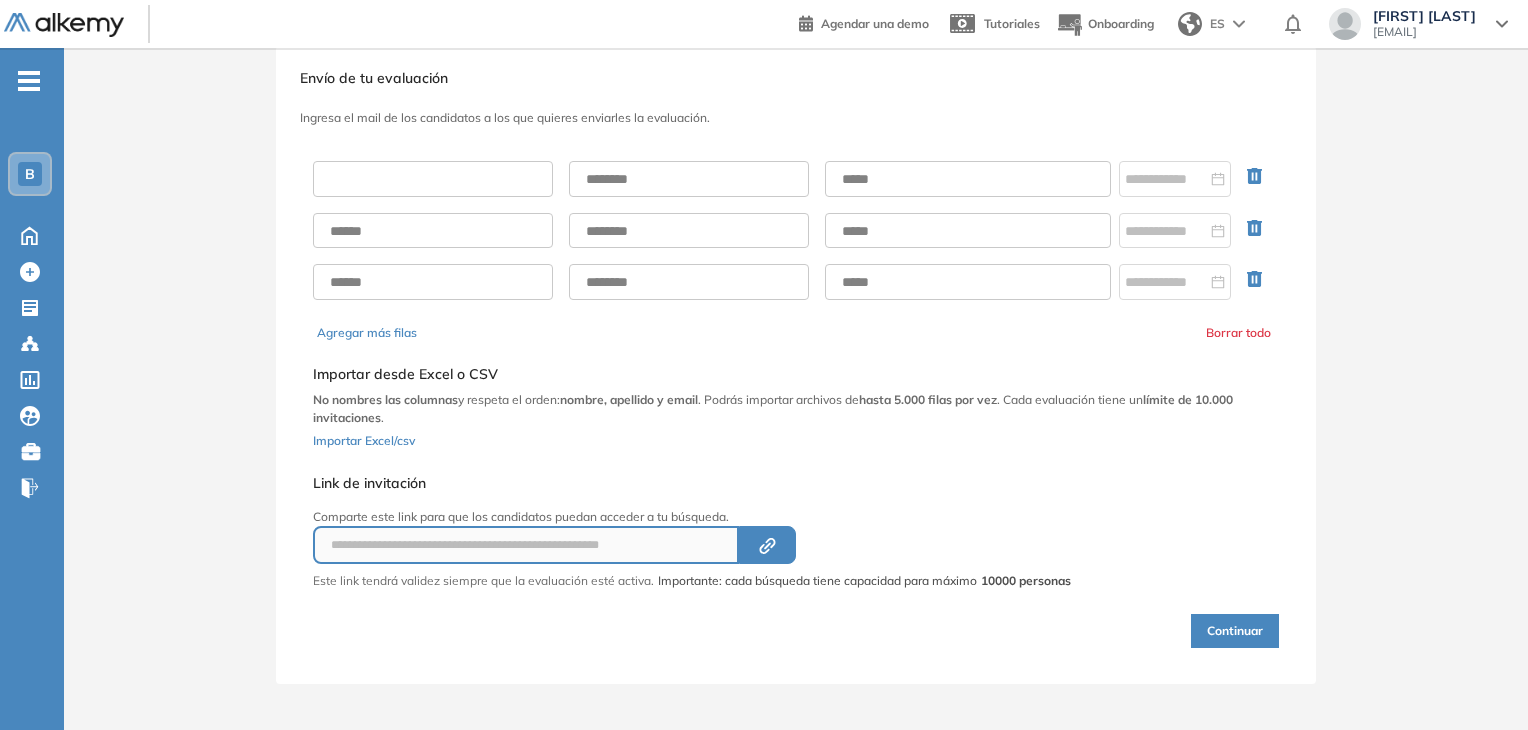 click at bounding box center [433, 179] 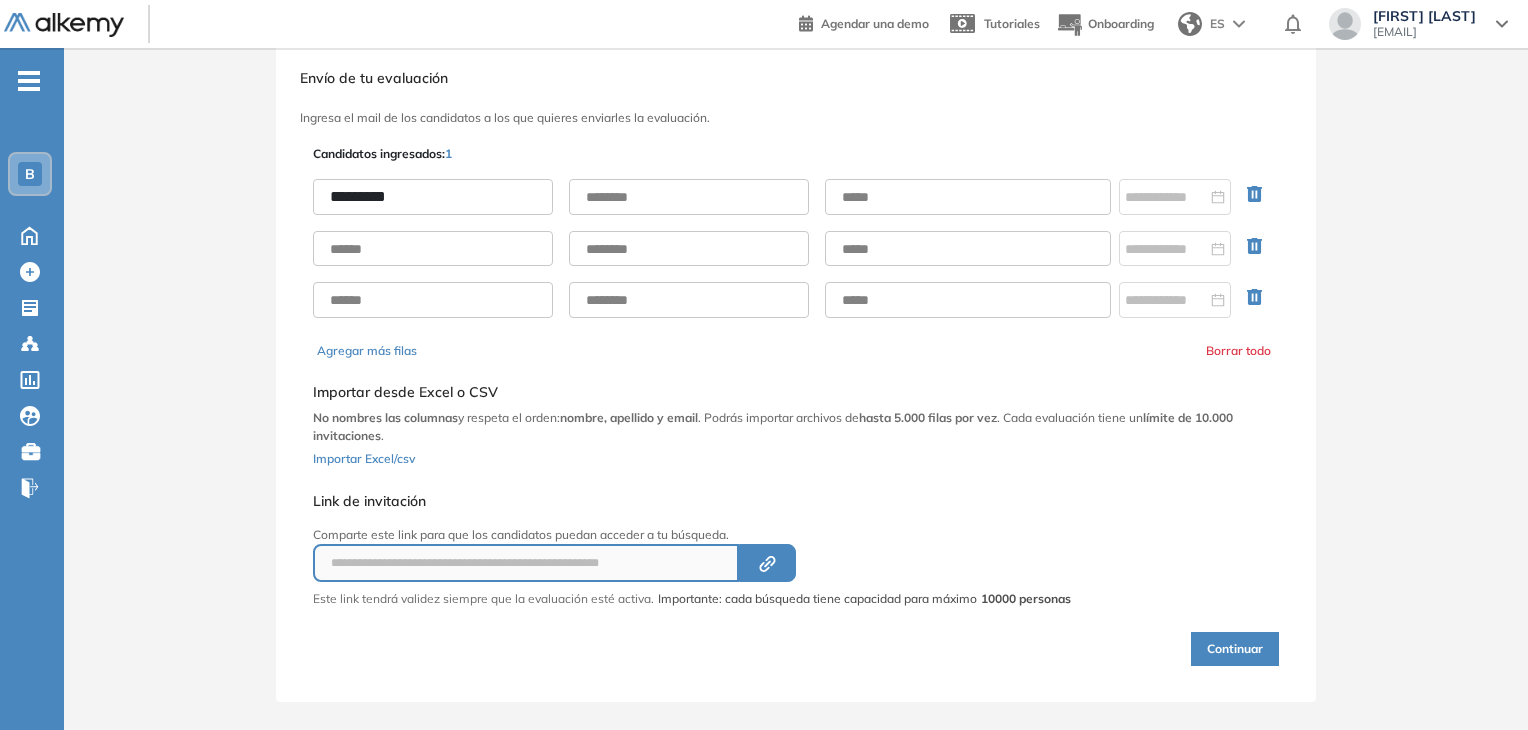 type on "********" 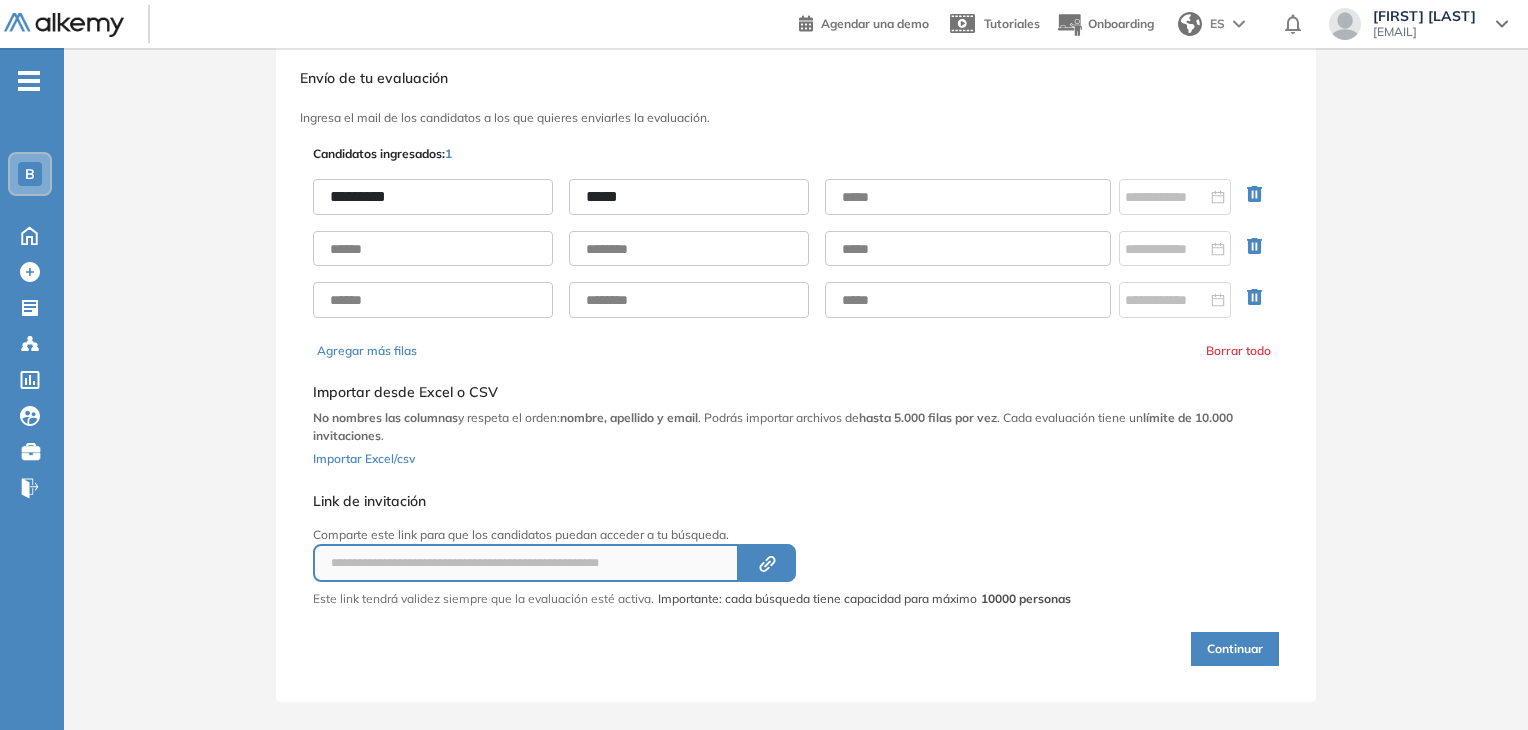 type on "*****" 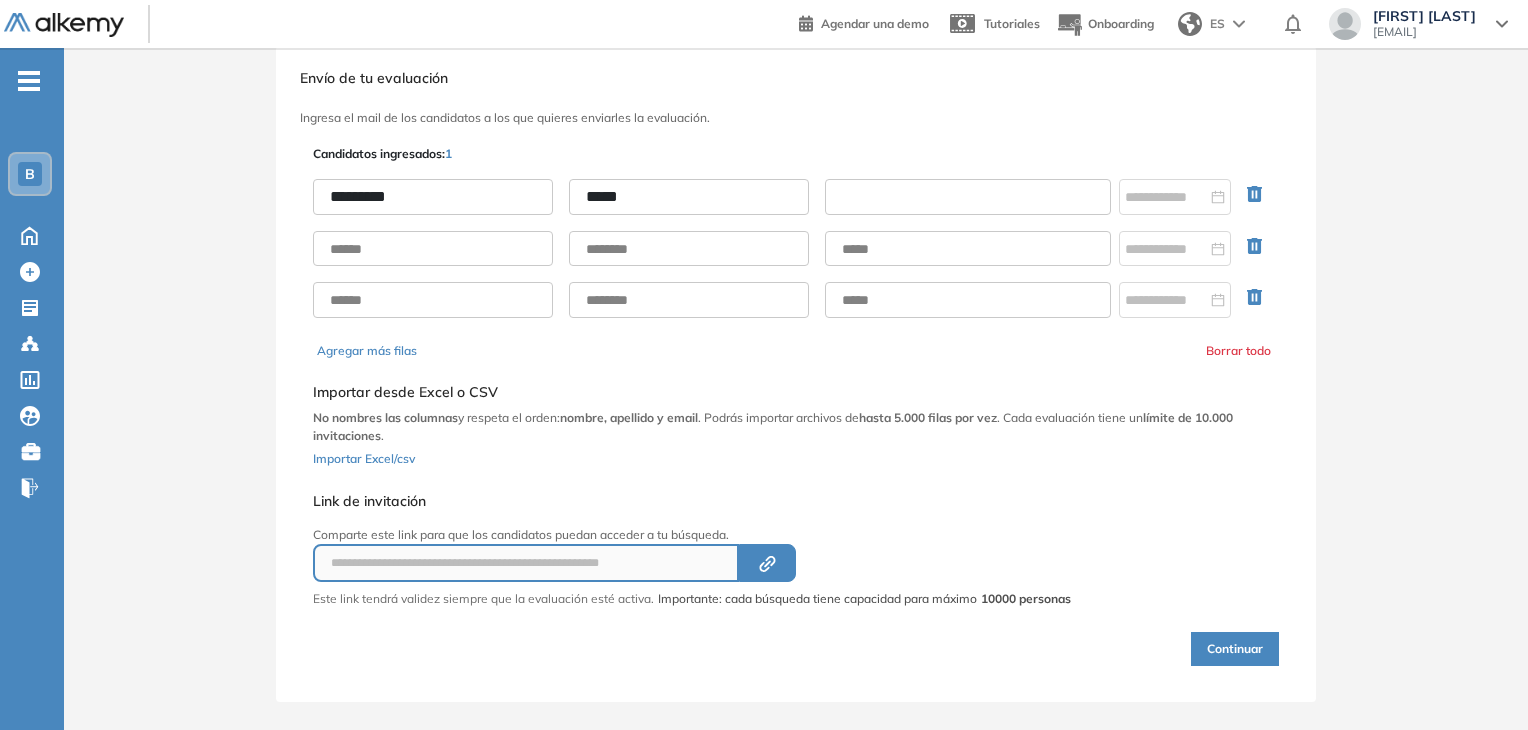 paste on "**********" 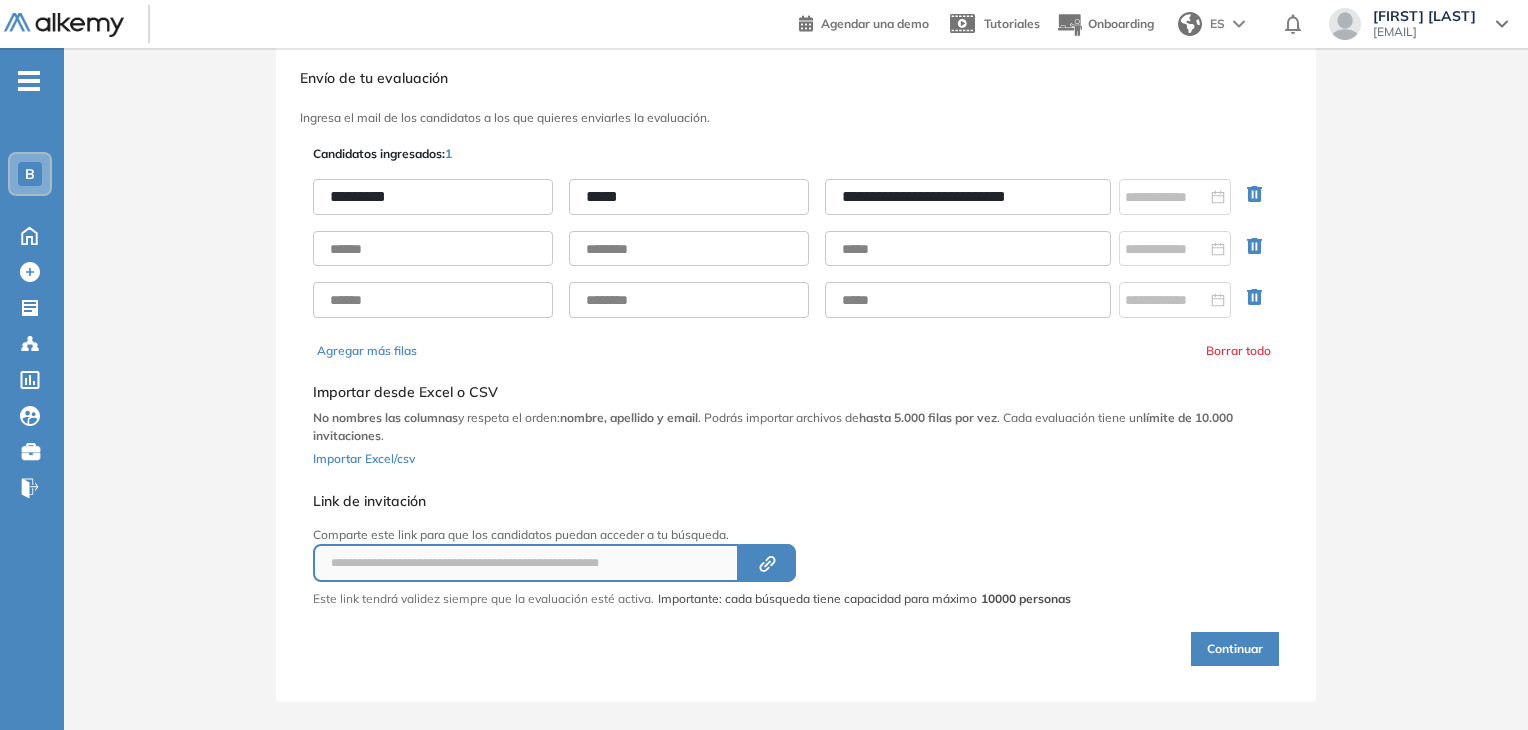 type on "**********" 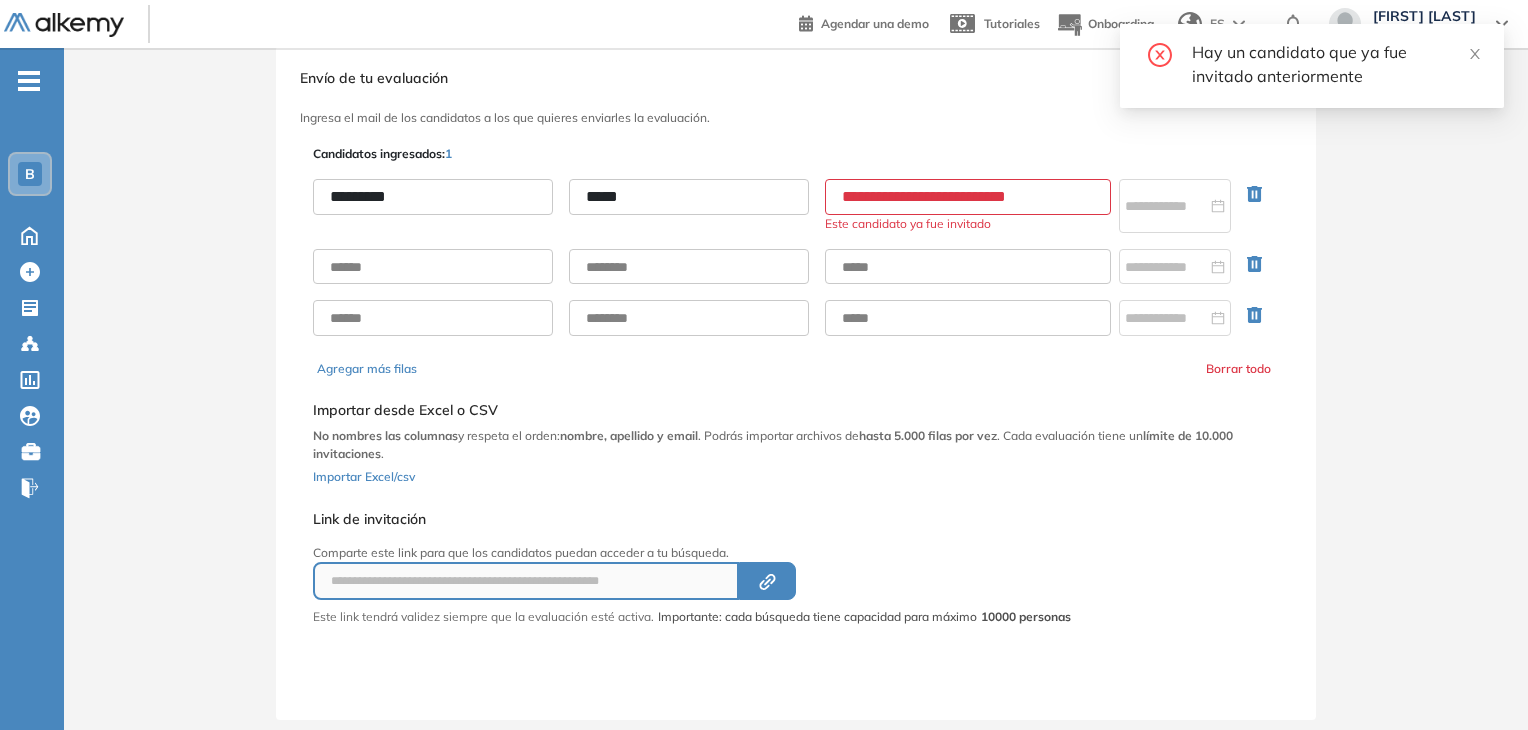 click on "**********" at bounding box center (968, 197) 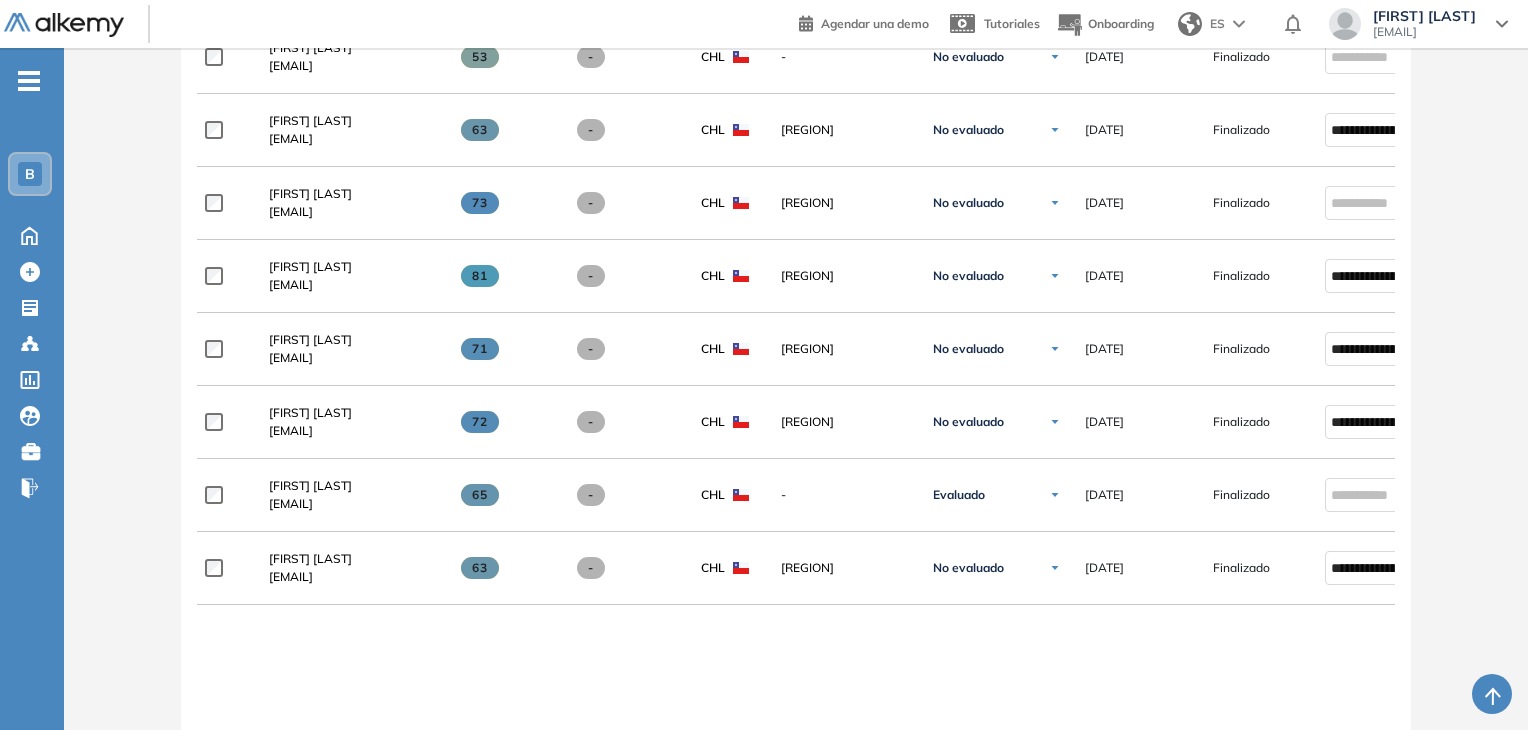 scroll, scrollTop: 764, scrollLeft: 0, axis: vertical 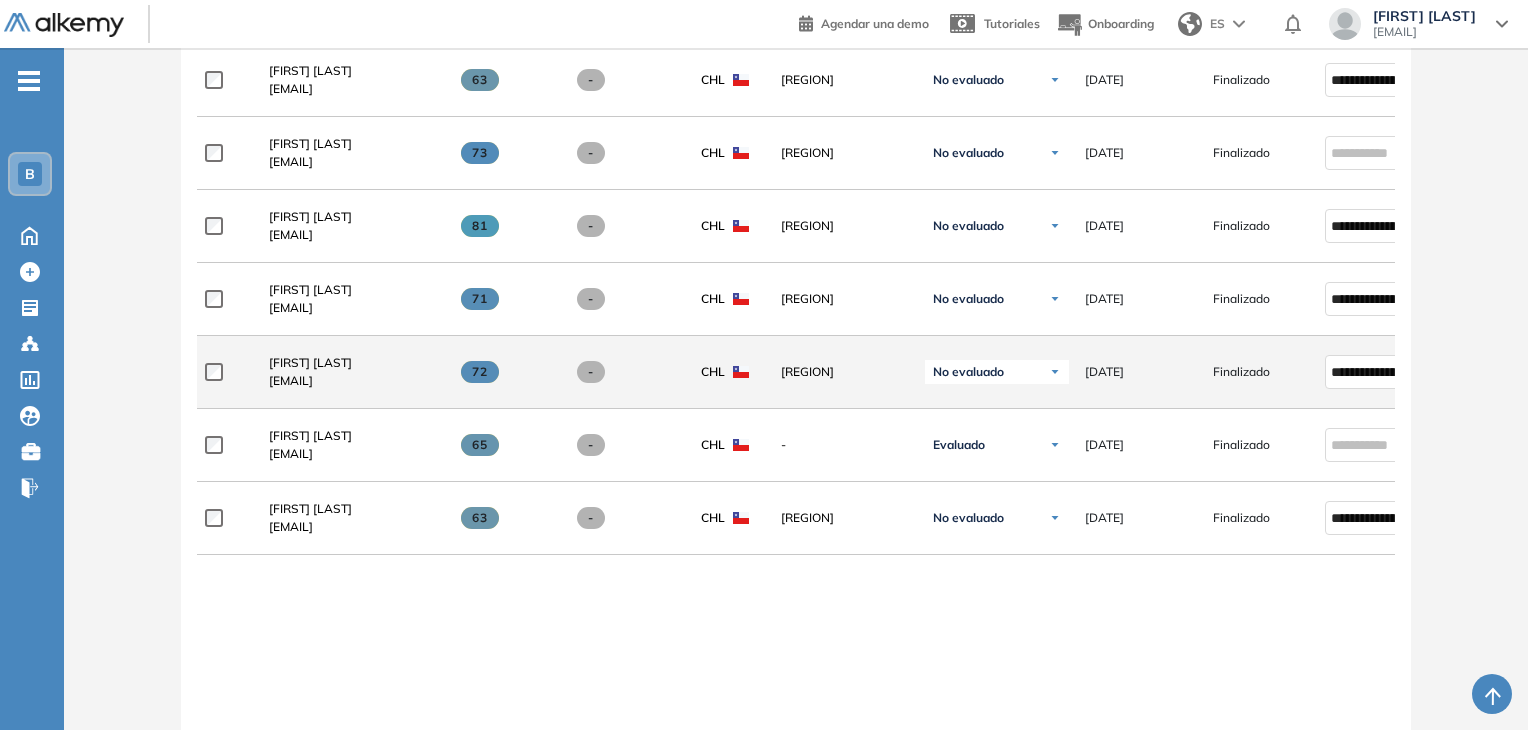 click on "Michelle Arias michellearias0609@gmail.com" 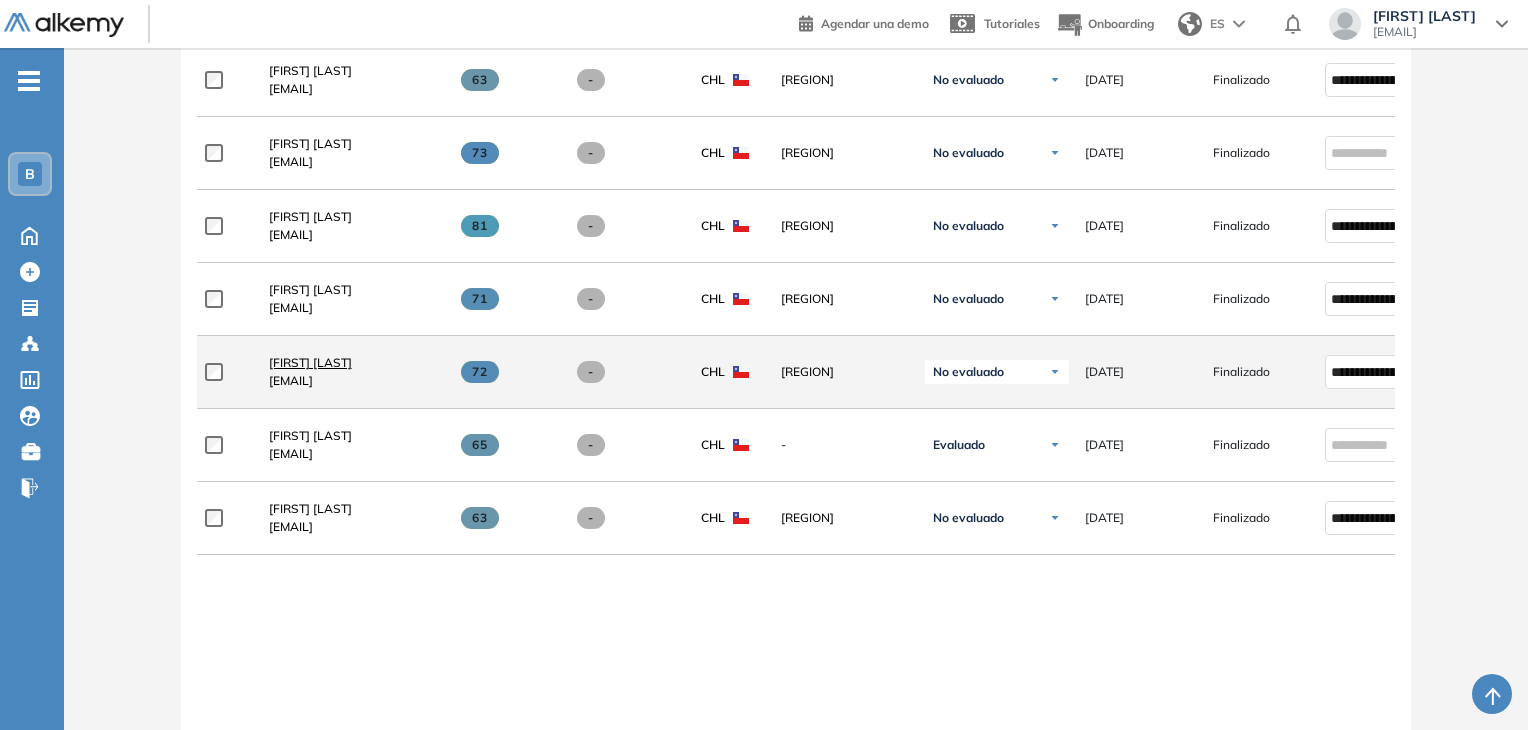 click on "Michelle Arias" at bounding box center (310, 362) 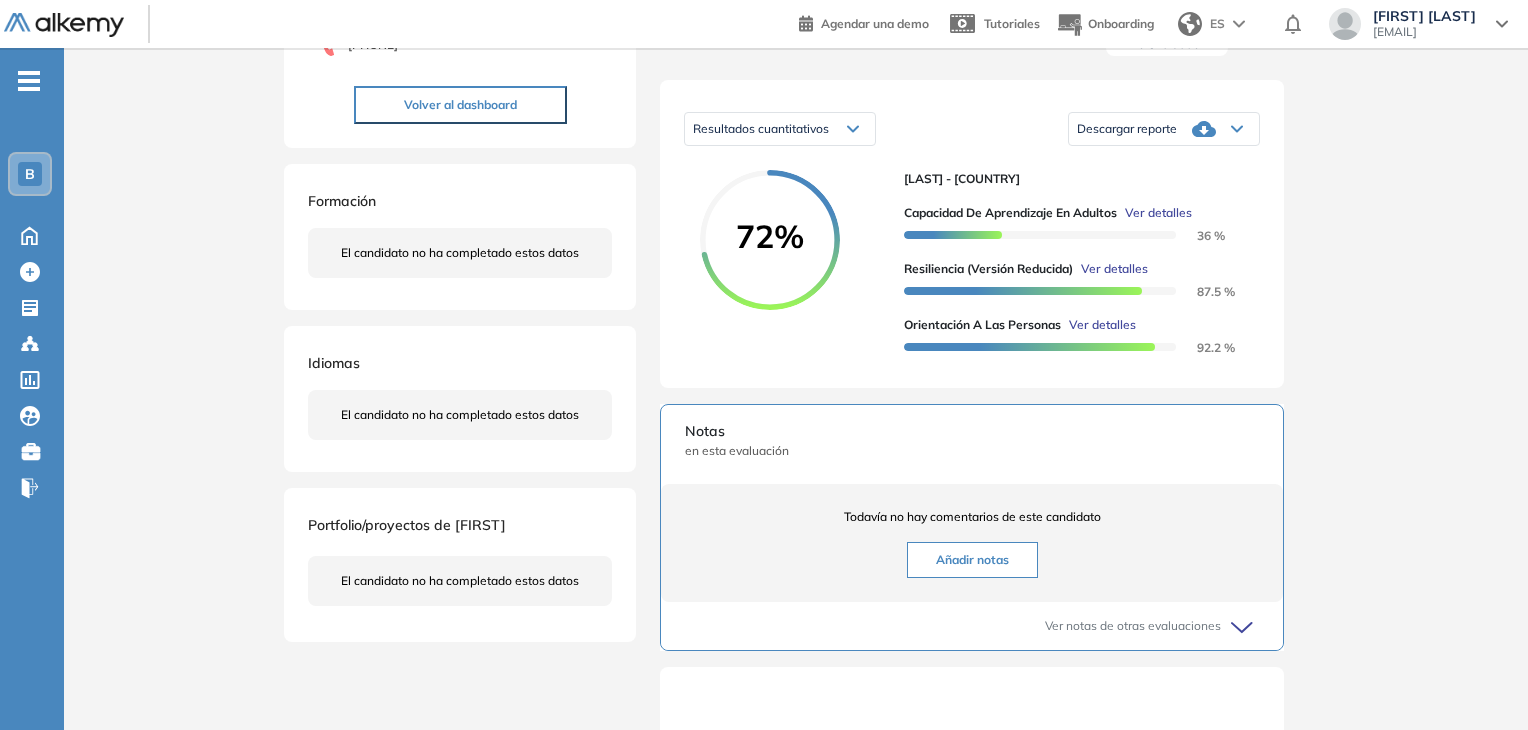 scroll, scrollTop: 279, scrollLeft: 0, axis: vertical 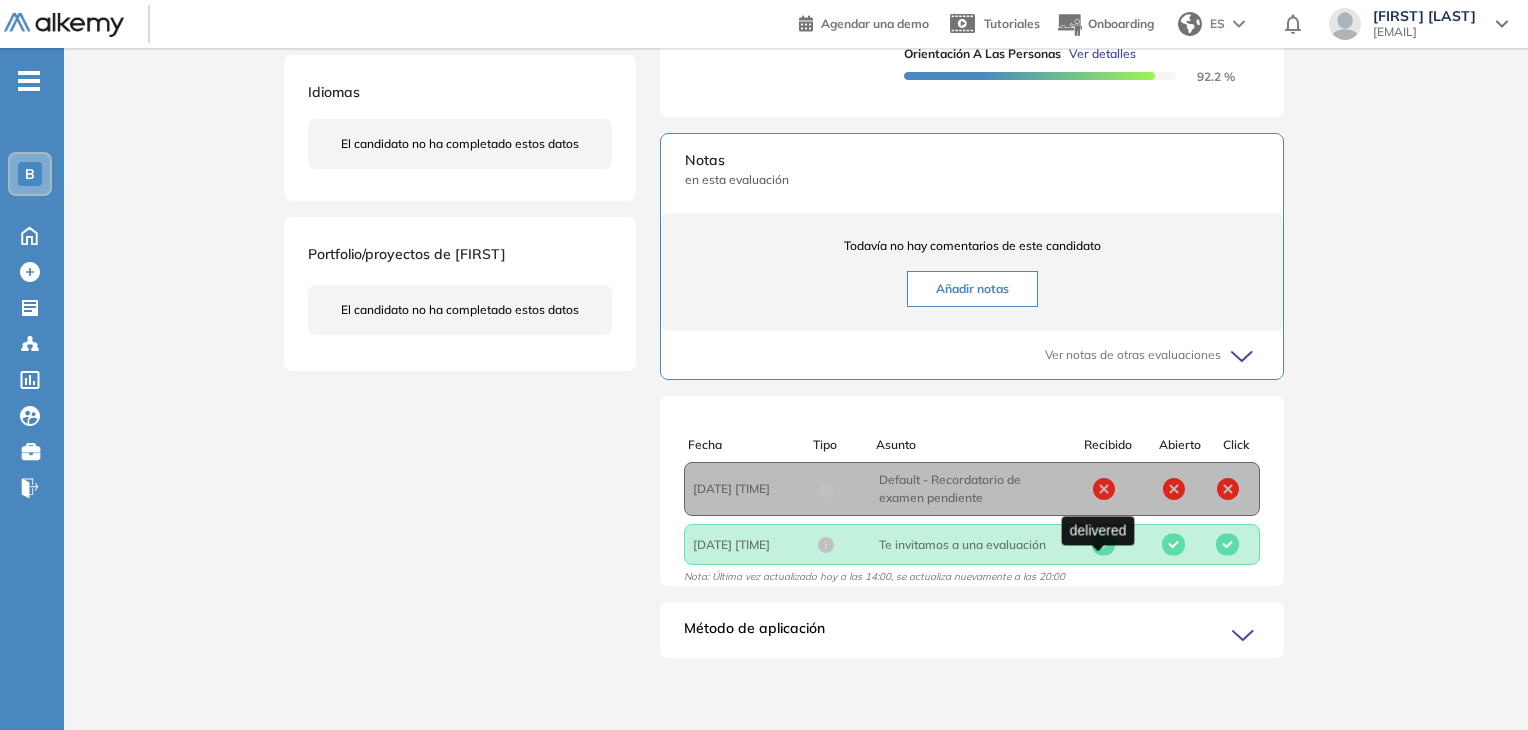 click at bounding box center (1104, 544) 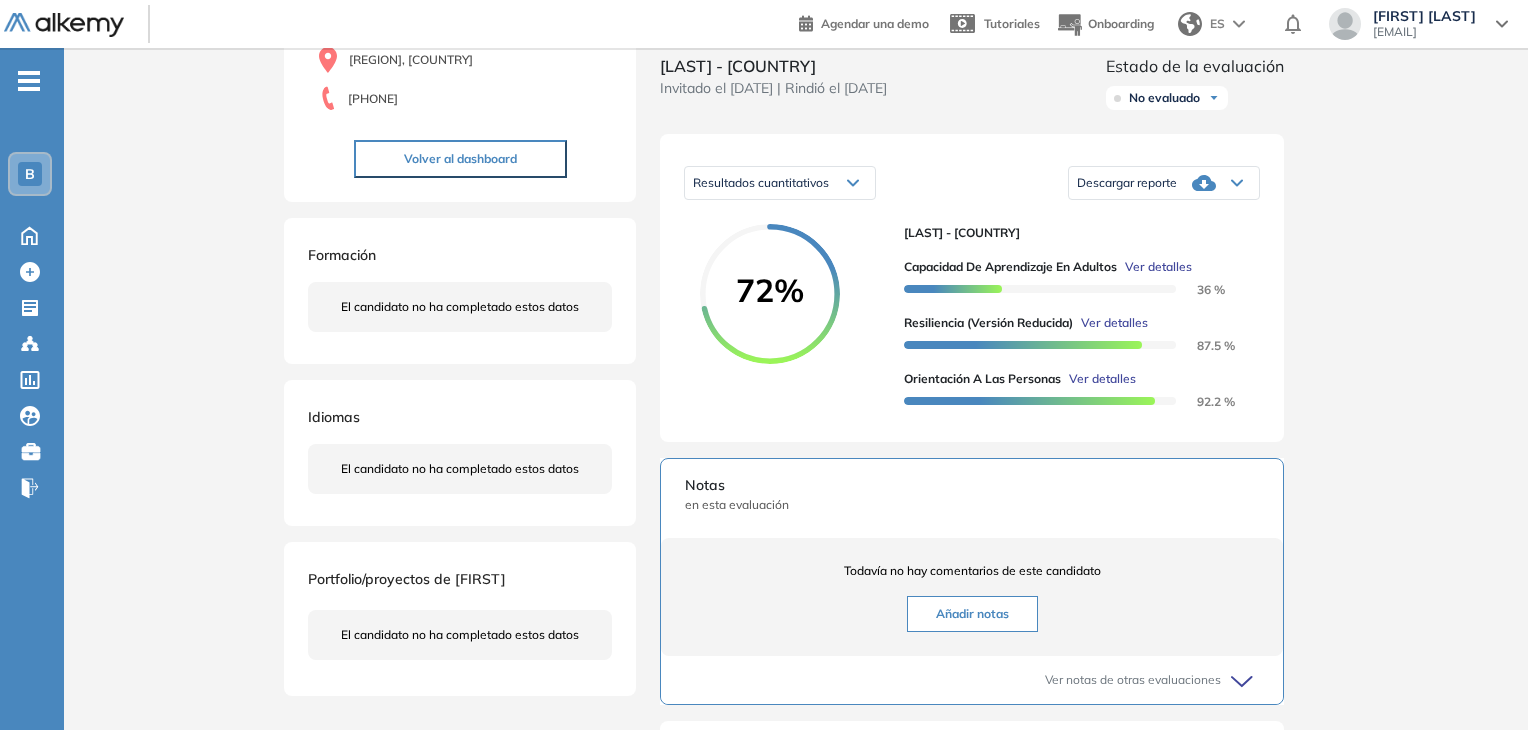 scroll, scrollTop: 223, scrollLeft: 0, axis: vertical 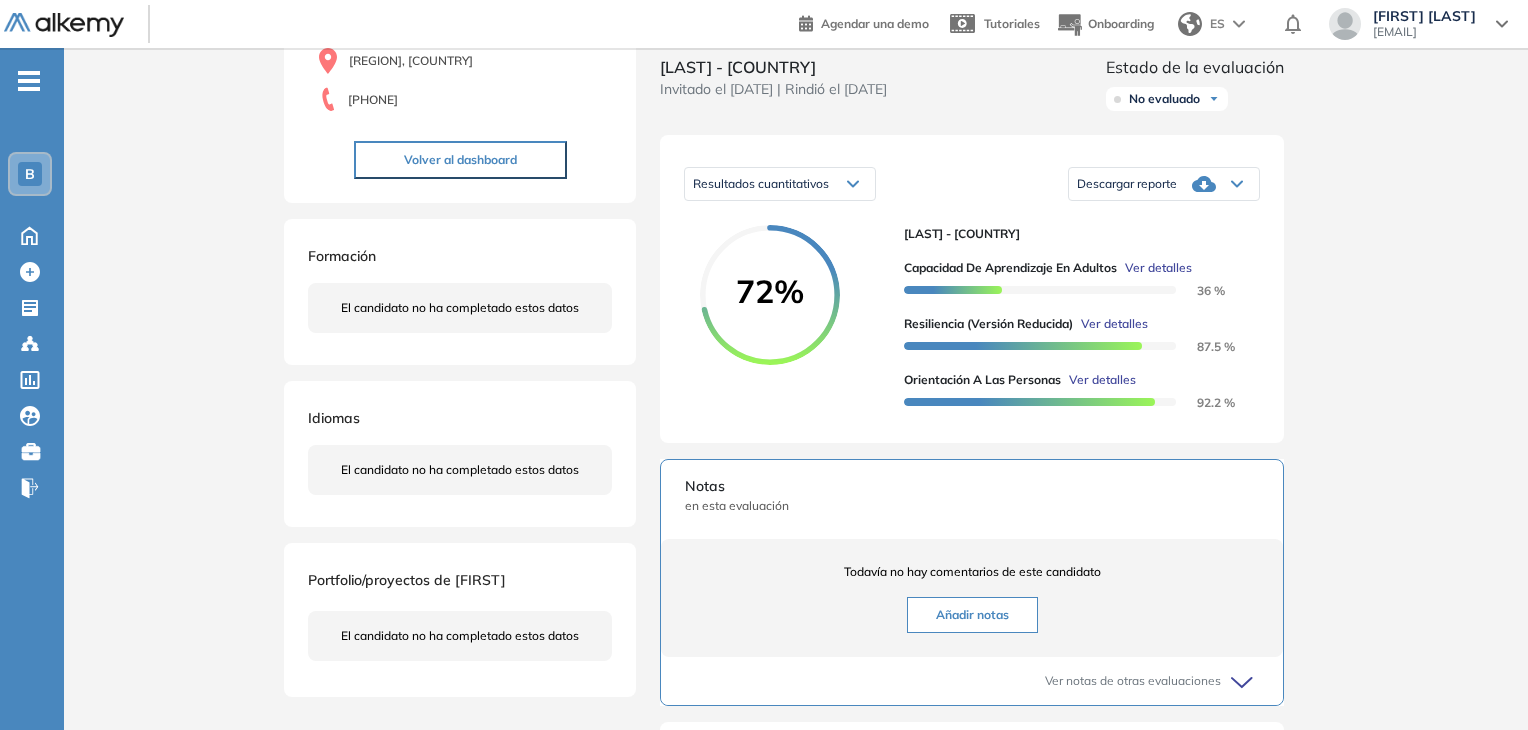 click on "Descargar reporte" at bounding box center (1127, 184) 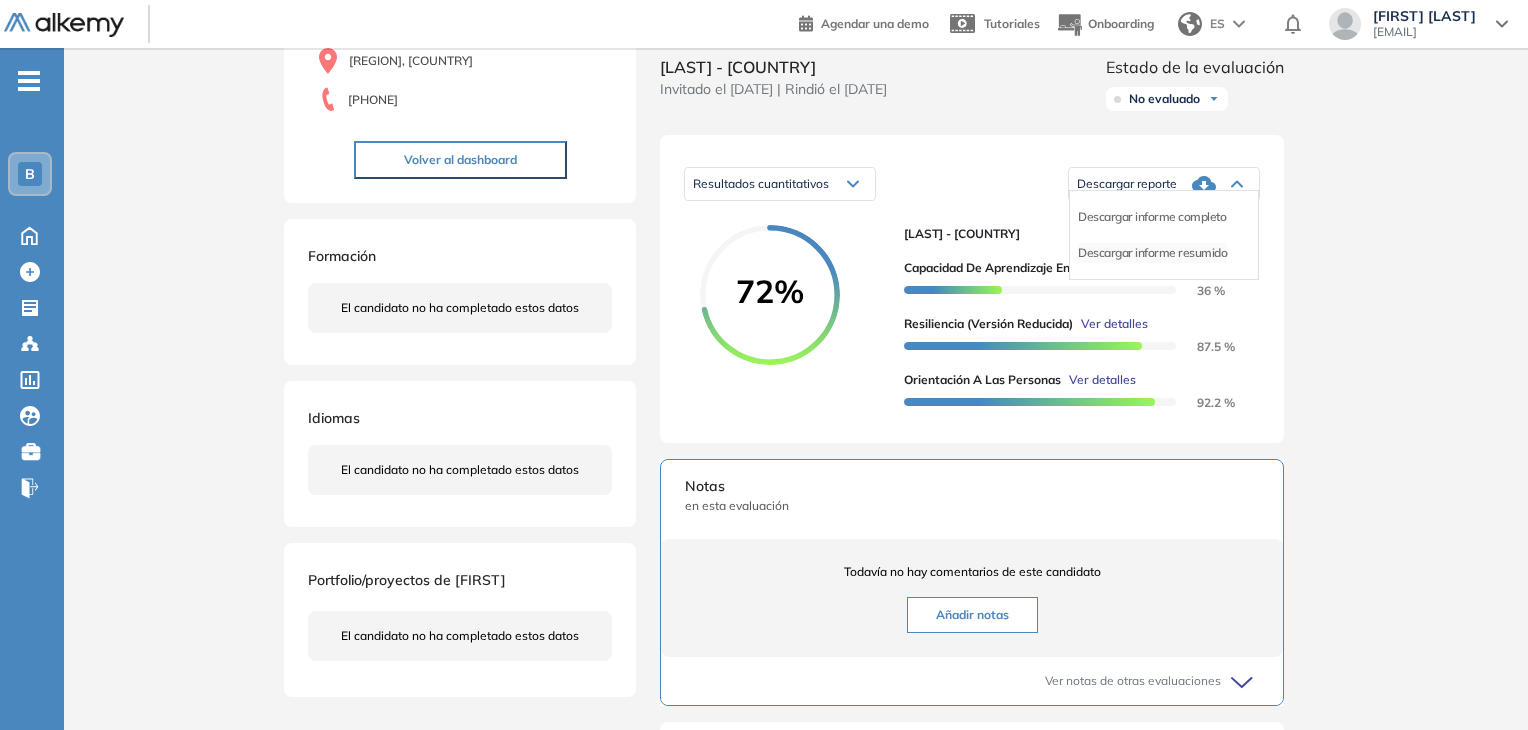 click on "Descargar informe resumido" at bounding box center (1152, 253) 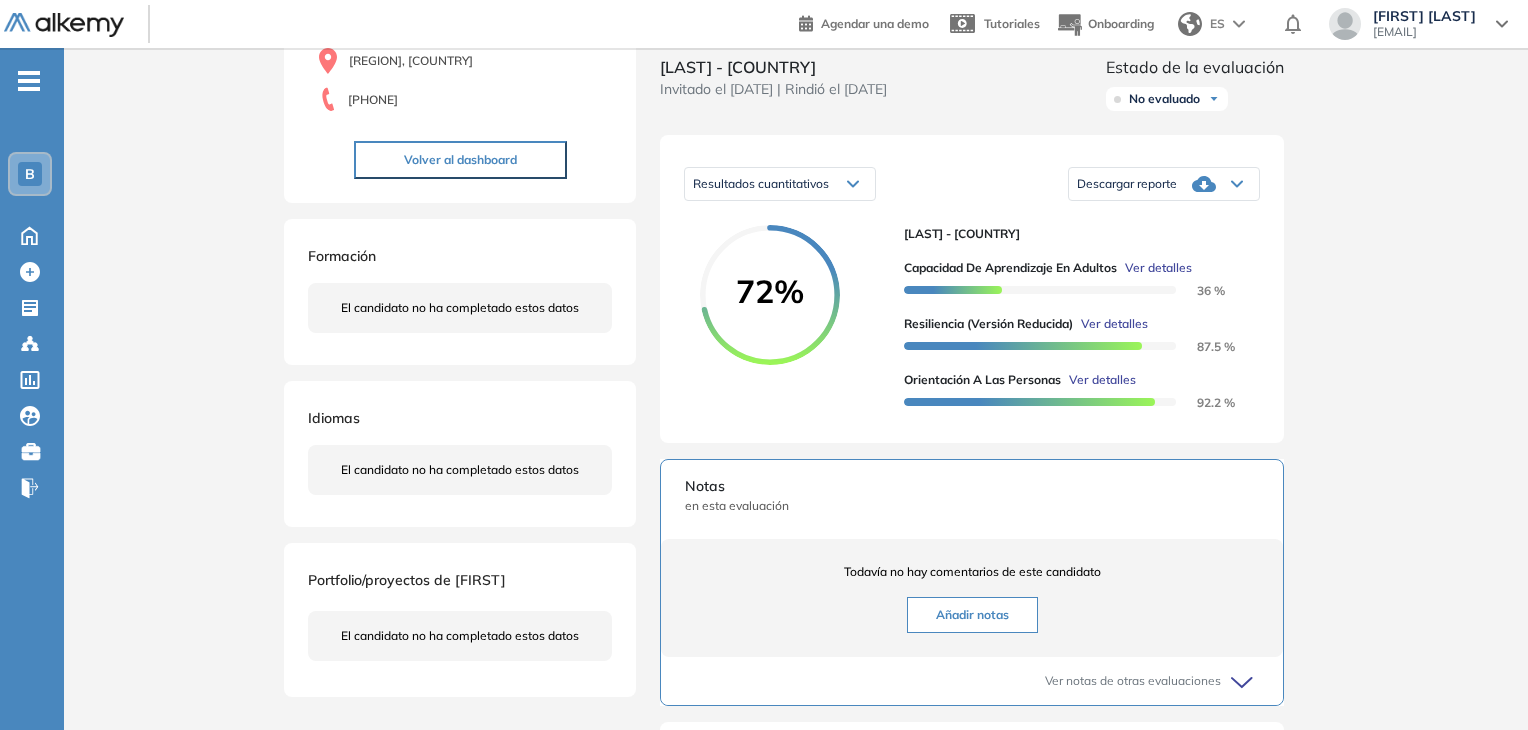 scroll, scrollTop: 0, scrollLeft: 0, axis: both 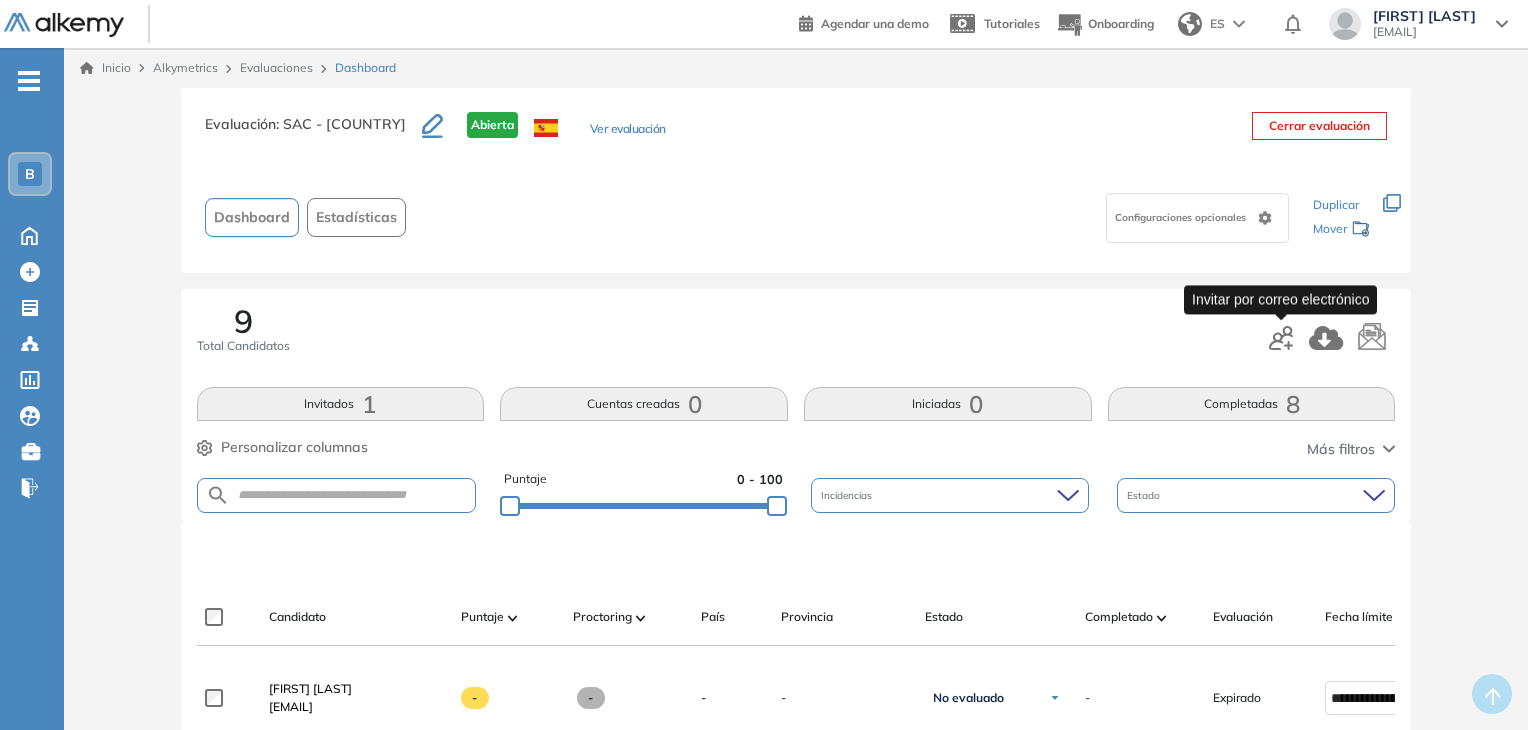 click 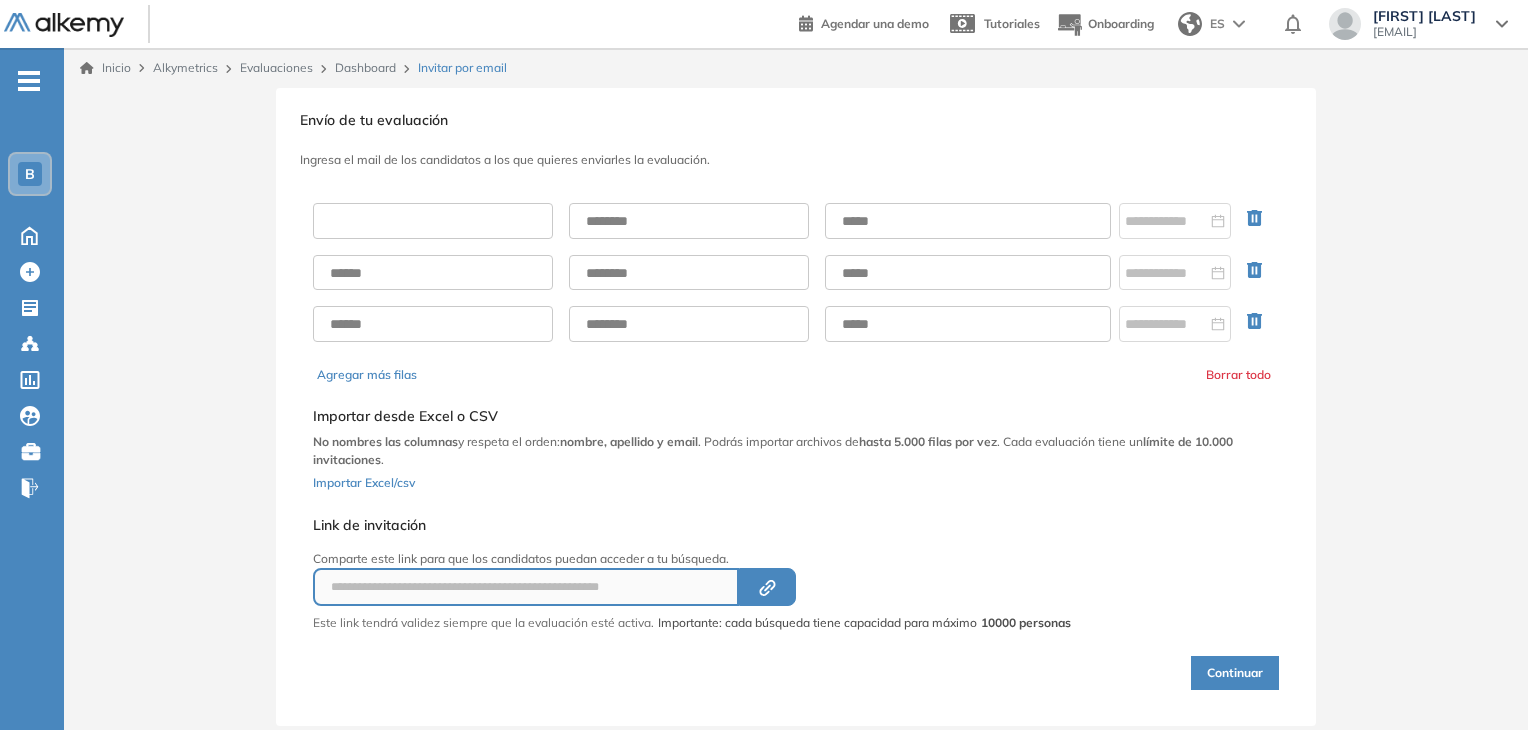 click at bounding box center [433, 221] 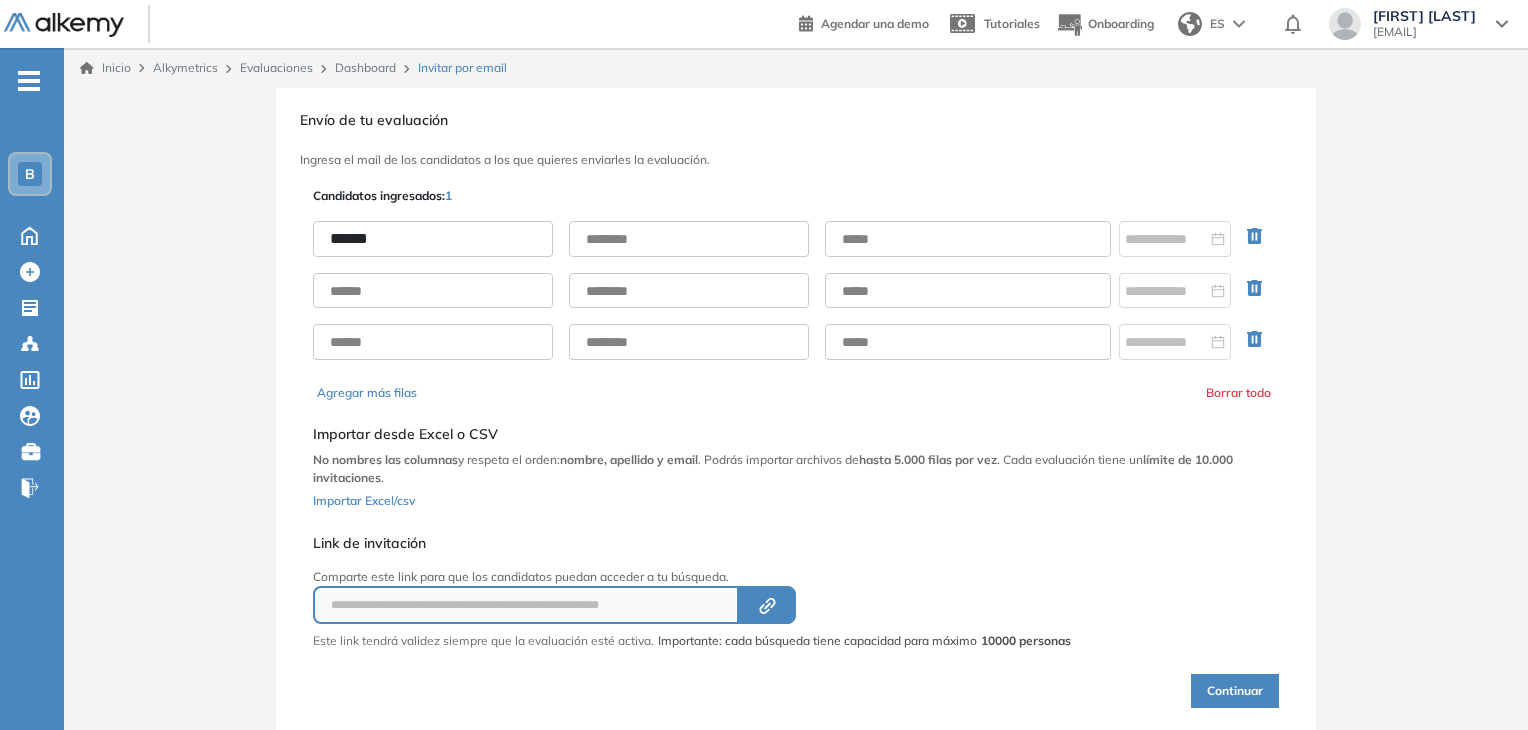 type on "******" 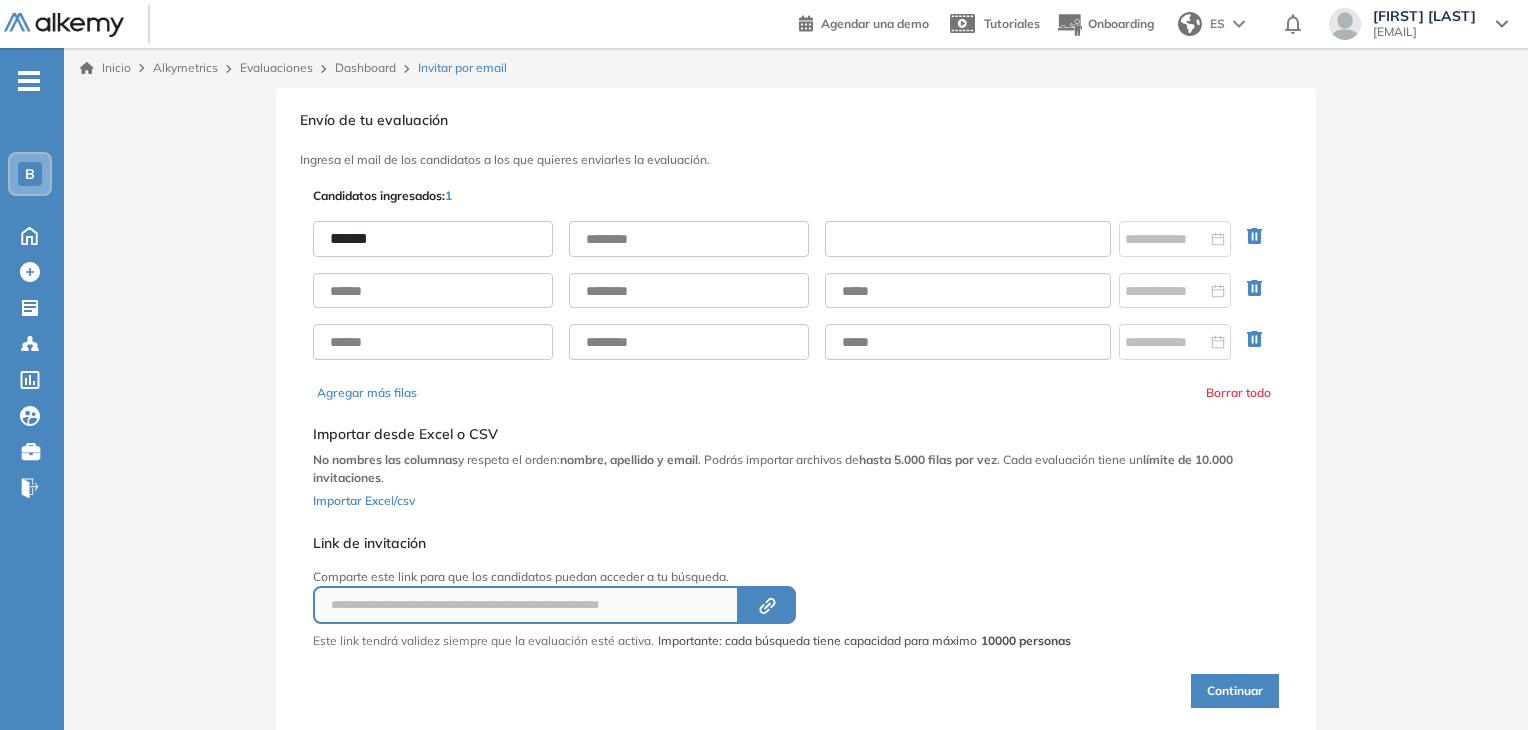 click at bounding box center [968, 239] 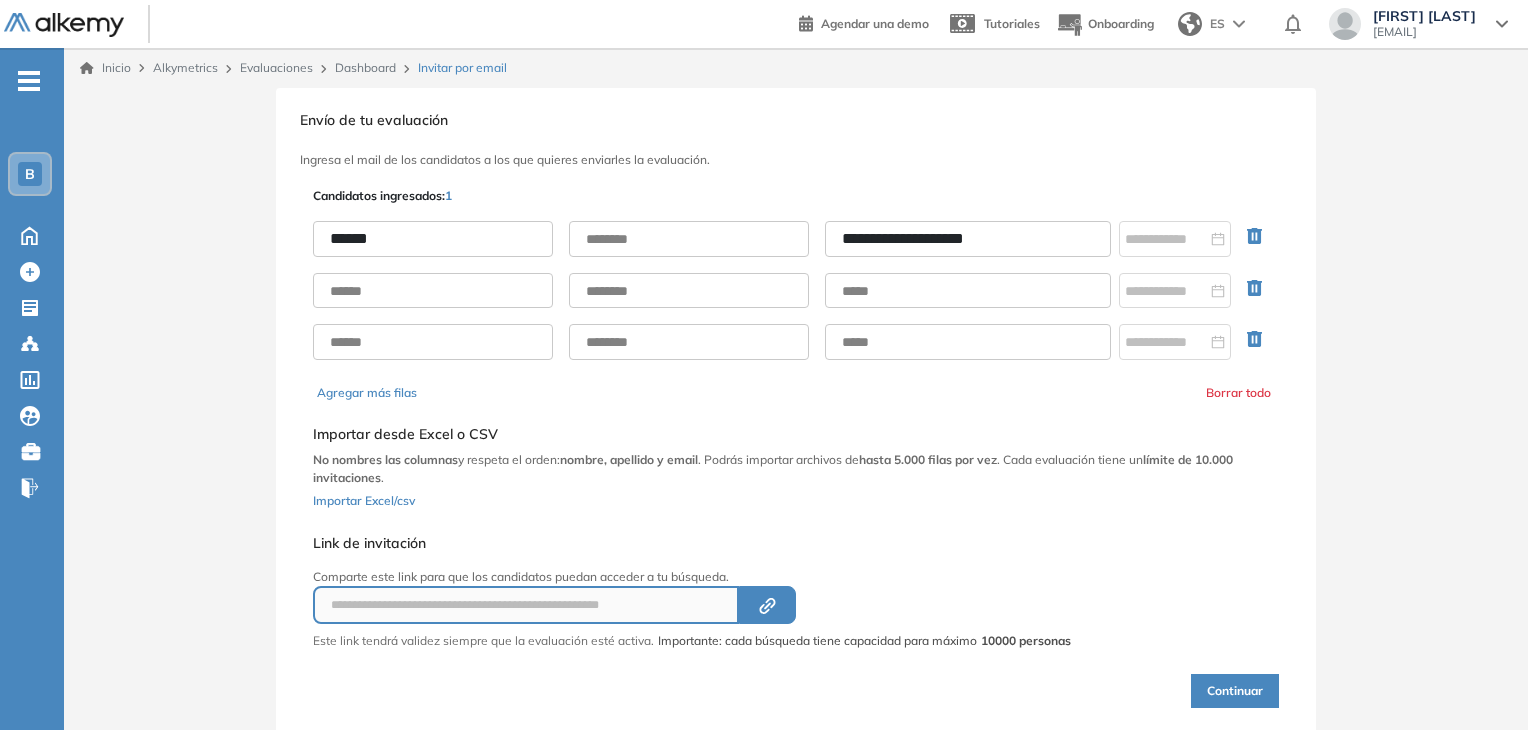 type on "**********" 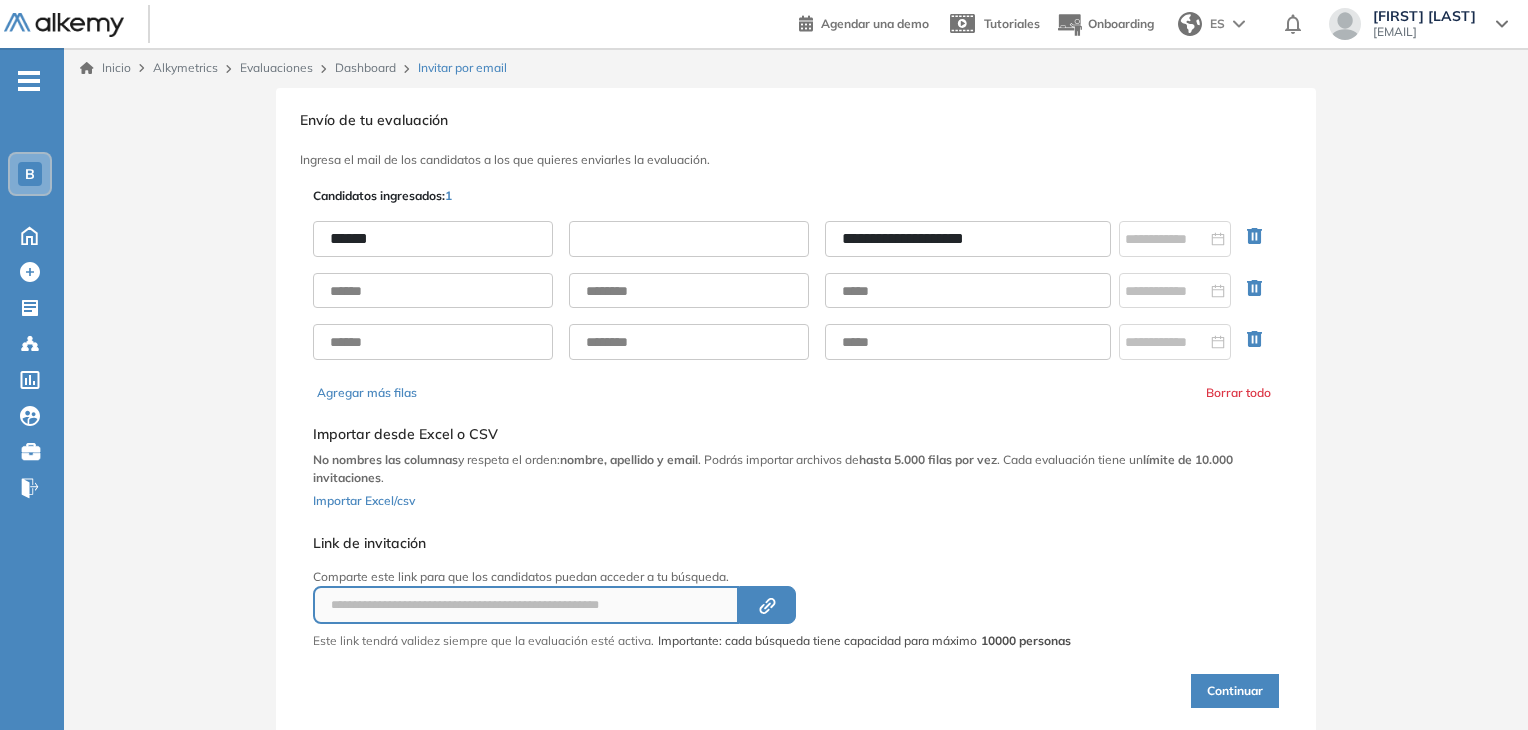 click at bounding box center [689, 239] 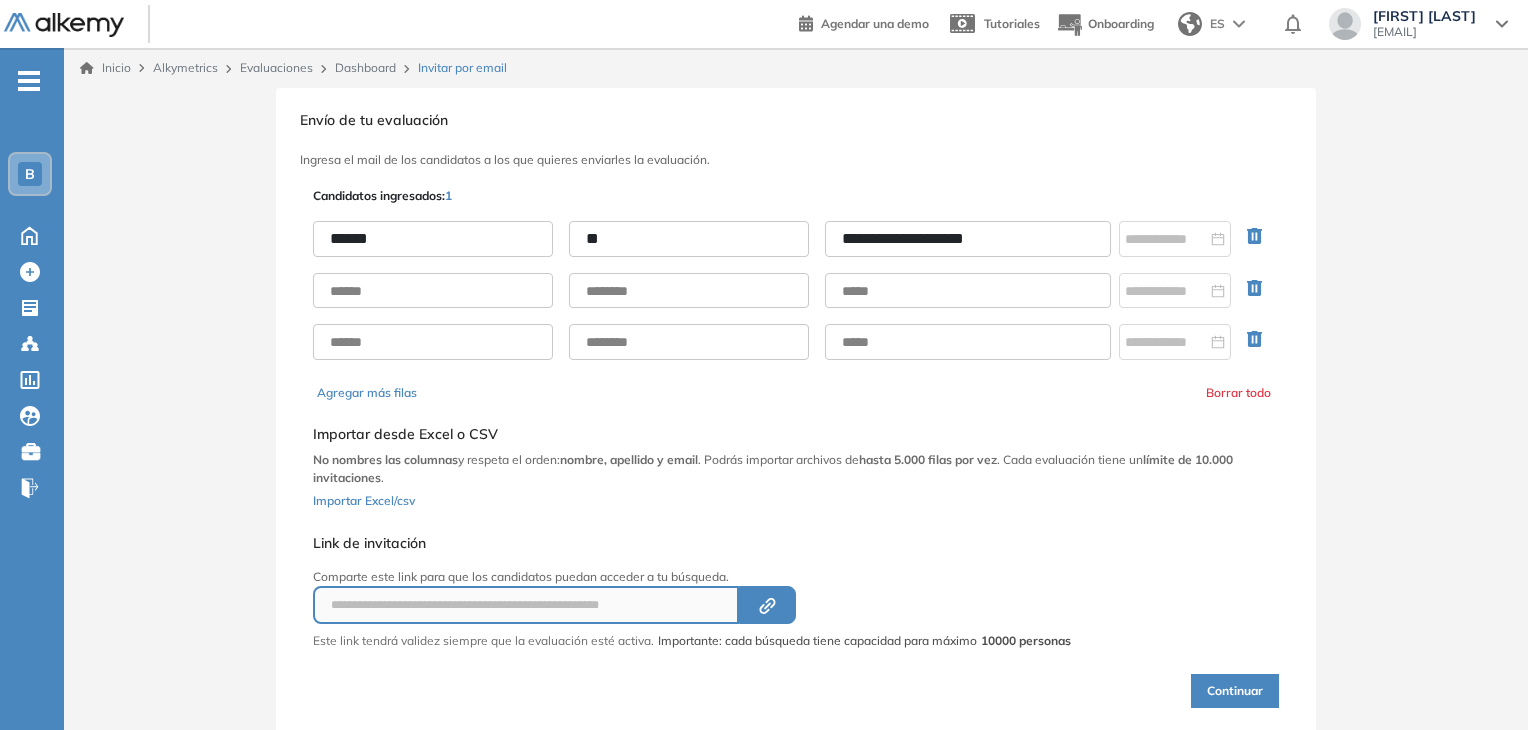 type on "*" 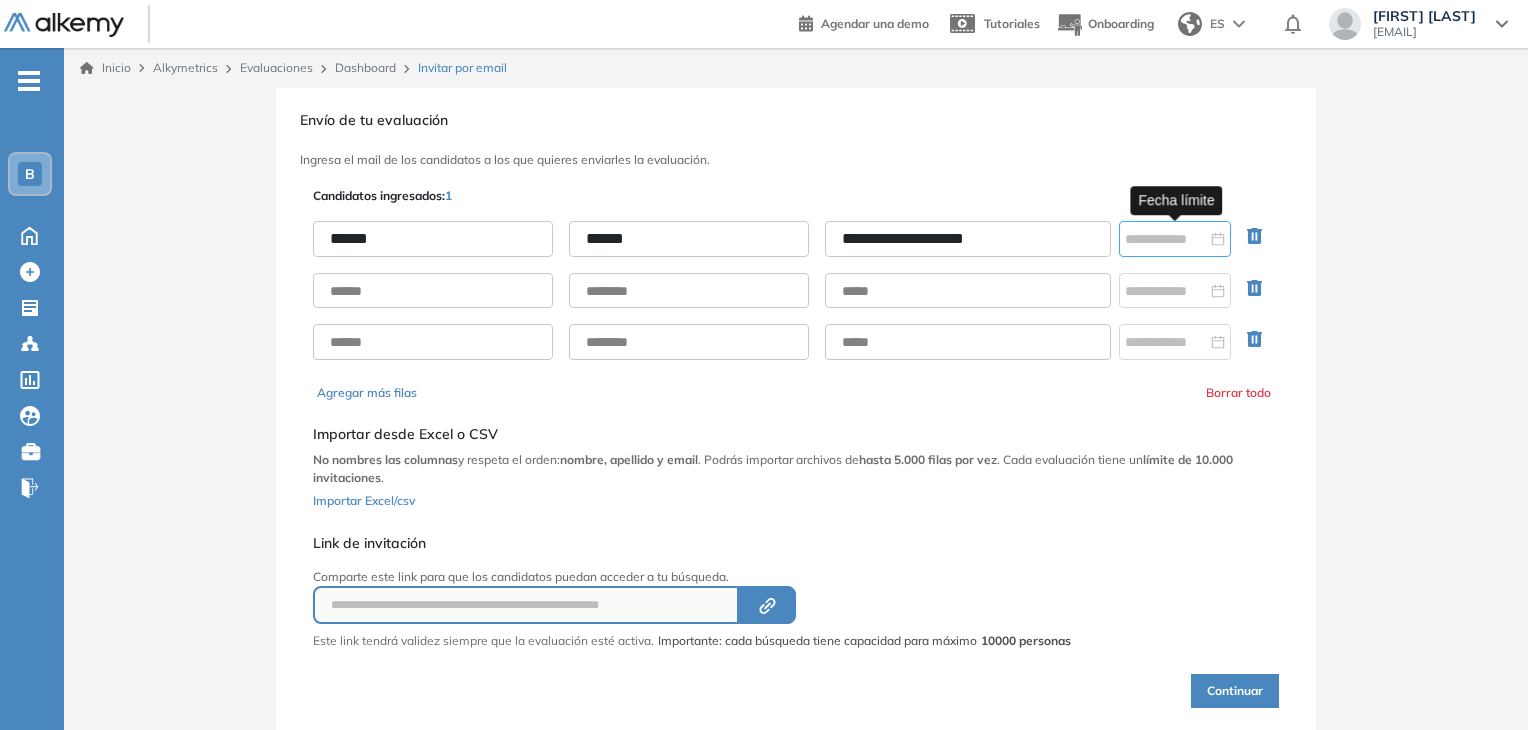 type on "******" 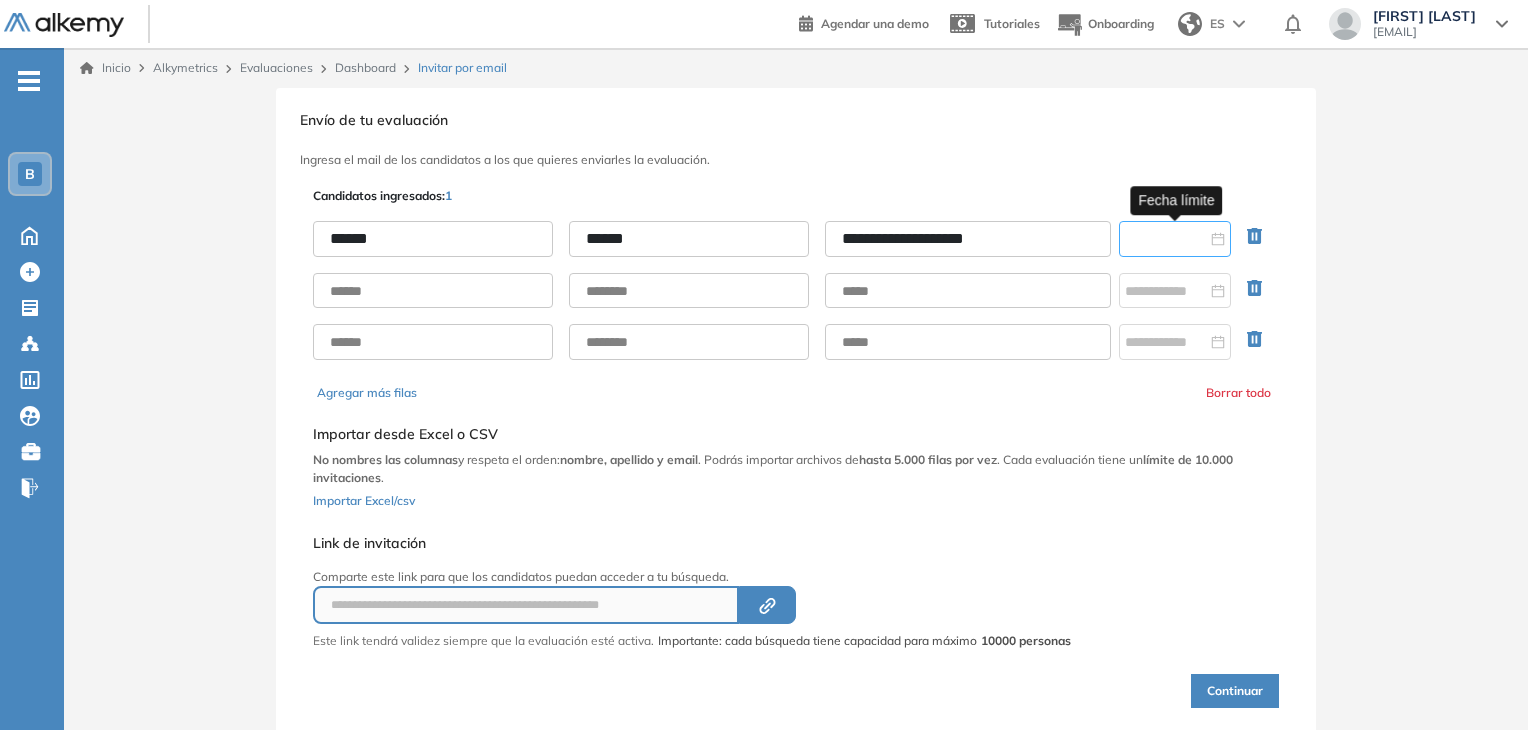 click at bounding box center (1166, 239) 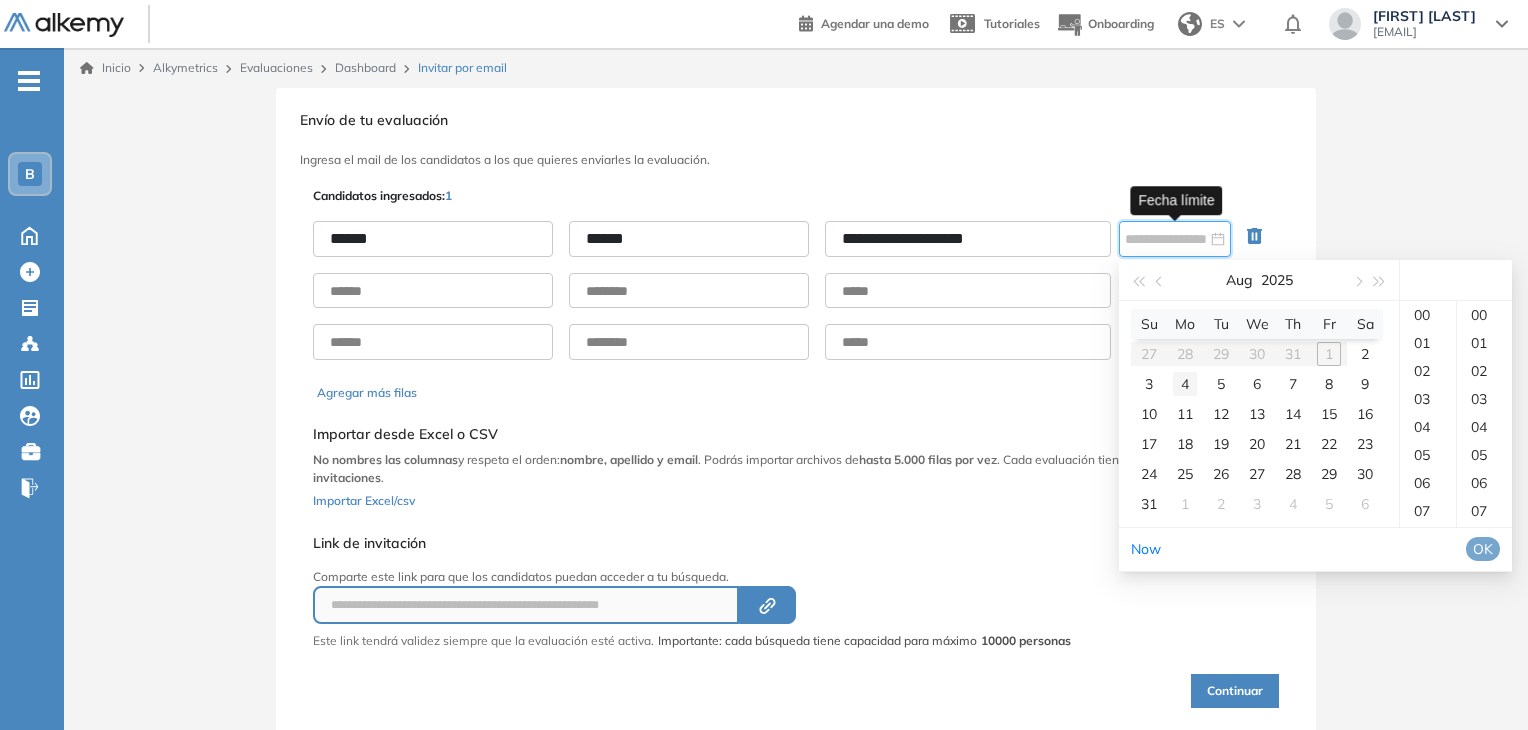 type on "**********" 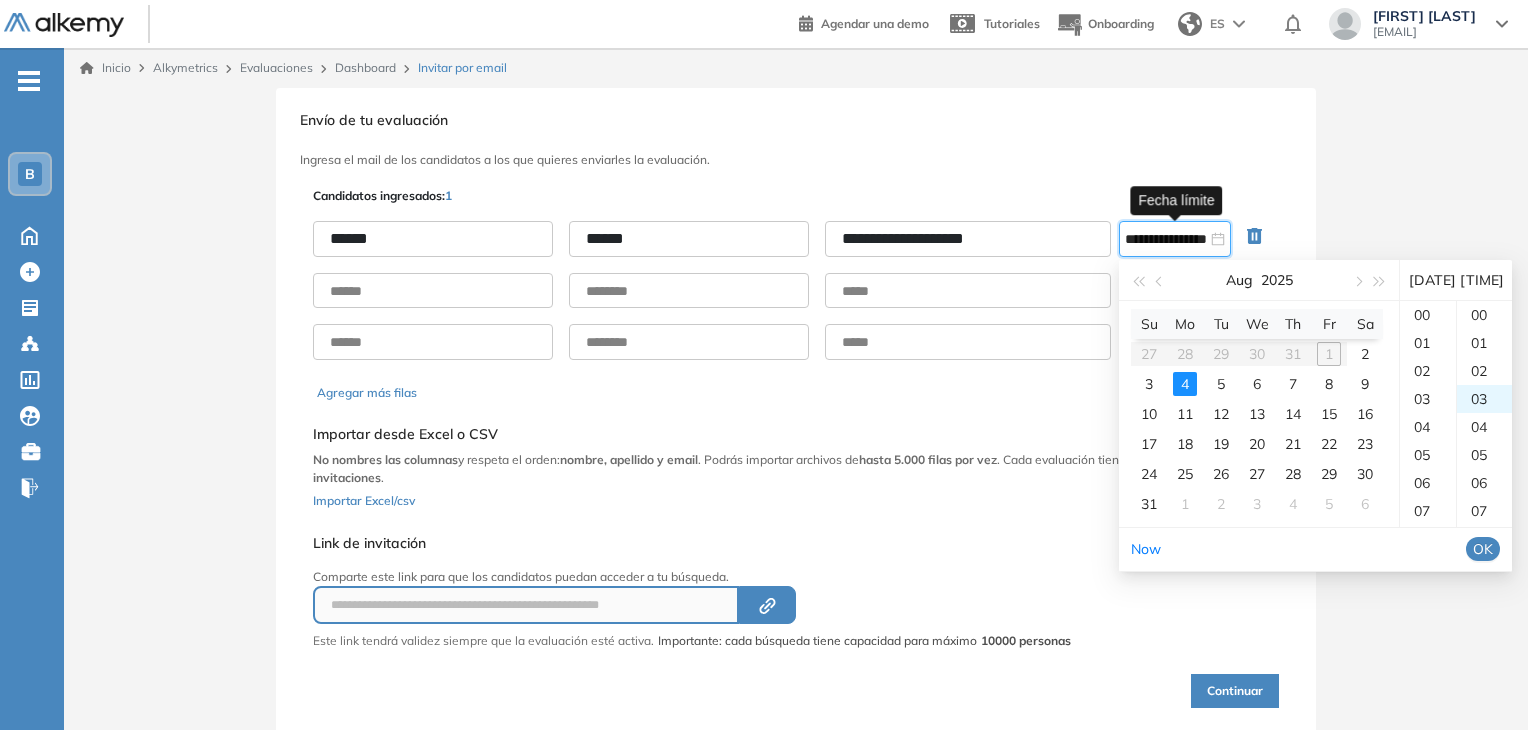 scroll, scrollTop: 299, scrollLeft: 0, axis: vertical 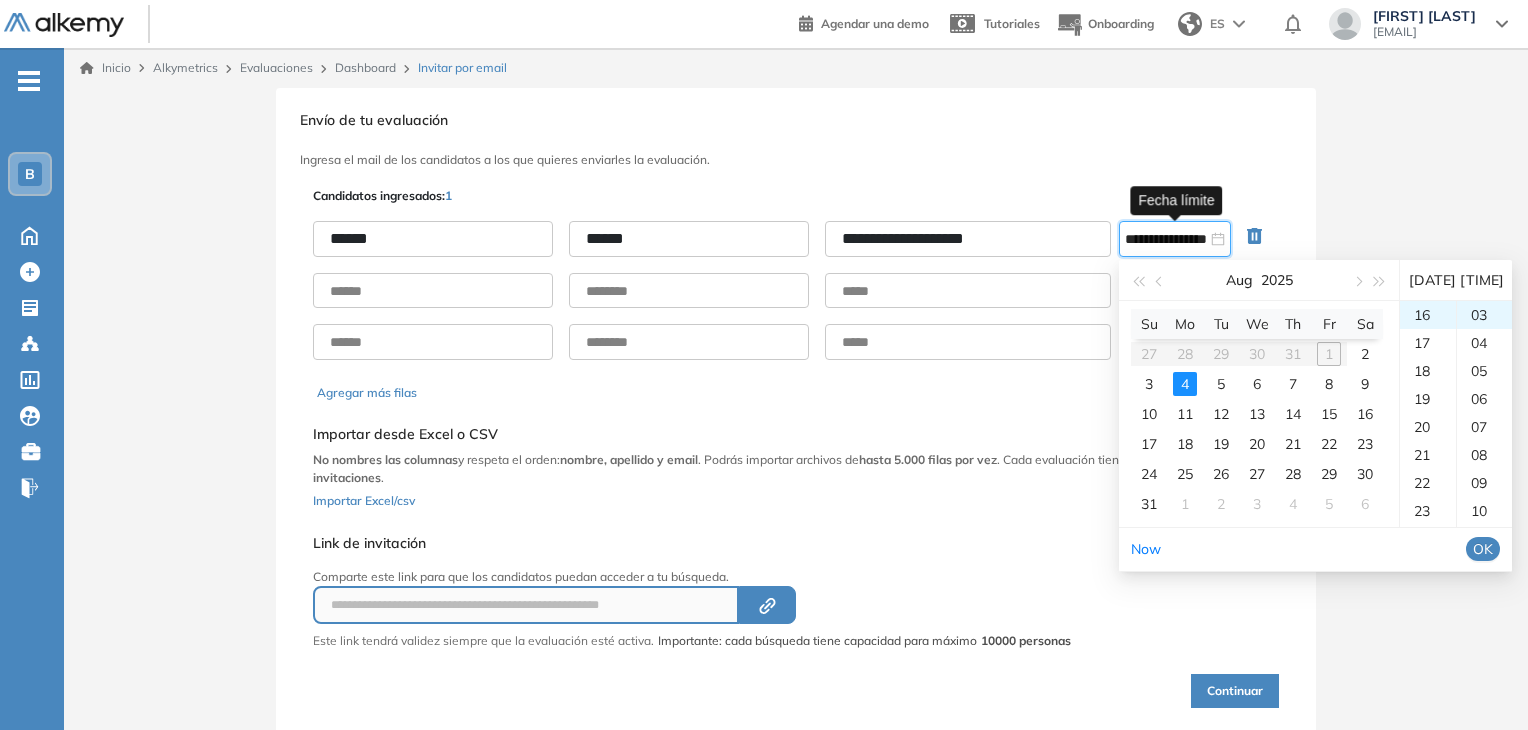 click on "OK" at bounding box center (1483, 549) 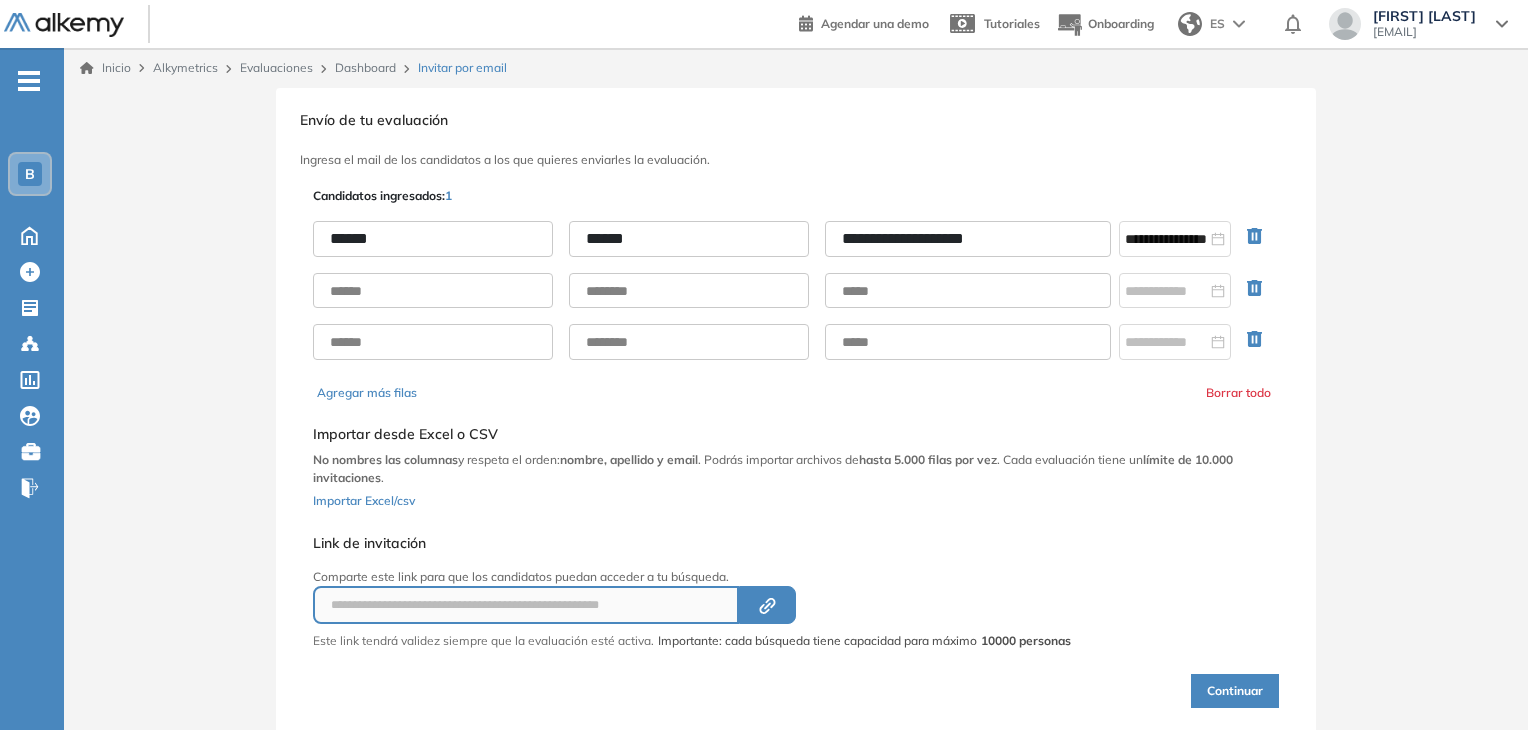 click on "Continuar" at bounding box center [1235, 691] 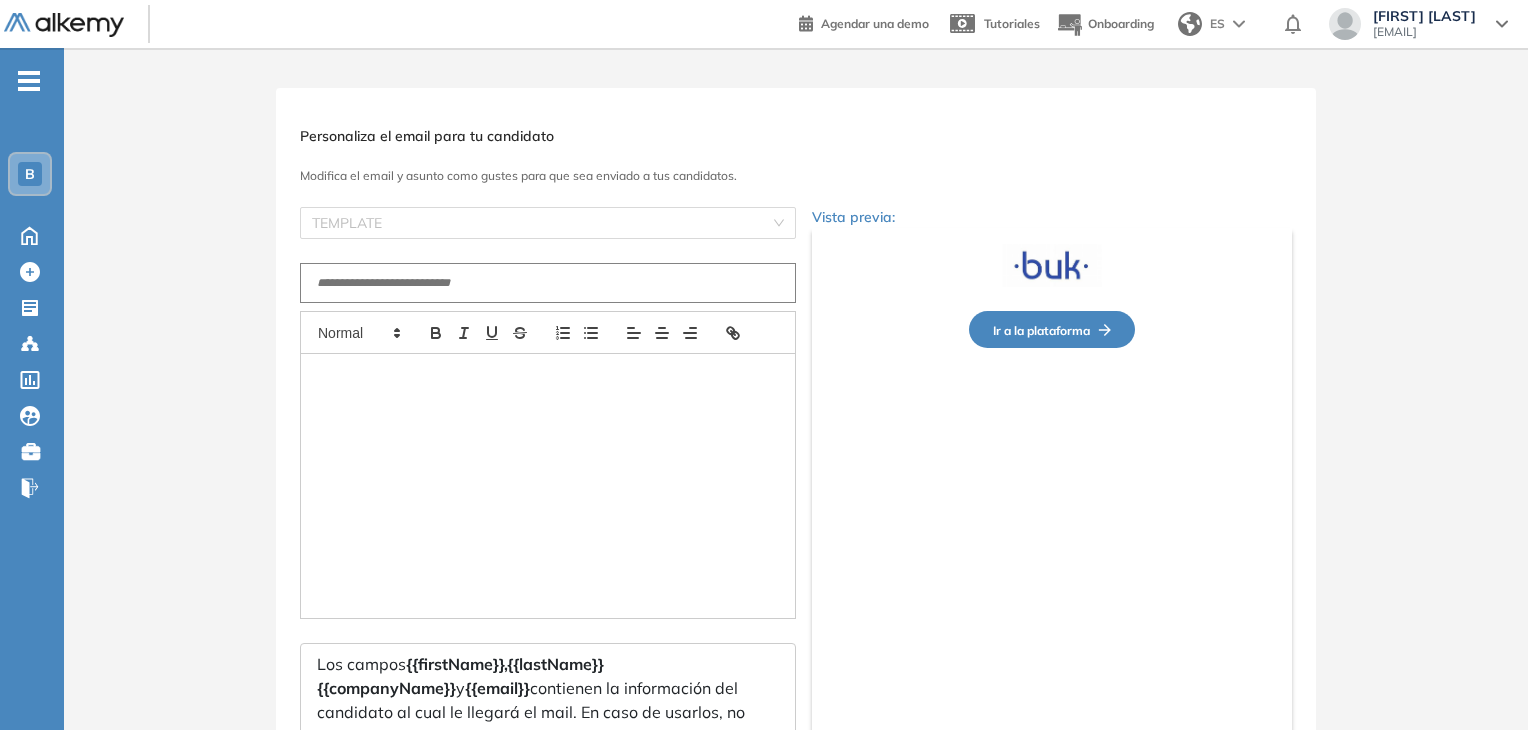 type on "**********" 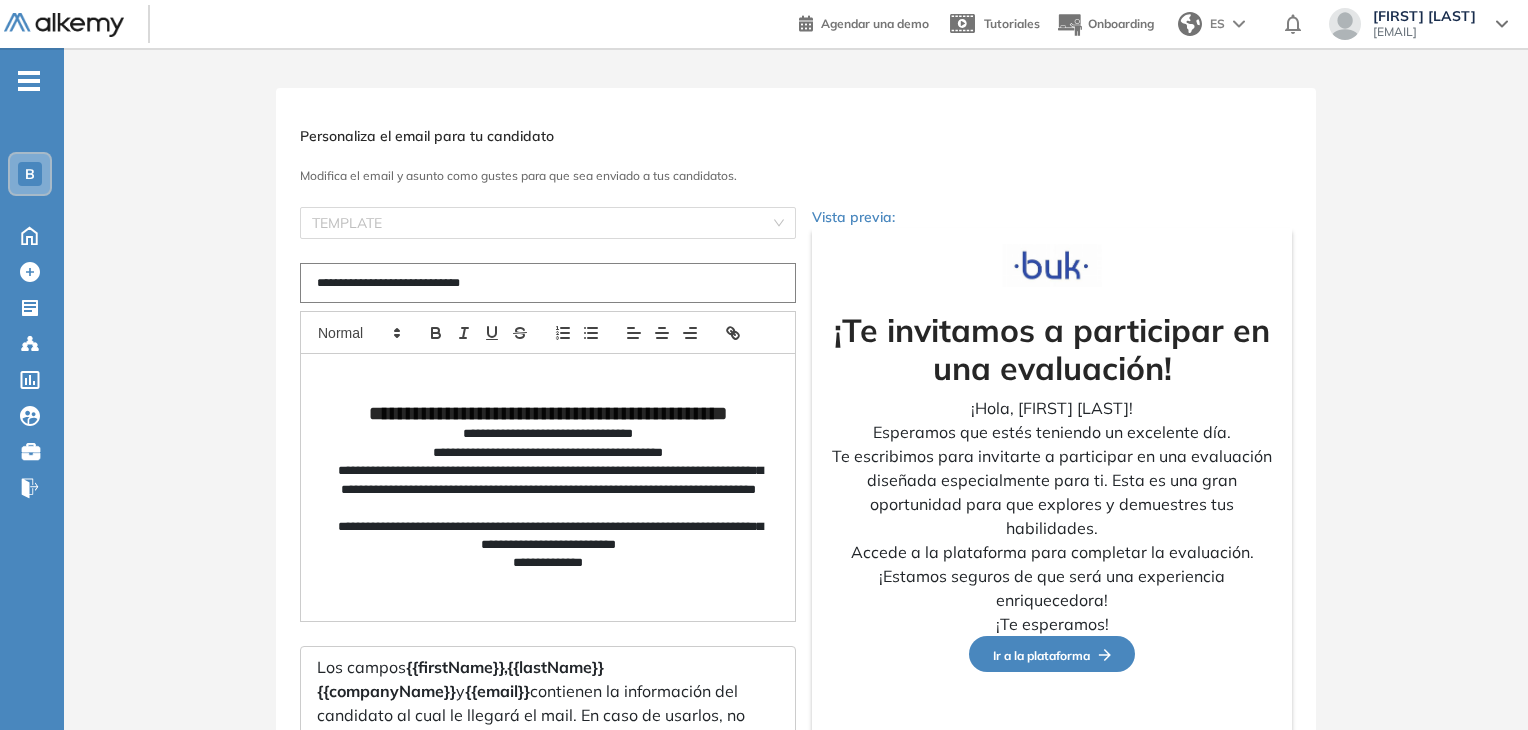 scroll, scrollTop: 172, scrollLeft: 0, axis: vertical 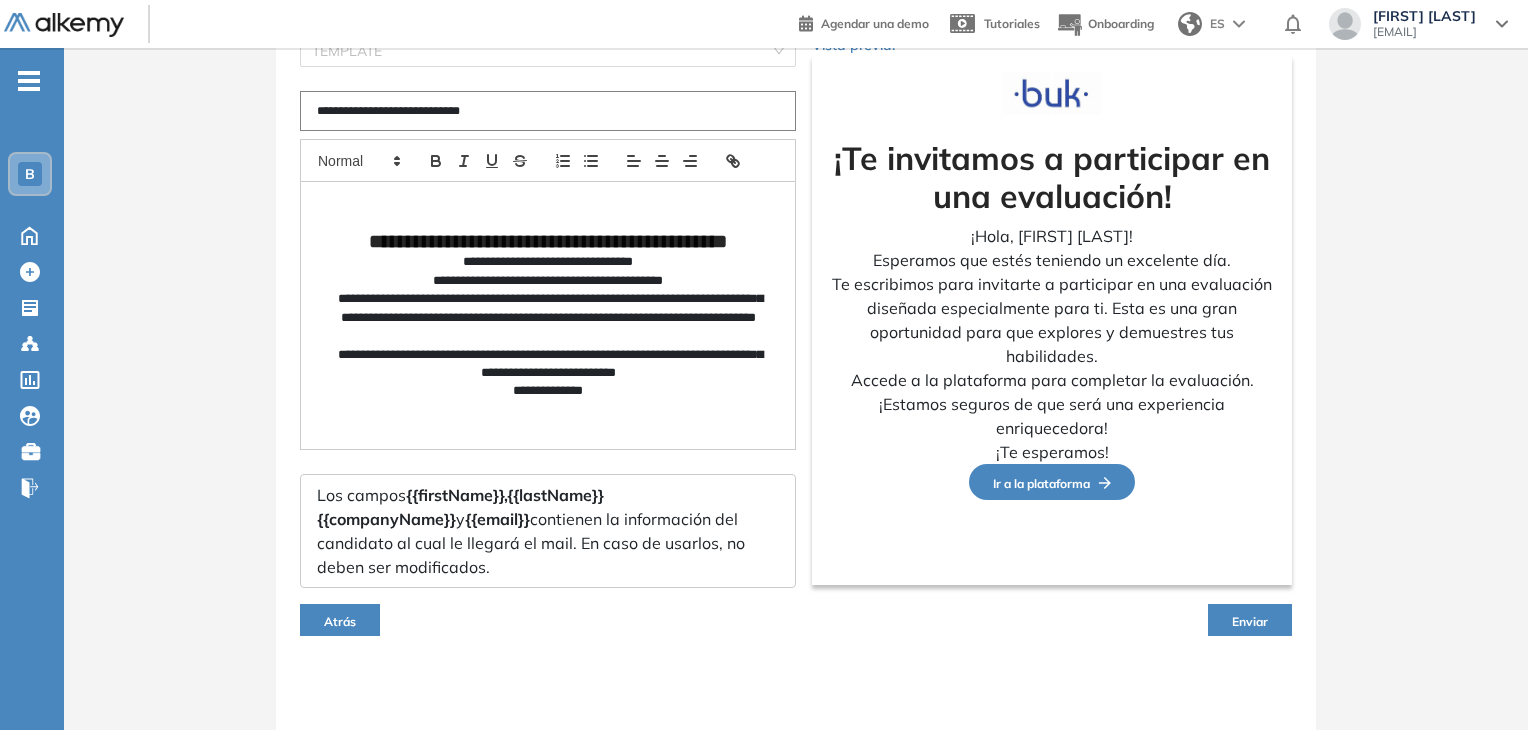 click on "Enviar" at bounding box center [1250, 620] 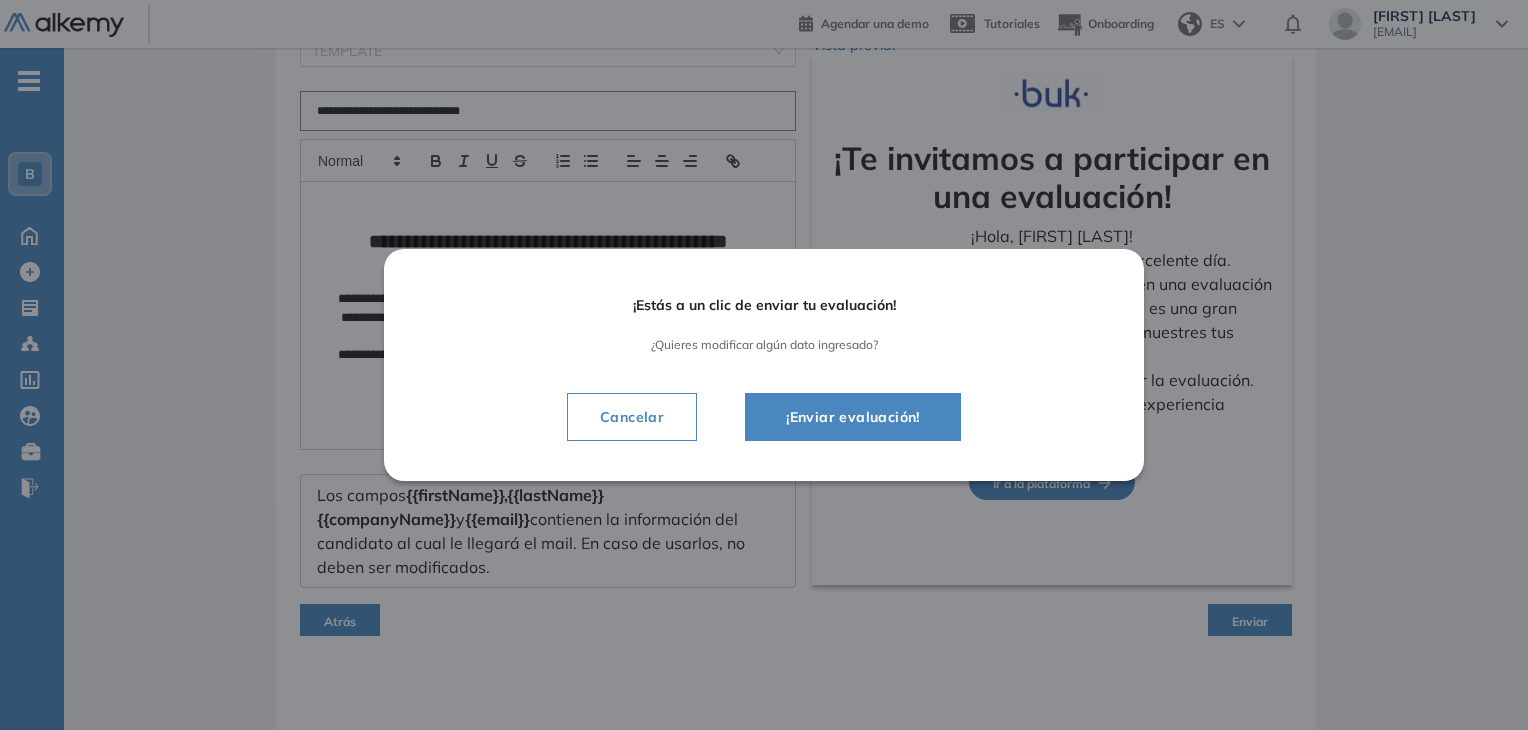 click on "¡Enviar evaluación!" at bounding box center (853, 417) 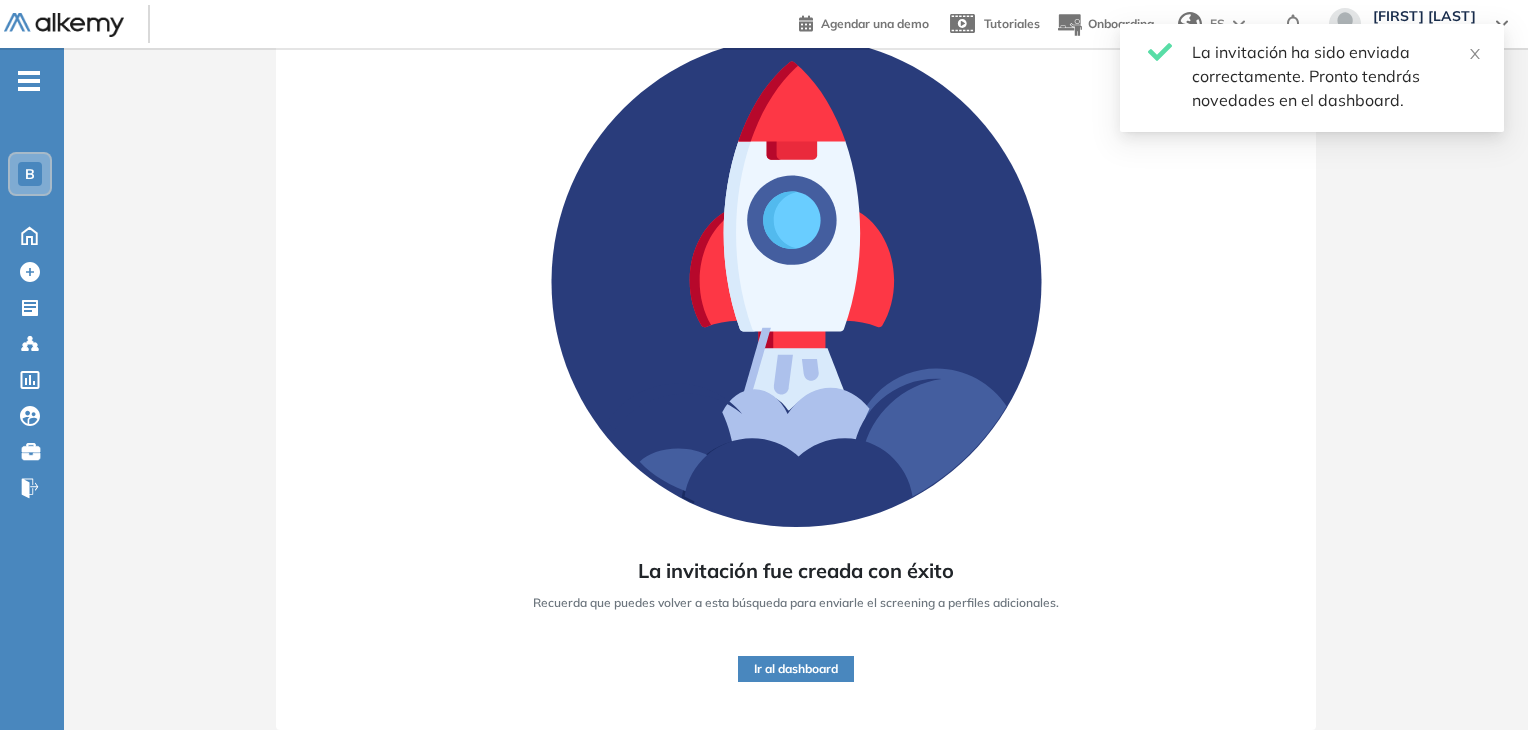 scroll, scrollTop: 152, scrollLeft: 0, axis: vertical 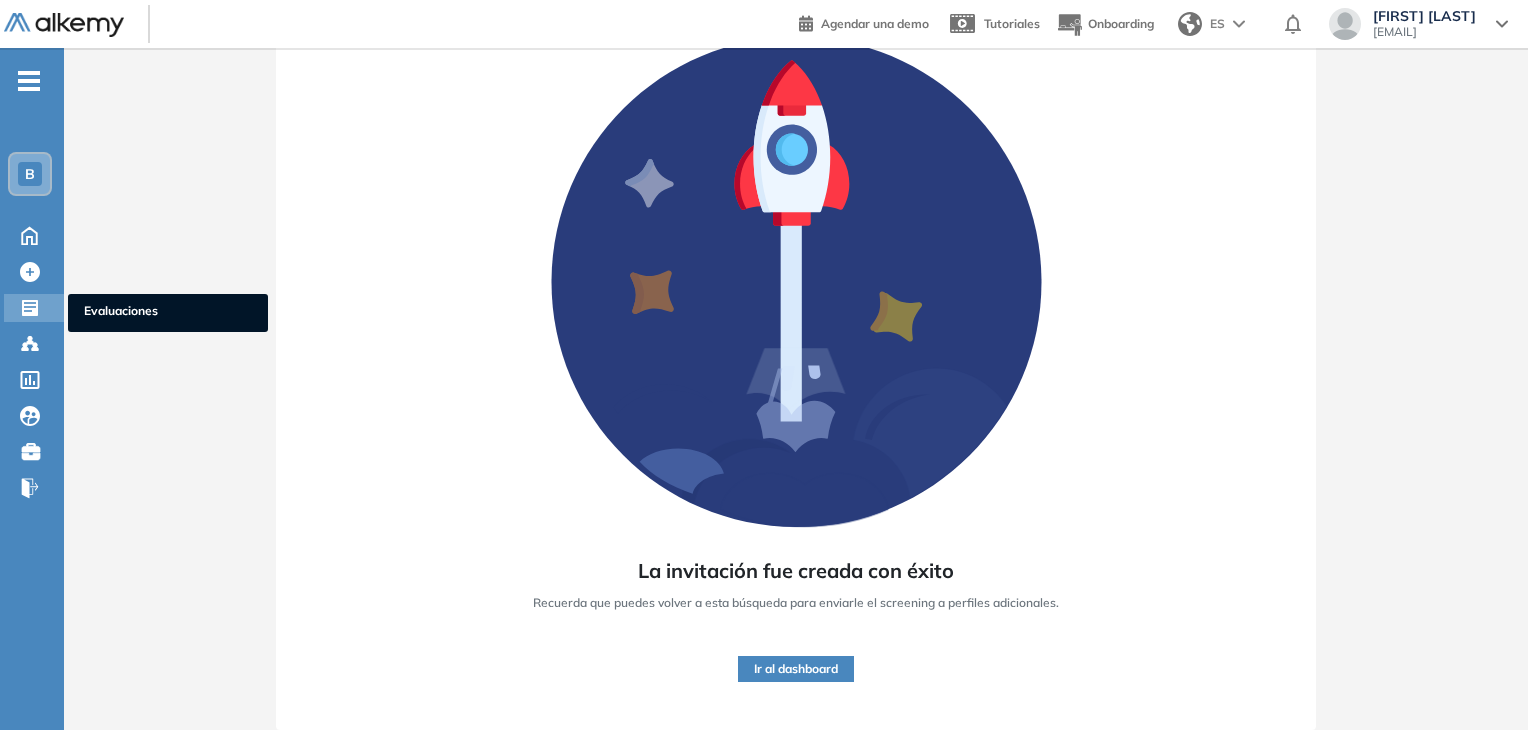 click on "Evaluaciones" at bounding box center [168, 313] 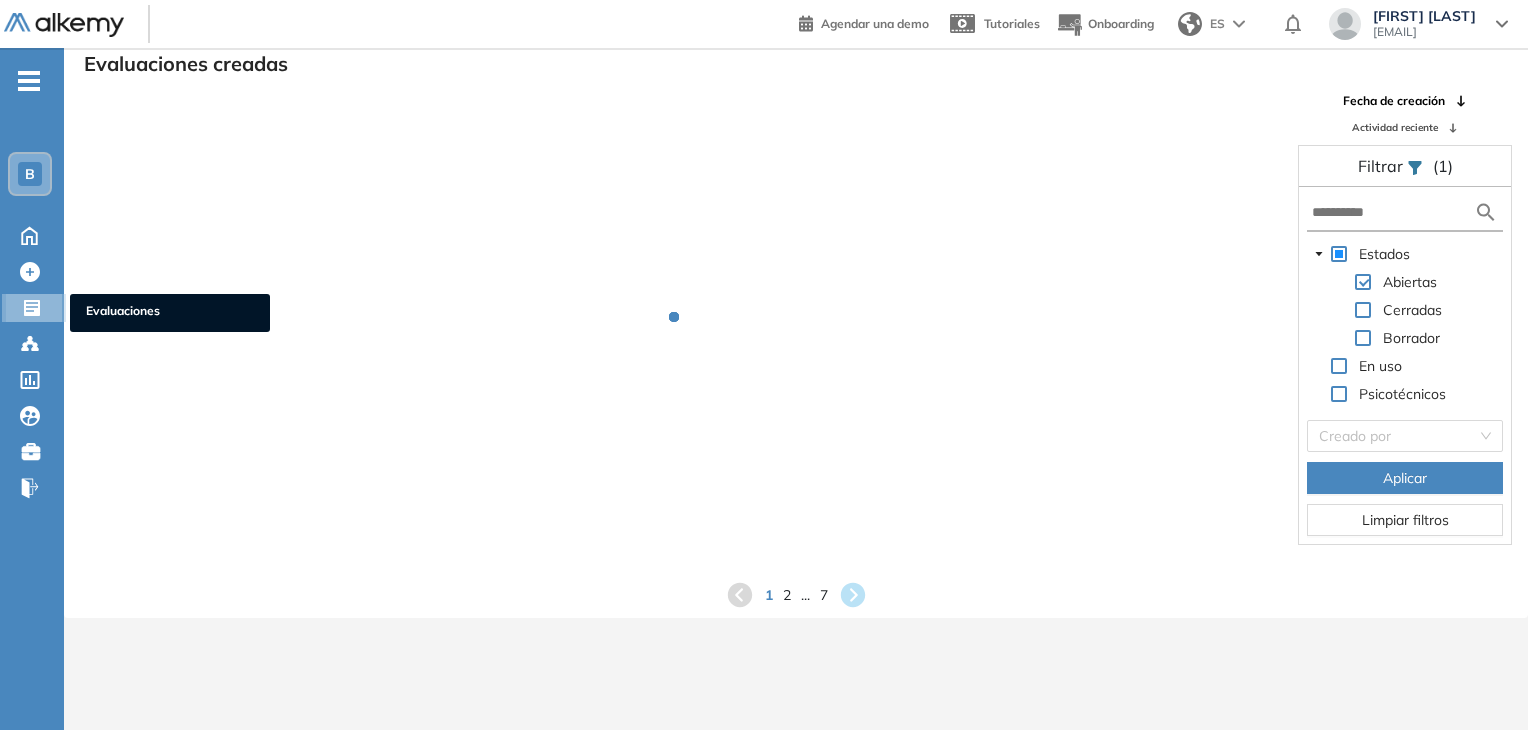 scroll, scrollTop: 48, scrollLeft: 0, axis: vertical 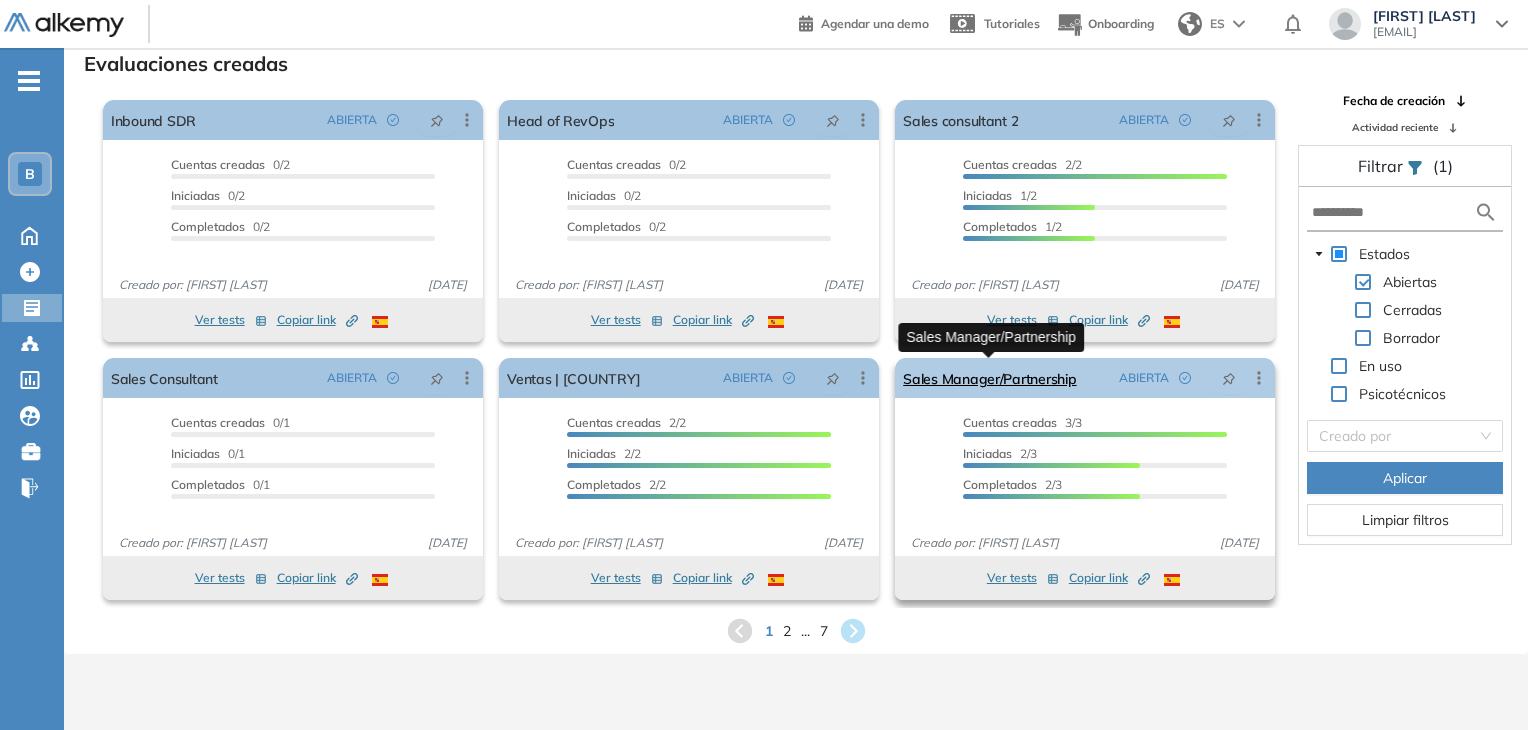 click on "Sales Manager/Partnership" at bounding box center [989, 378] 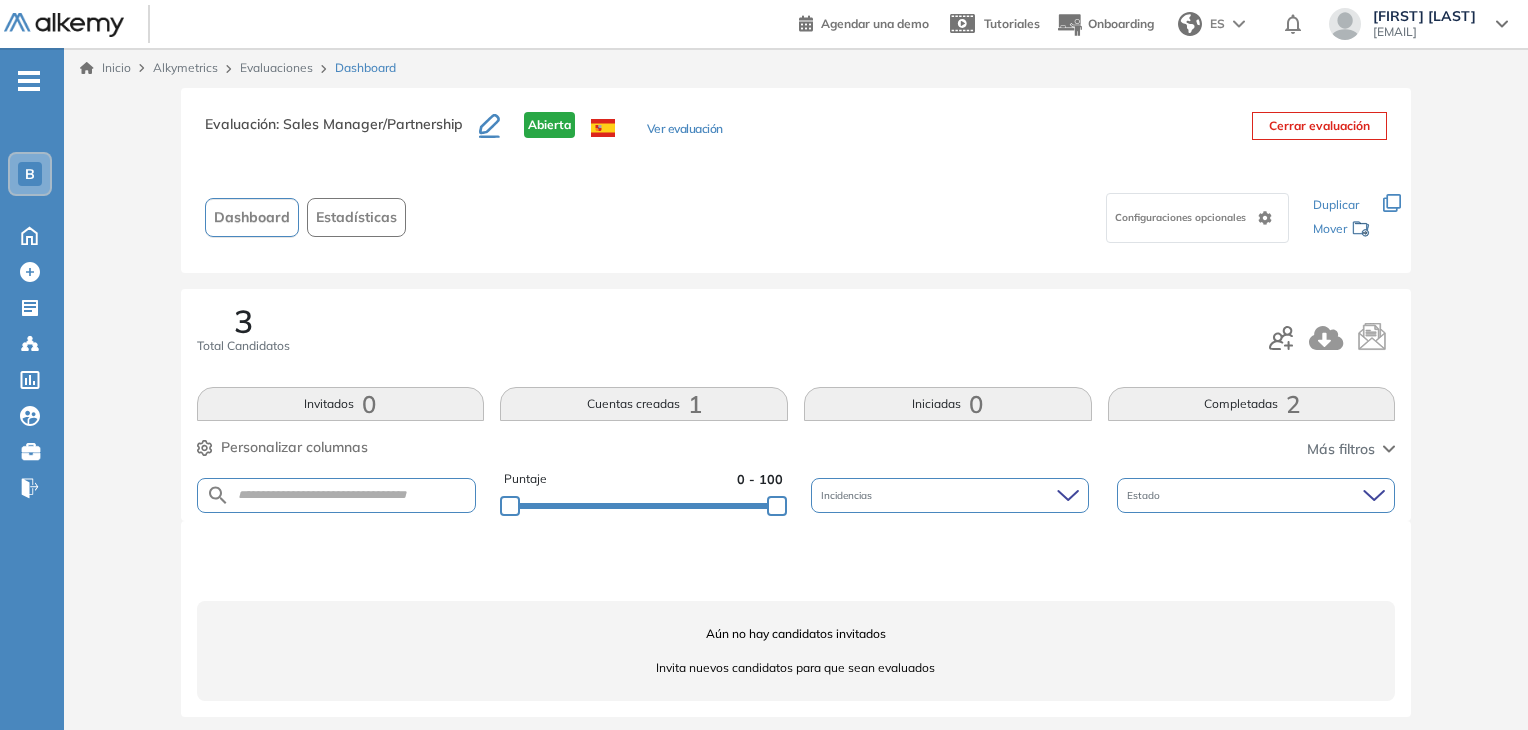 scroll, scrollTop: 10, scrollLeft: 0, axis: vertical 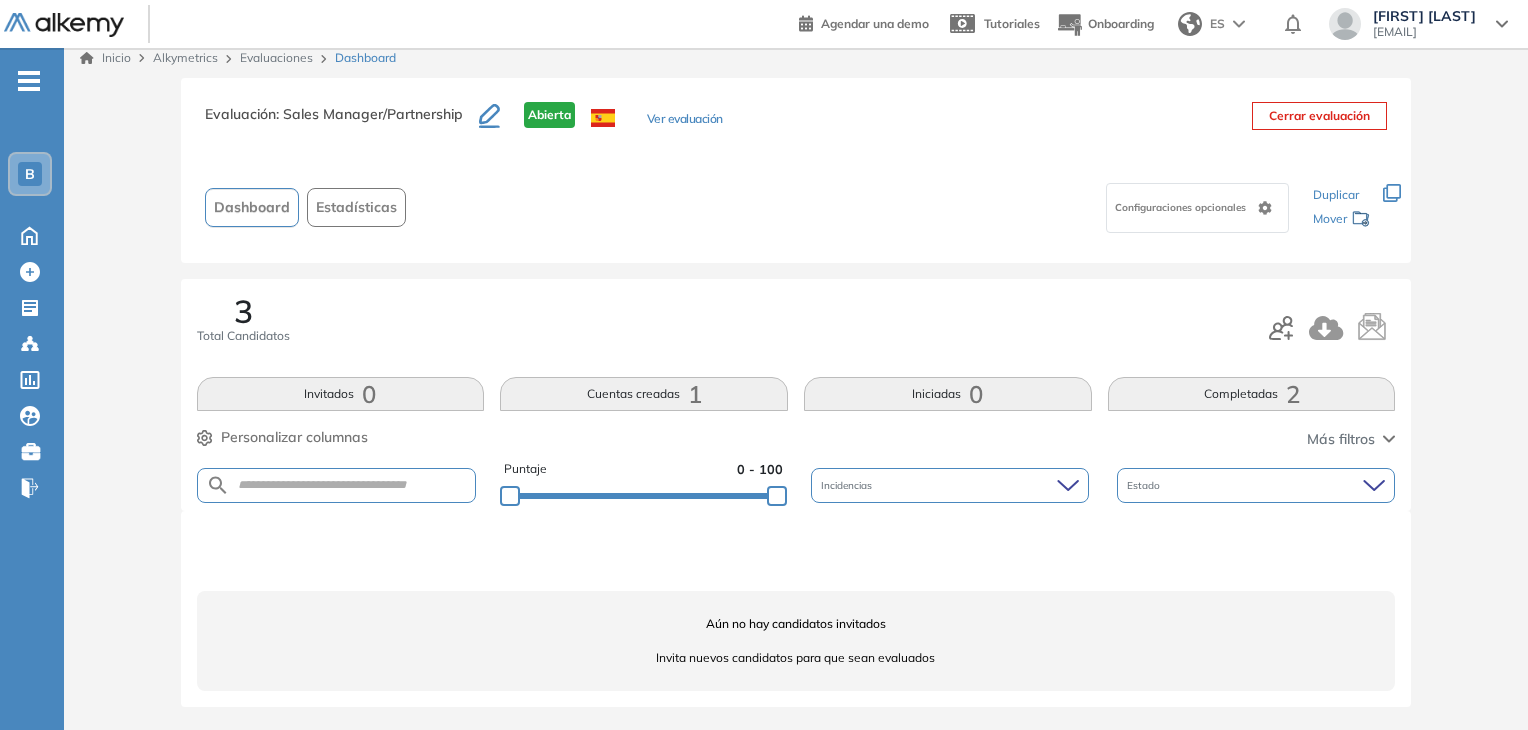 click on "Cuentas creadas 1" at bounding box center [644, 394] 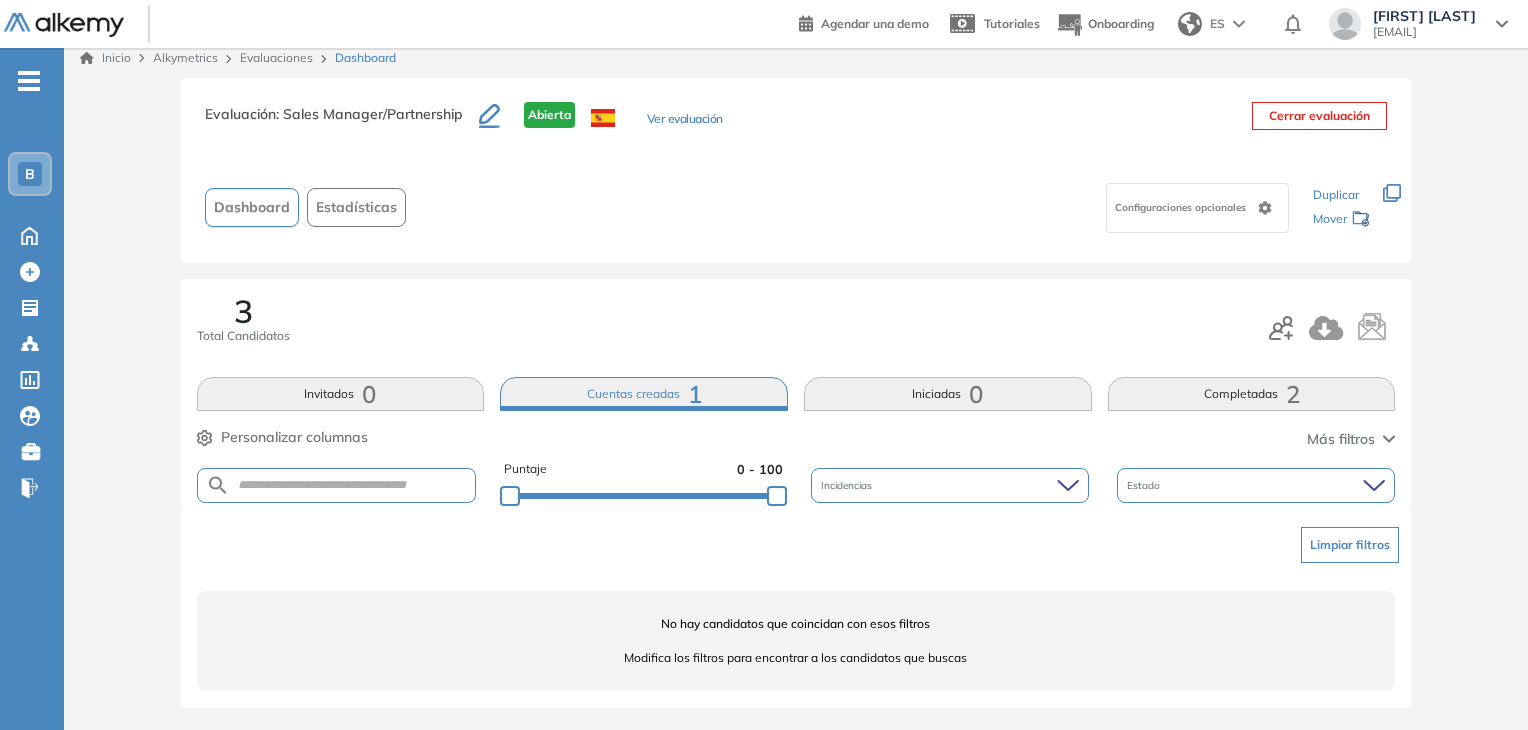 click on "Completadas 2" at bounding box center [1252, 394] 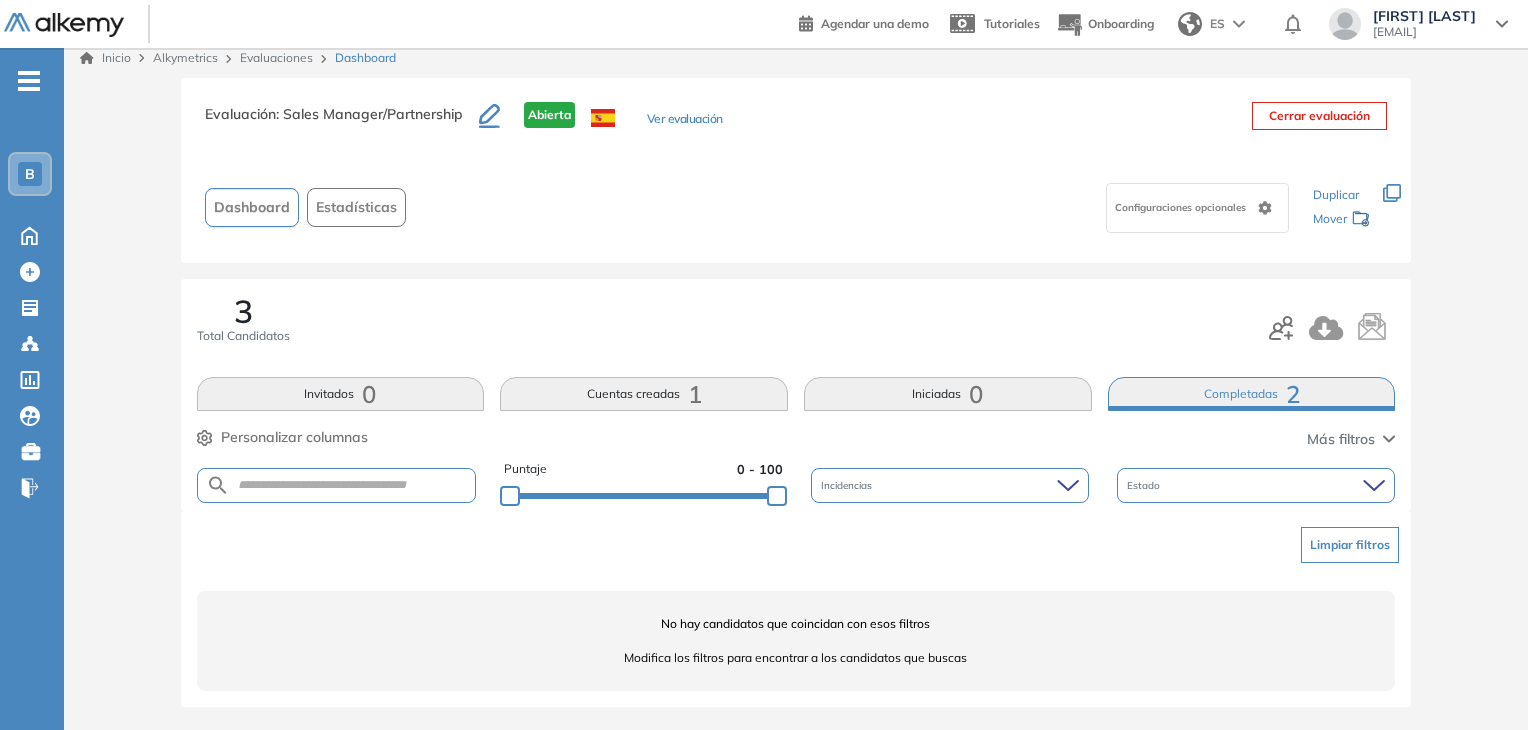 click on "Completadas 2" at bounding box center (1252, 394) 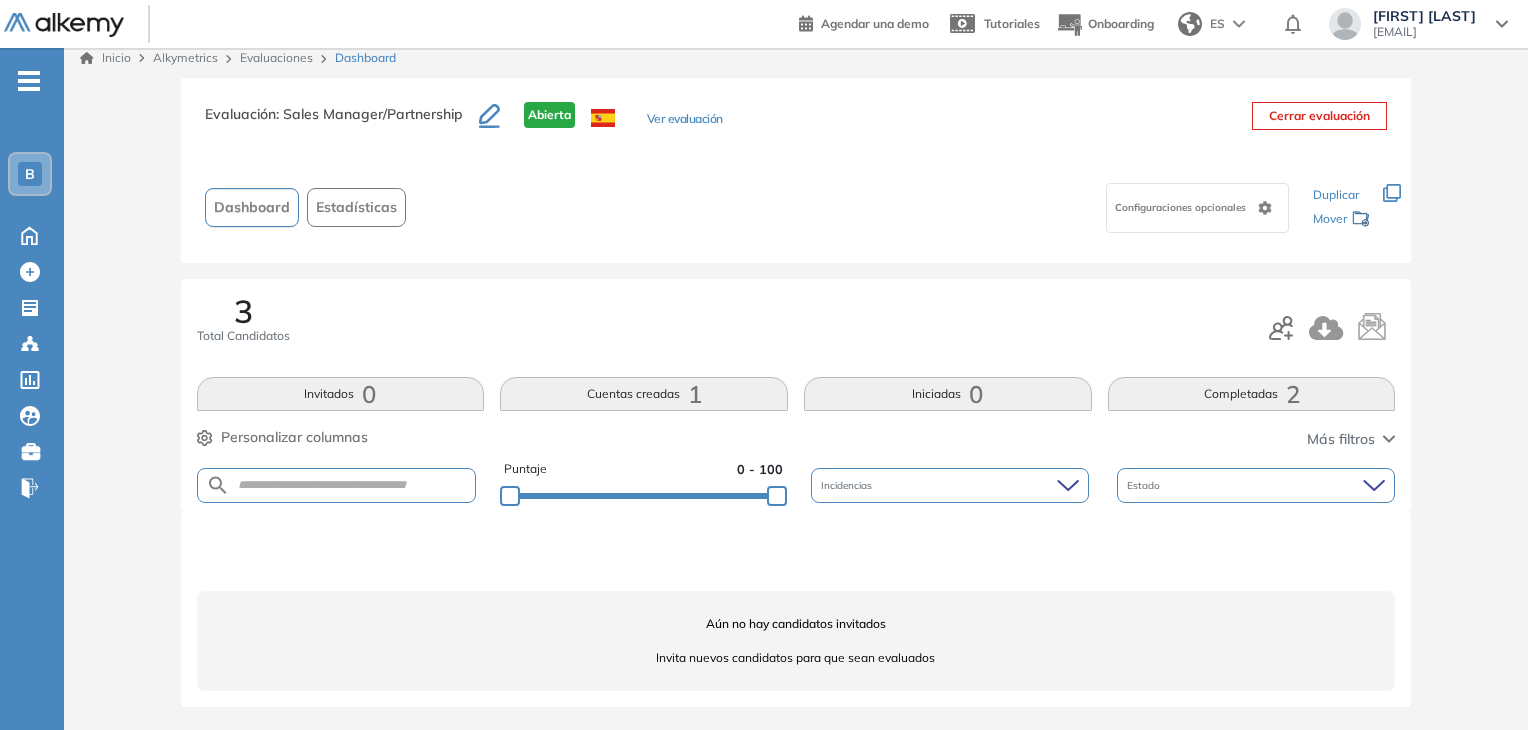 scroll, scrollTop: 9, scrollLeft: 0, axis: vertical 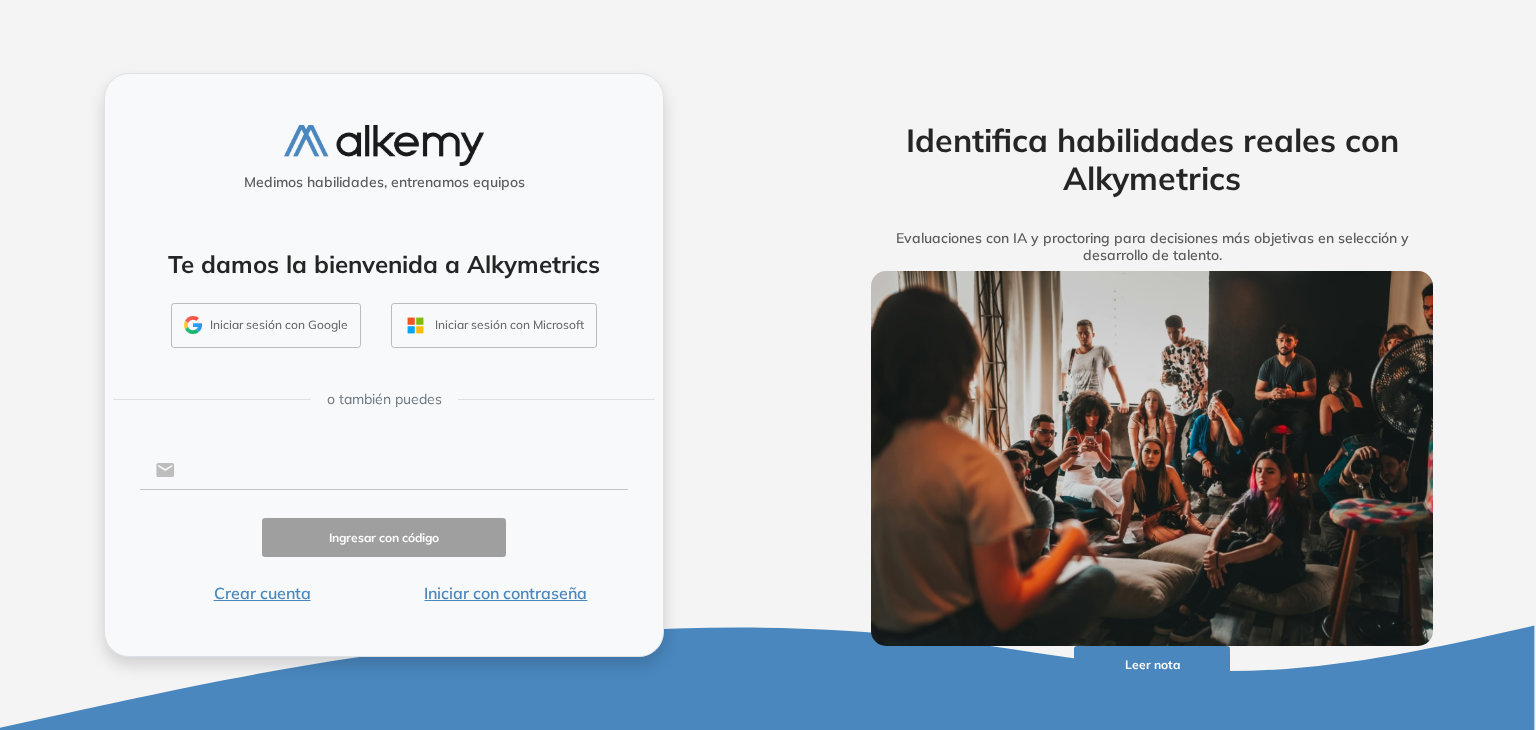 click at bounding box center (401, 470) 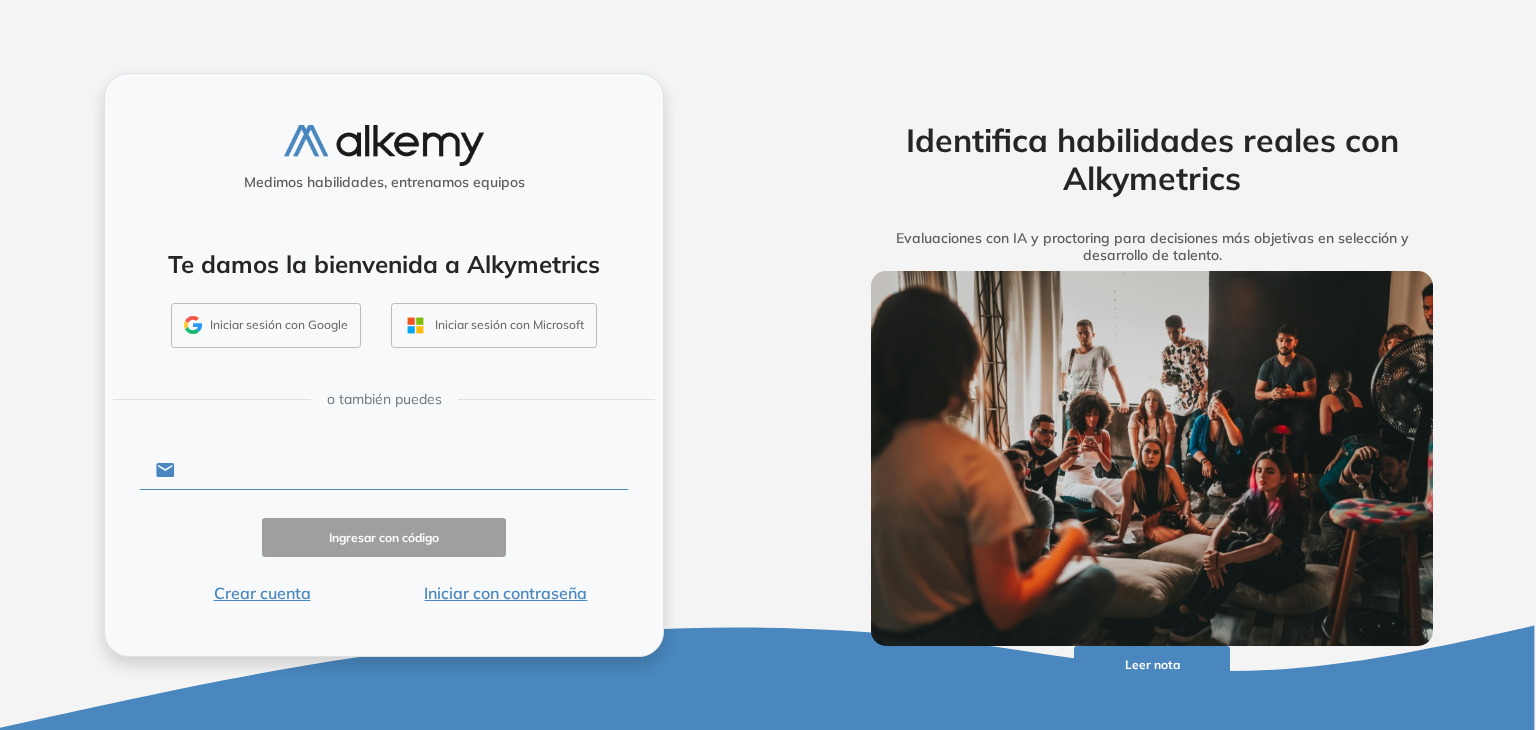 type on "**********" 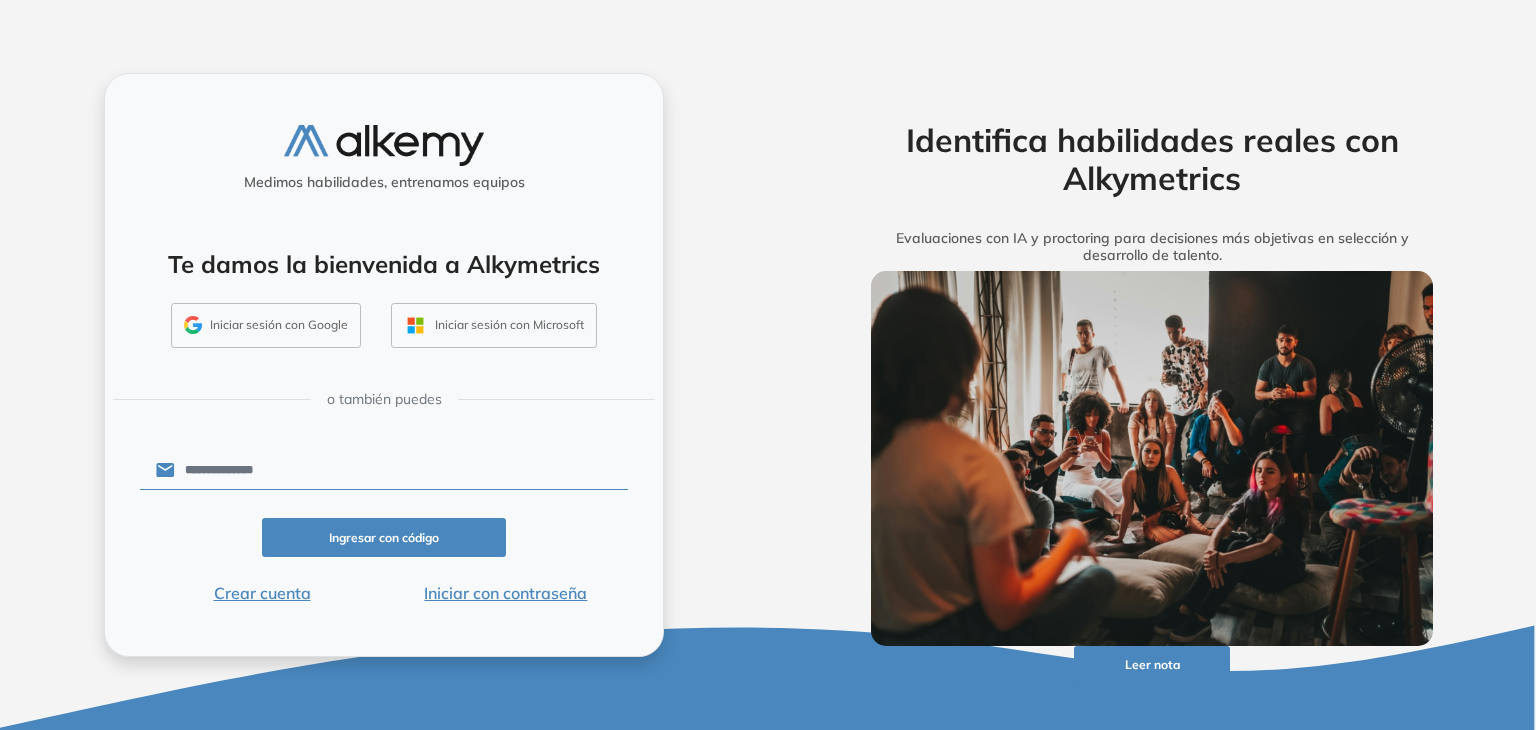 click on "Ingresar con código" at bounding box center [384, 537] 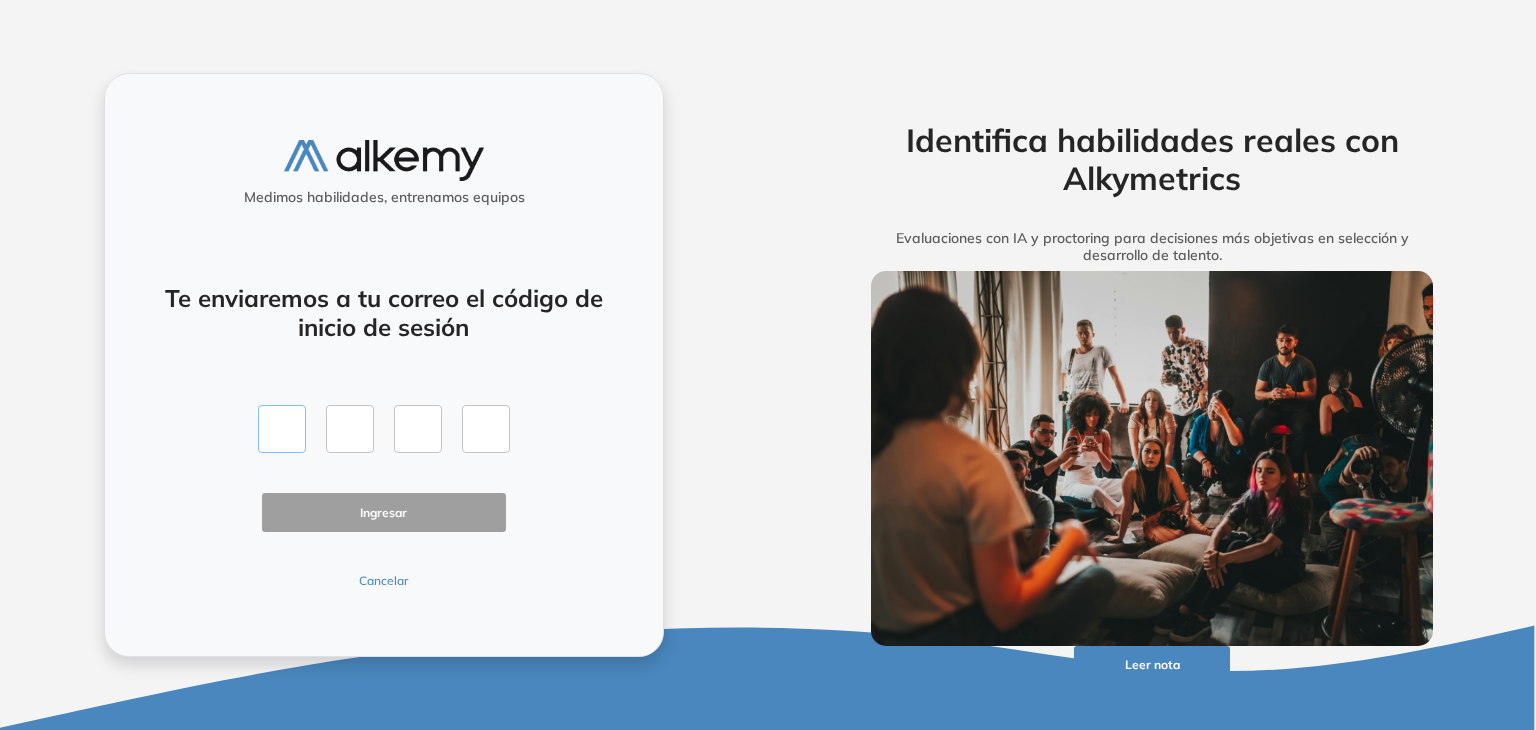 click at bounding box center (282, 429) 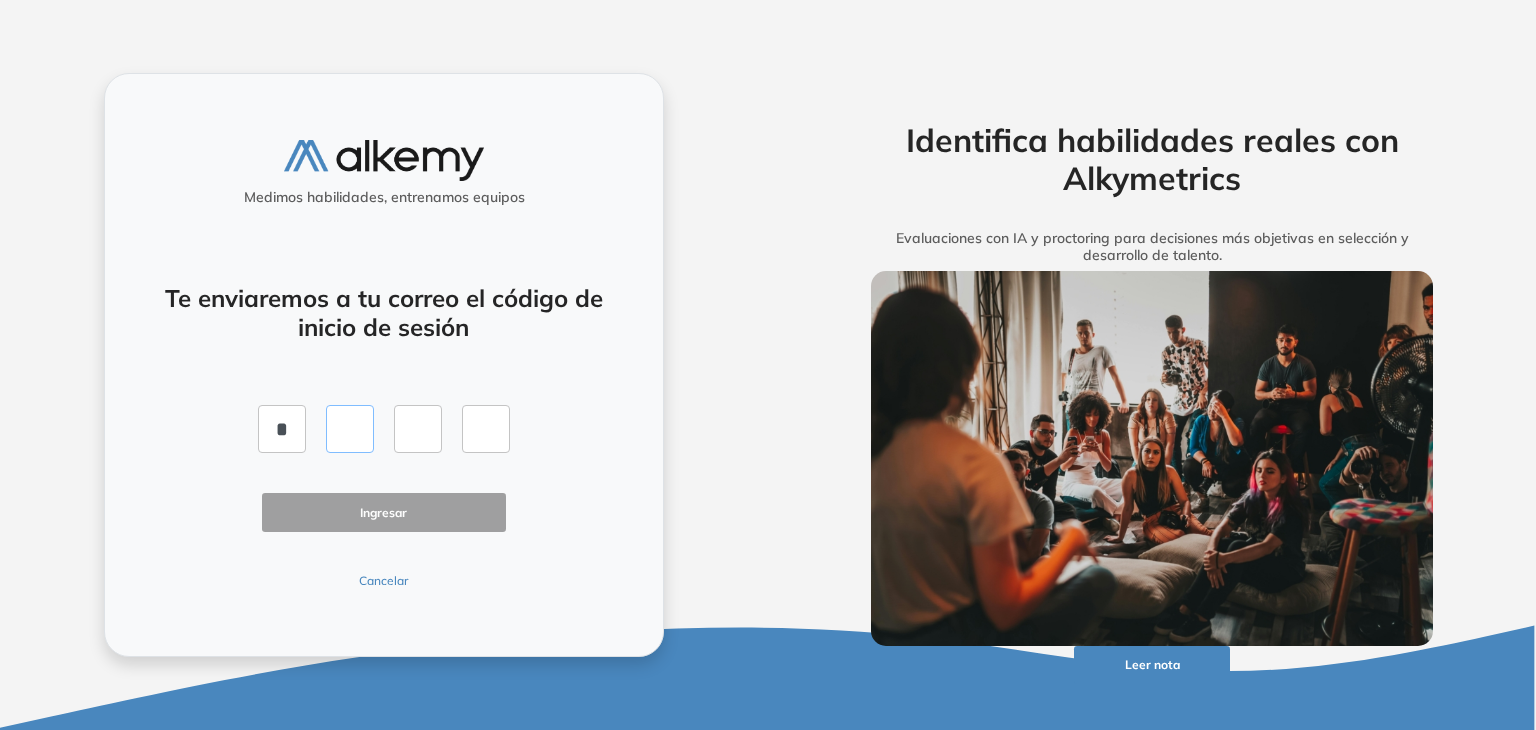 type on "*" 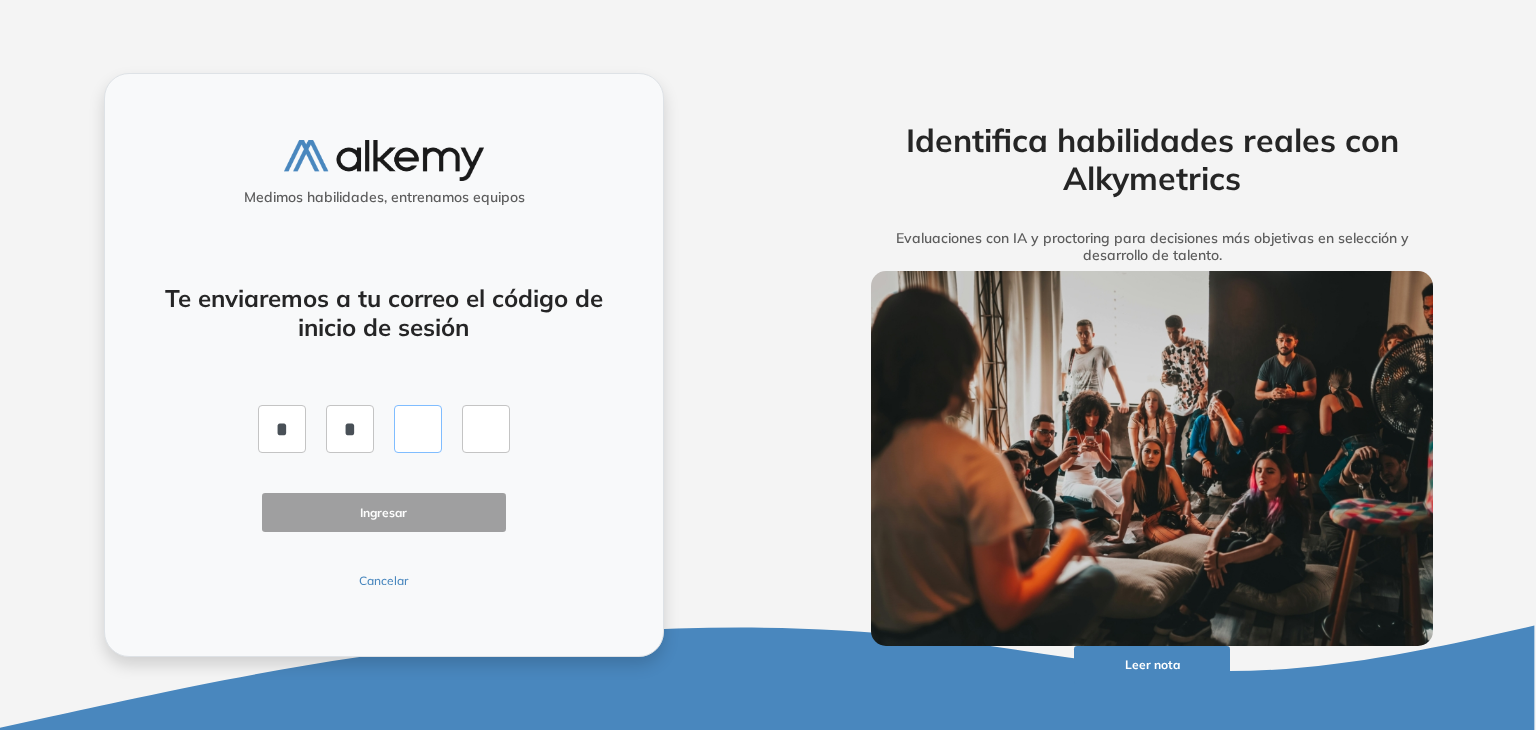 type on "*" 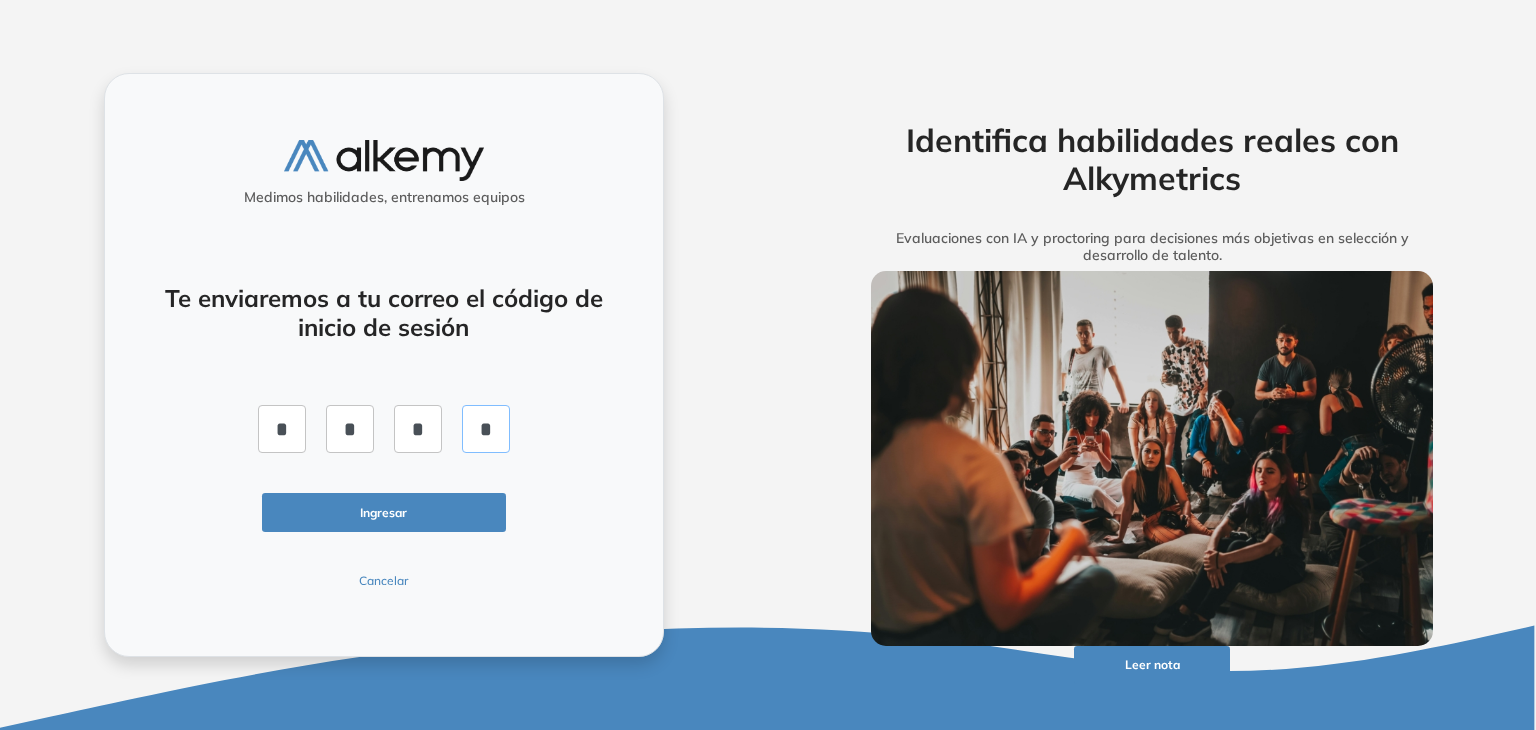 type on "*" 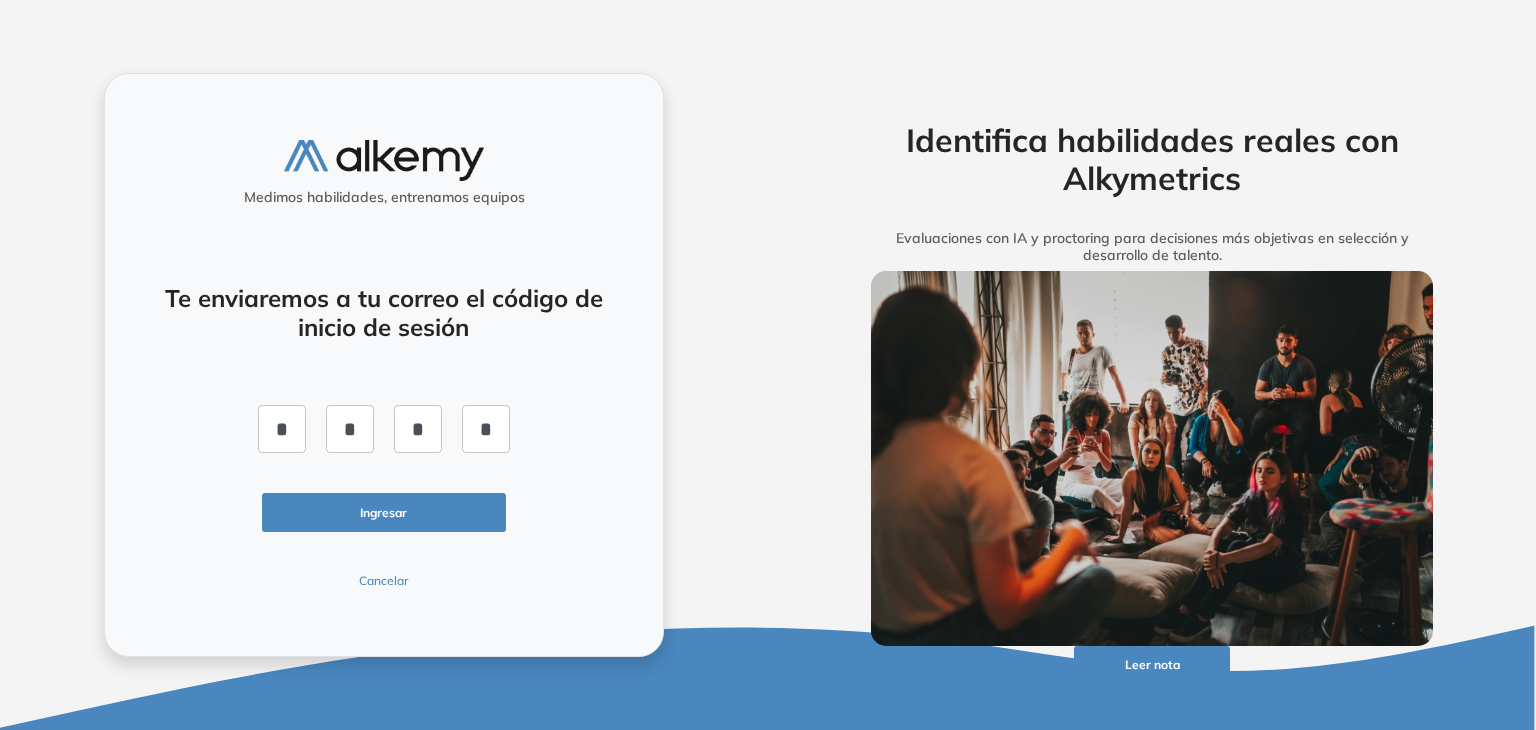 click on "Ingresar" at bounding box center (384, 512) 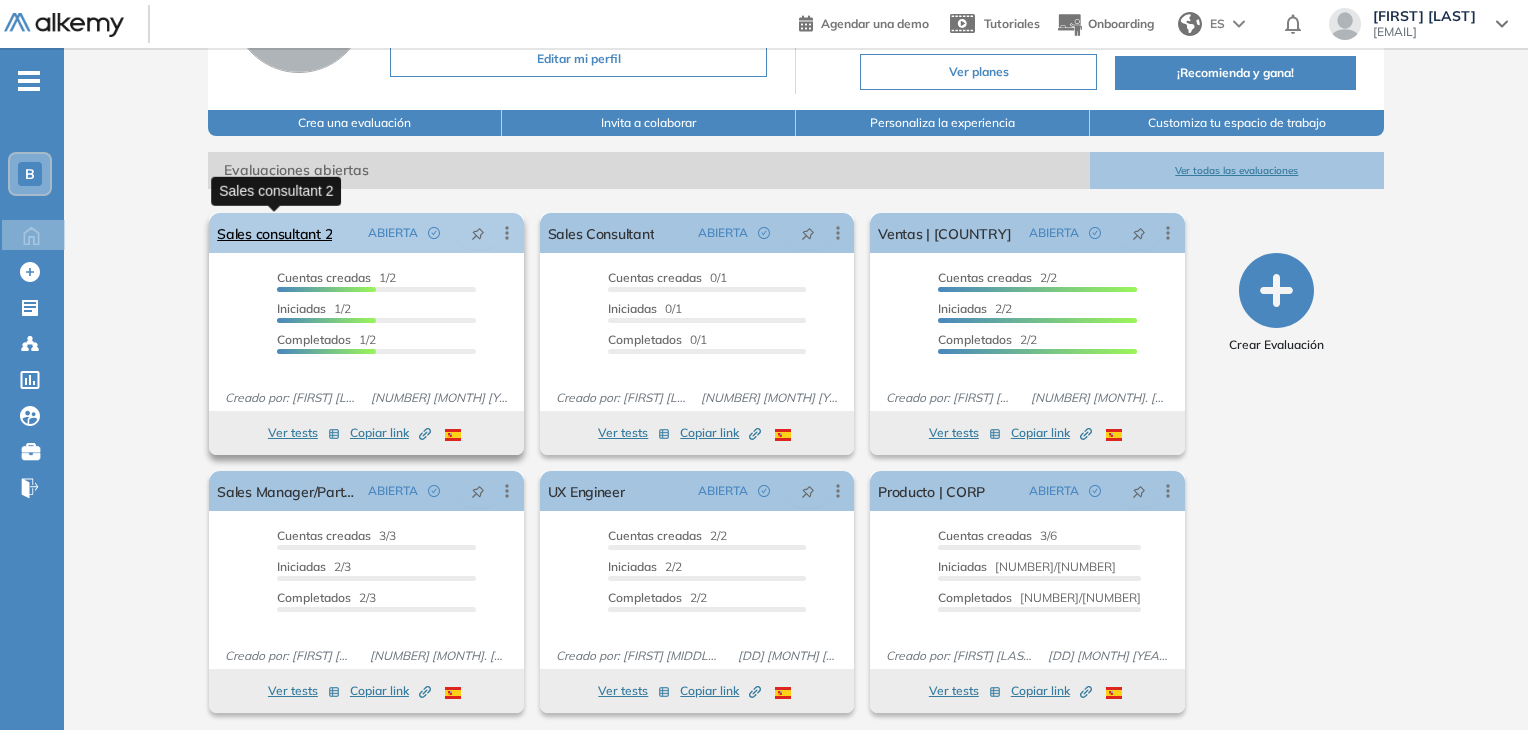scroll, scrollTop: 204, scrollLeft: 0, axis: vertical 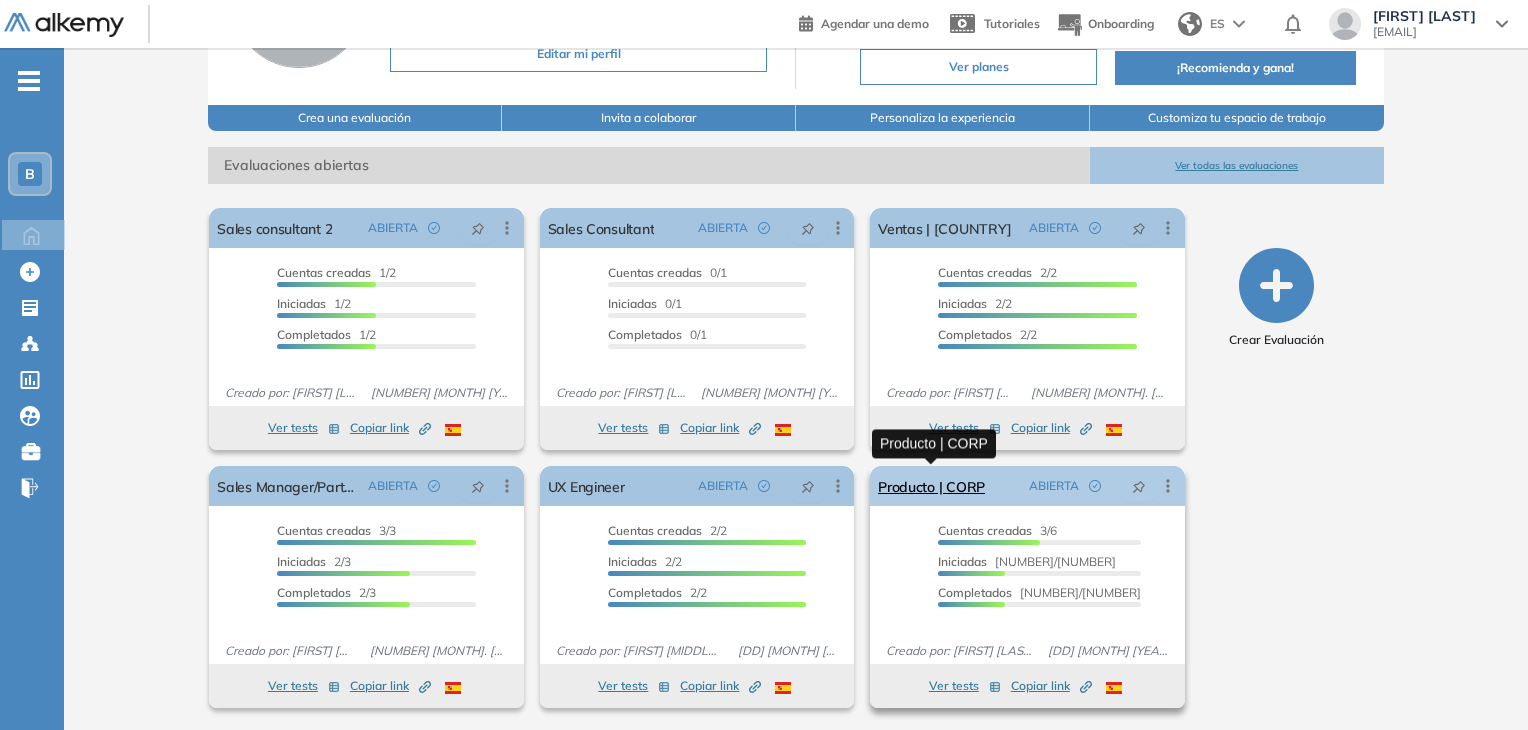 click on "Producto | CORP" at bounding box center (931, 486) 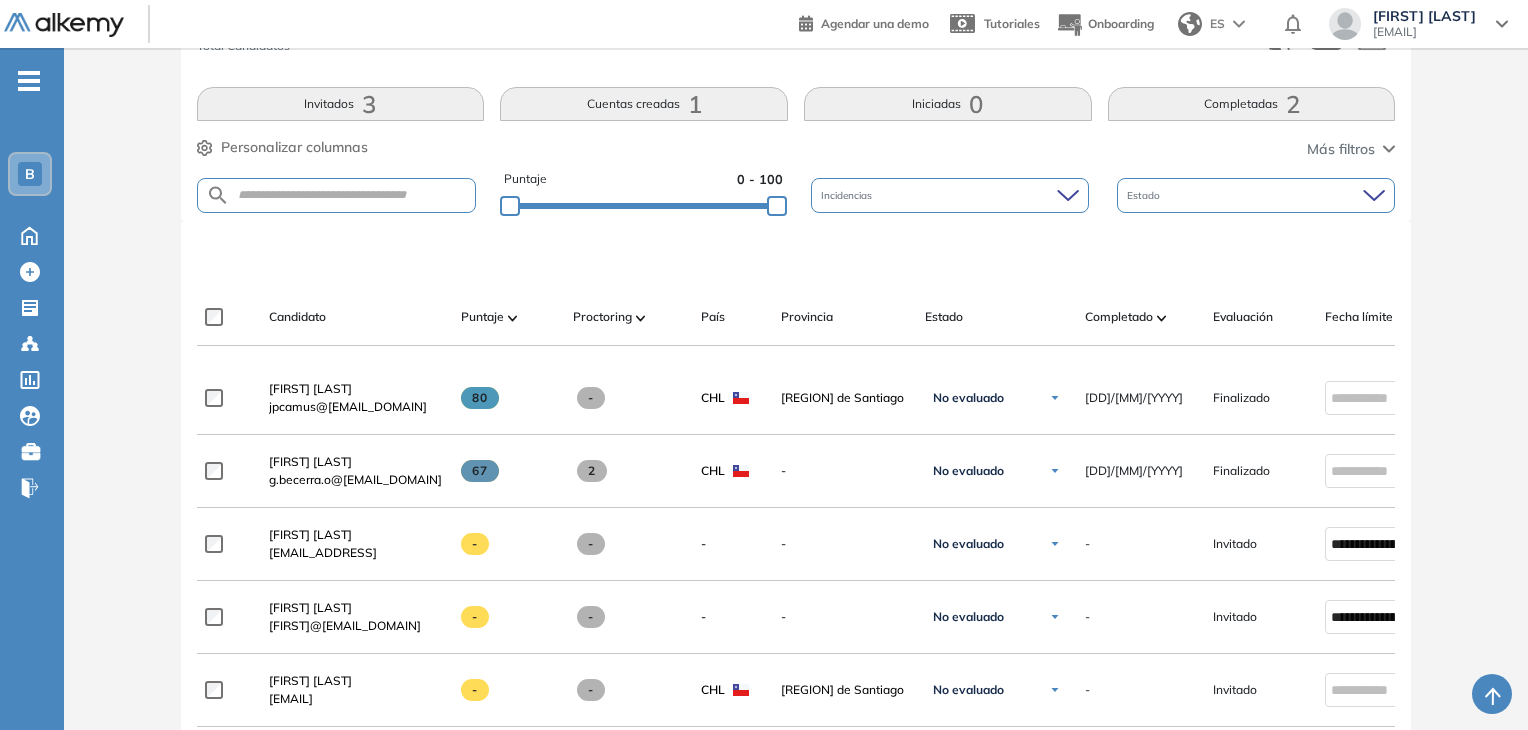 scroll, scrollTop: 300, scrollLeft: 0, axis: vertical 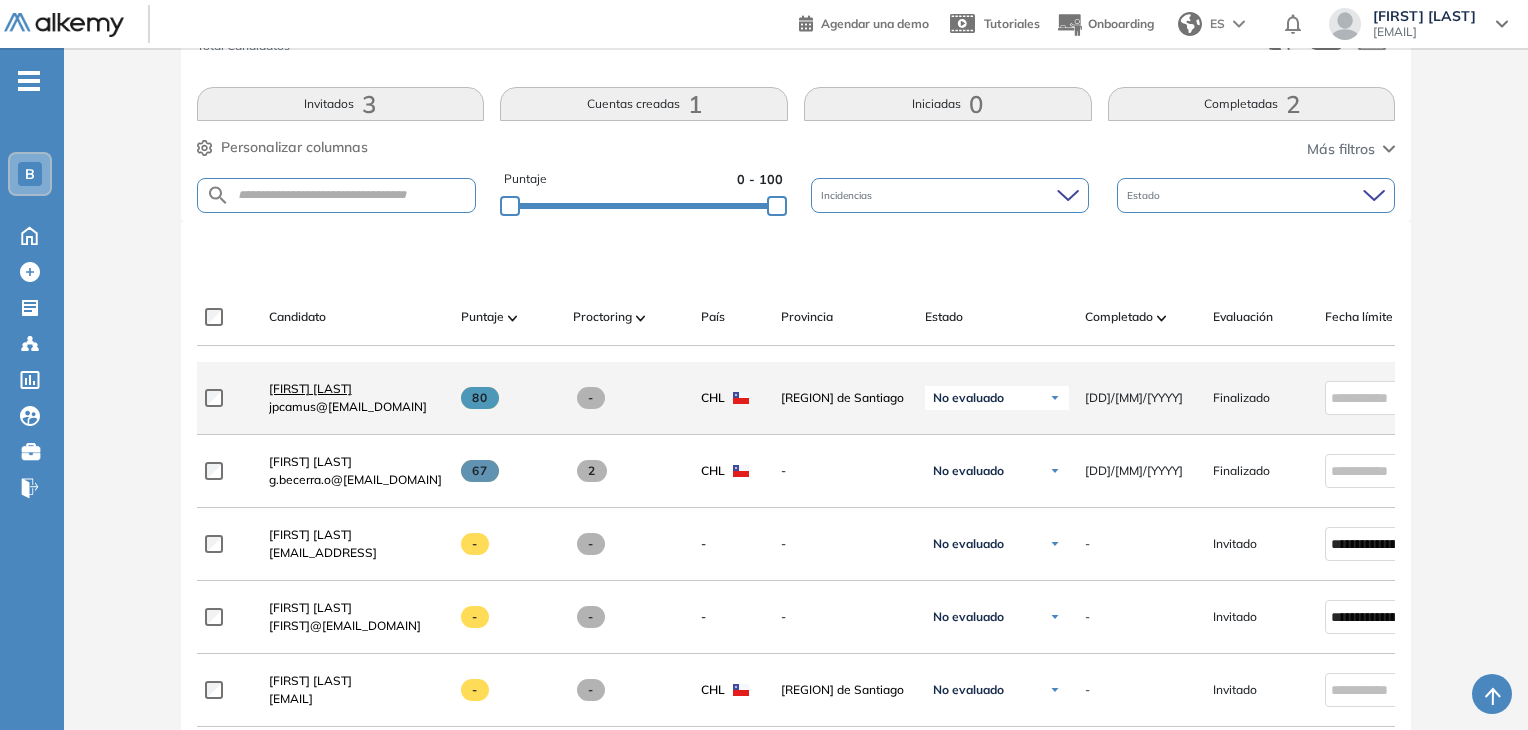 click on "[FIRST] [LAST]" at bounding box center [310, 388] 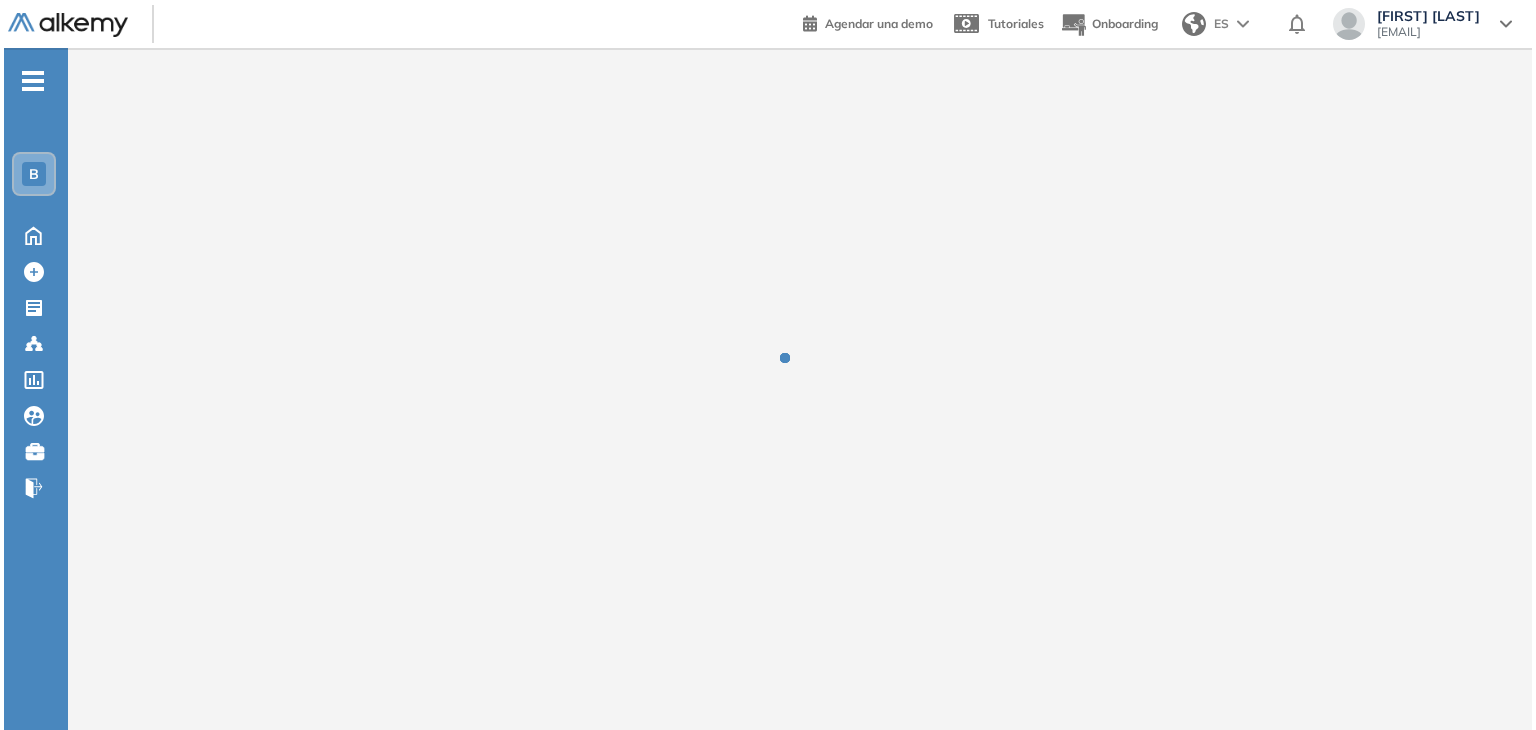 scroll, scrollTop: 0, scrollLeft: 0, axis: both 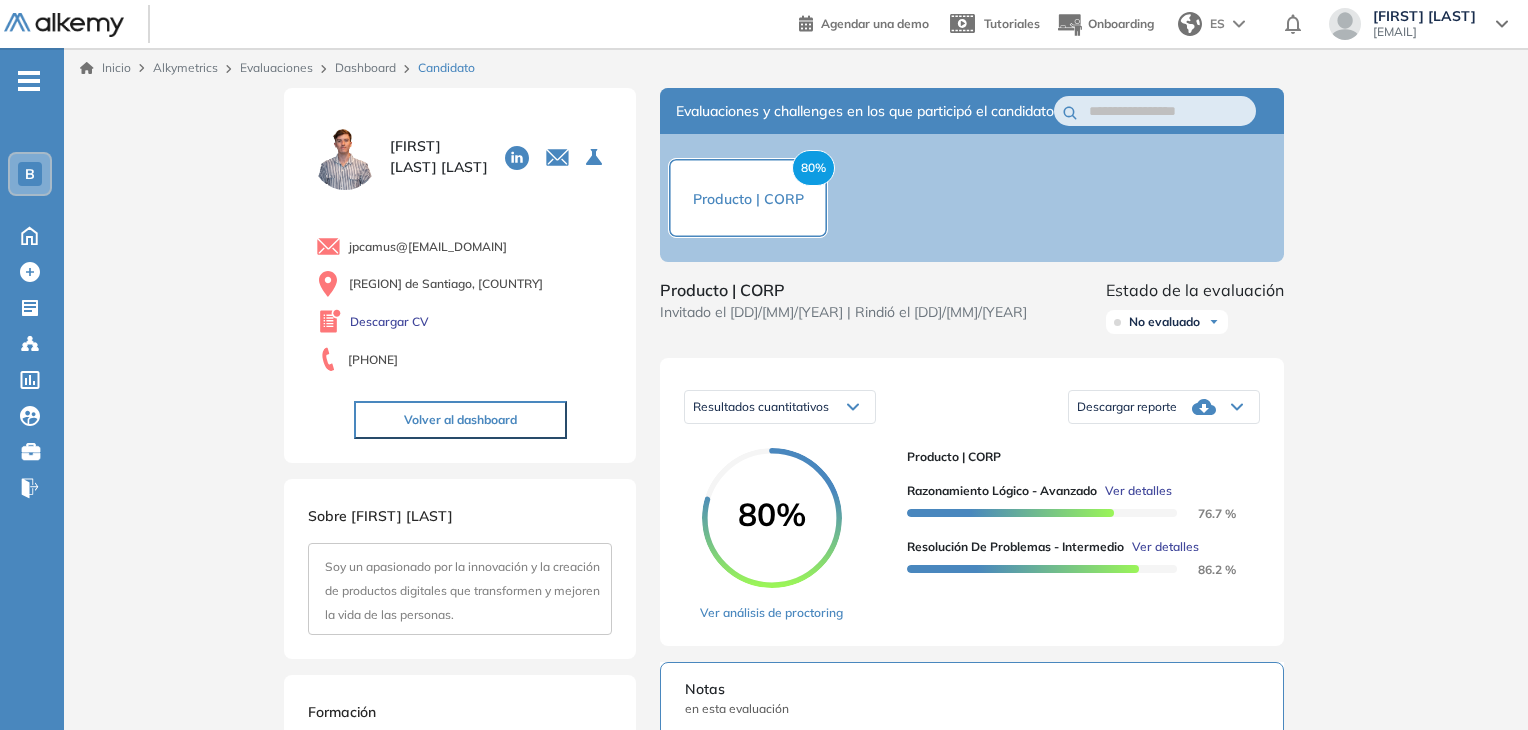 click at bounding box center [345, 157] 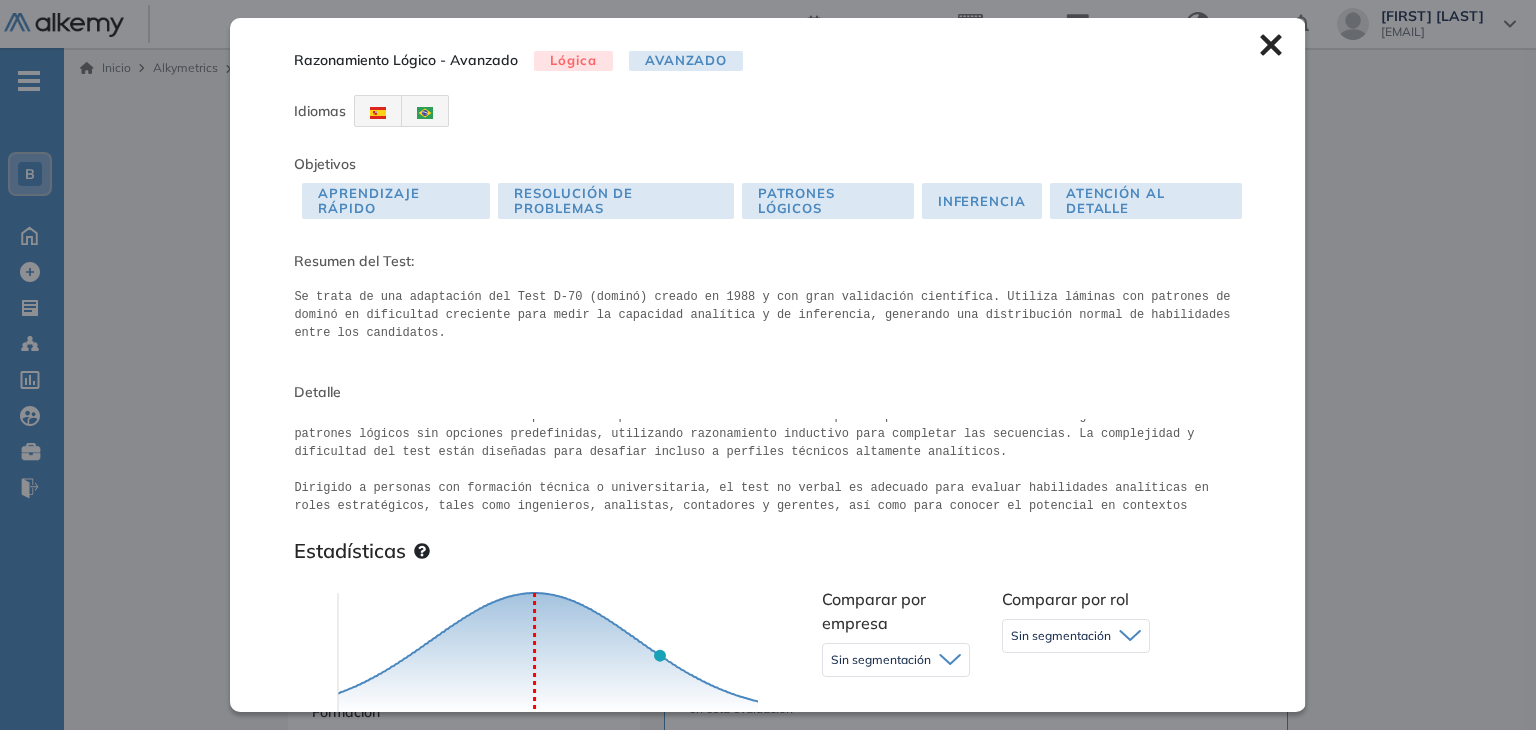 scroll, scrollTop: 0, scrollLeft: 0, axis: both 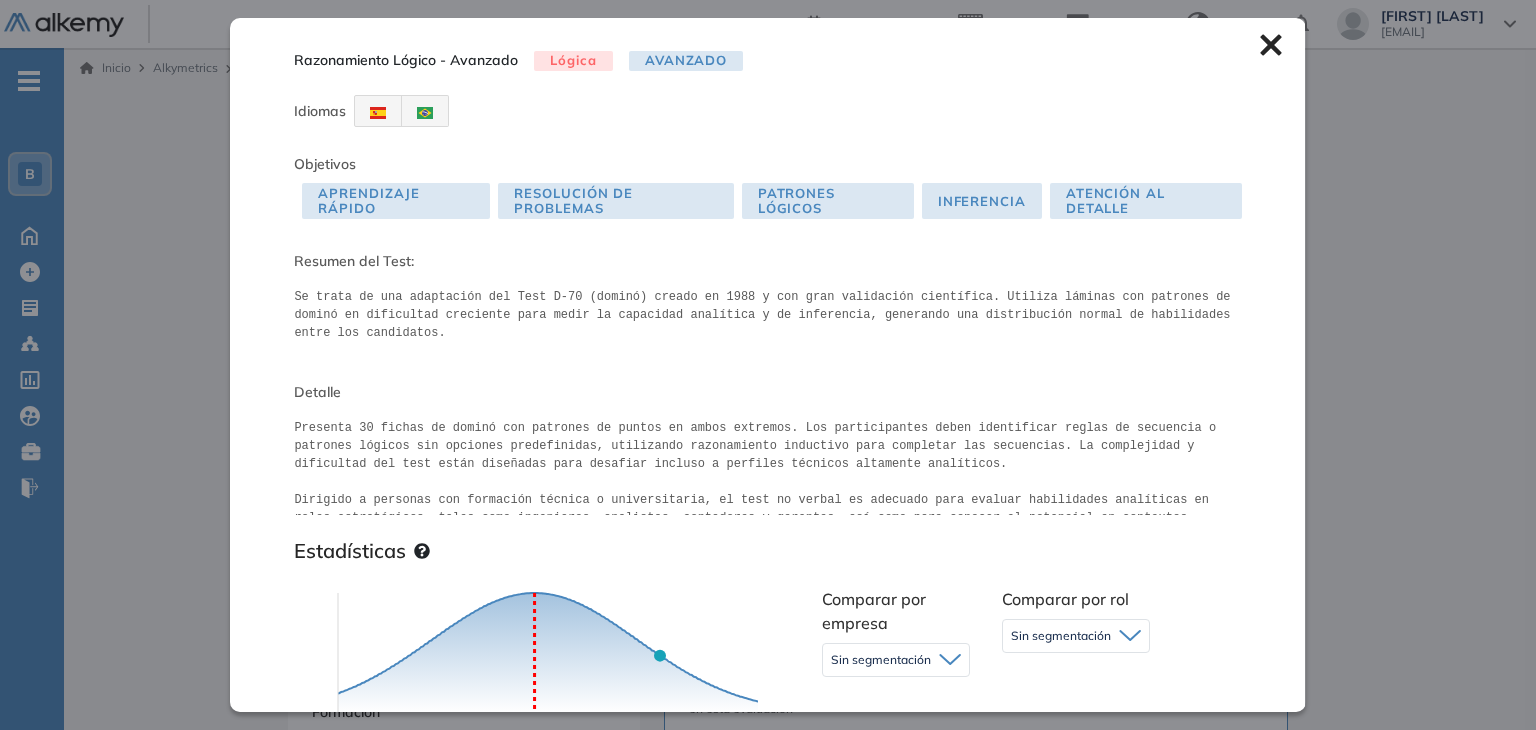 click on "Presenta 30 fichas de dominó con patrones de puntos en ambos extremos. Los participantes deben identificar reglas de secuencia o patrones lógicos sin opciones predefinidas, utilizando razonamiento inductivo para completar las secuencias. La complejidad y dificultad del test están diseñadas para desafiar incluso a perfiles técnicos altamente analíticos.
Dirigido a personas con formación técnica o universitaria, el test no verbal es adecuado para evaluar habilidades analíticas en roles estratégicos, tales como ingenieros, analistas, contadores y gerentes, así como para conocer el potencial en contextos complejos." at bounding box center [767, 467] 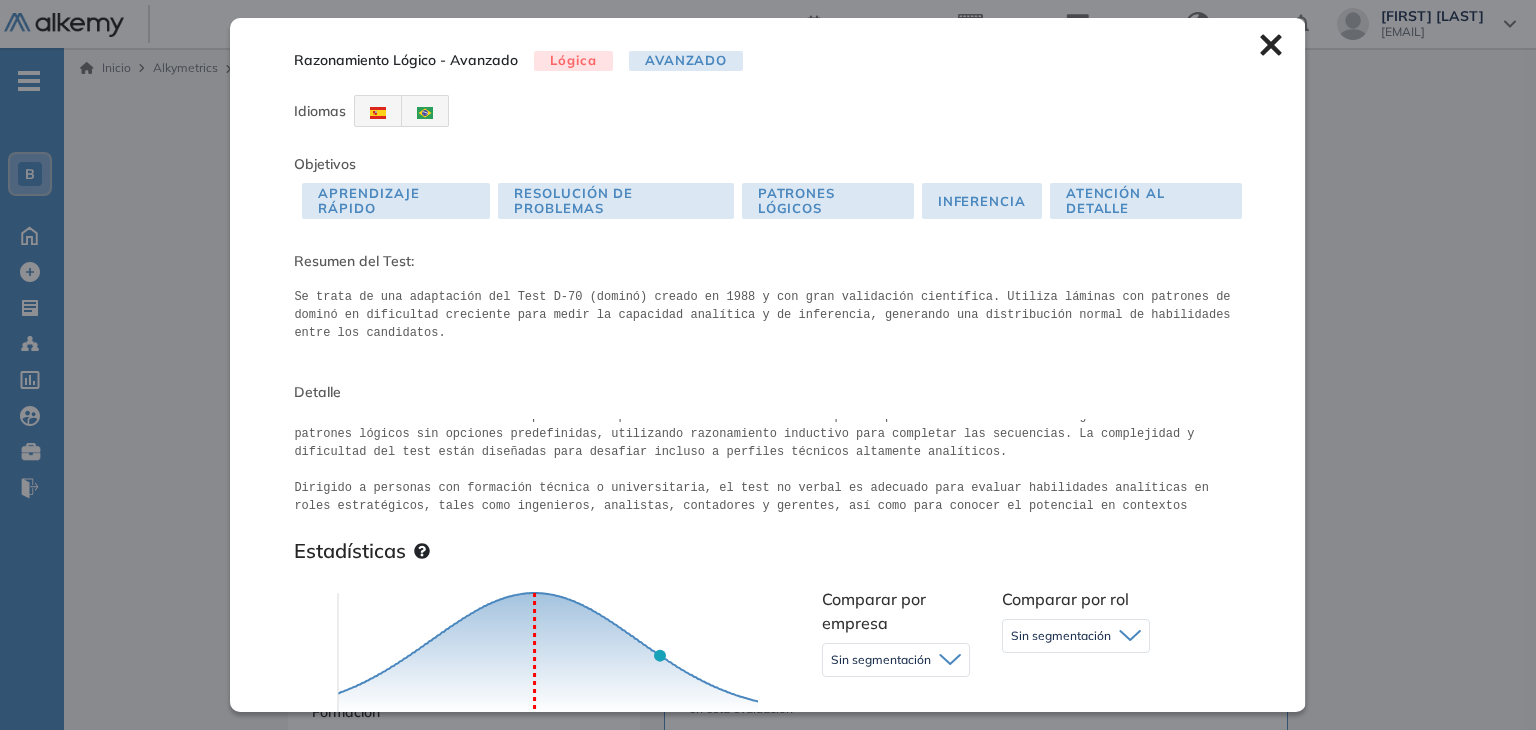 scroll, scrollTop: 0, scrollLeft: 0, axis: both 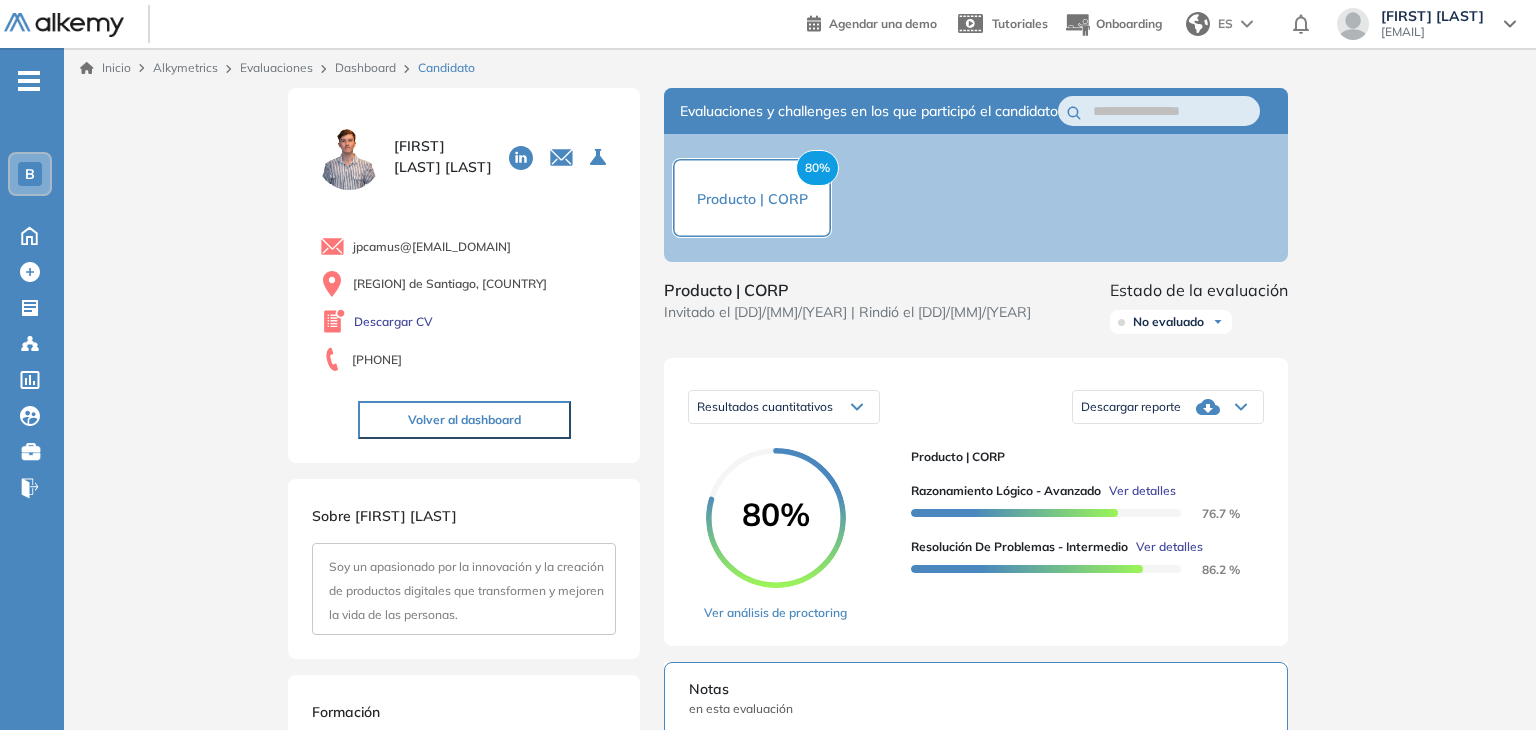 click on "Inicio Alkymetrics Evaluaciones Dashboard Candidato Razonamiento Lógico - Avanzado Lógica Avanzado Idiomas Objetivos Aprendizaje Rápido Resolución de Problemas Patrones Lógicos Inferencia Atención al detalle Resumen del Test: Se trata de una adaptación del Test D-70 (dominó) creado en 1988 y con gran validación científica. Utiliza láminas con patrones de dominó en dificultad creciente para medir la capacidad analítica y de inferencia, generando una distribución normal de habilidades entre los candidatos. Detalle Estadísticas Puntuación 0 10 20 30 40 50 60 70 80 90 100 Promedio Candidato Comparar por empresa Sin segmentación Sin segmentación Comparar por rol Sin segmentación Tecnología Sin segmentación Perfiles sin rol definido El gráfico presenta la distribución de puntajes según los datos    de todos los perfiles .  [FIRST] [LAST]  obtuvo un puntaje de  76.7% , posicionándose en el percentil  90  dentro de la evaluación de  Razonamiento Lógico - Avanzado 90% Duración :    30" at bounding box center [800, 684] 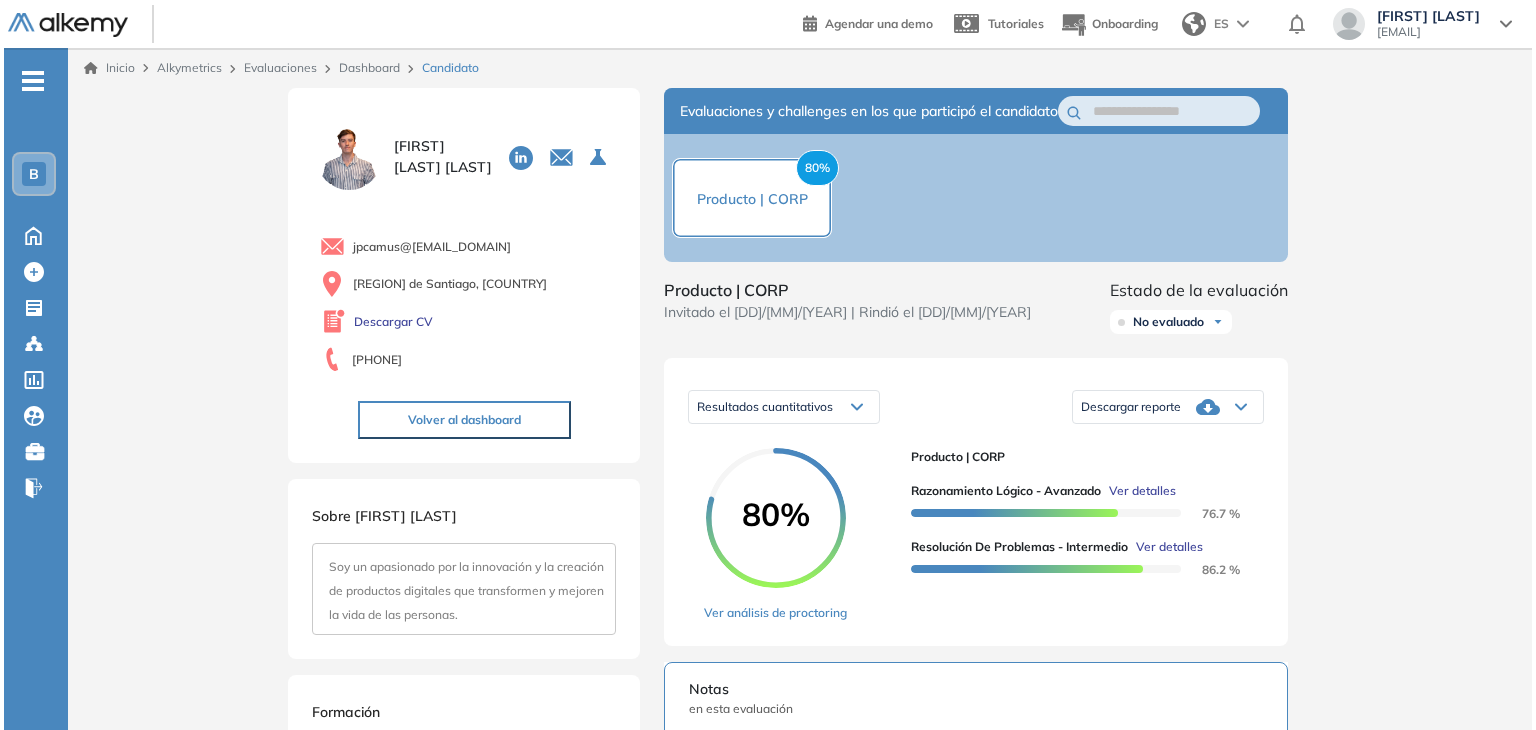 scroll, scrollTop: 0, scrollLeft: 0, axis: both 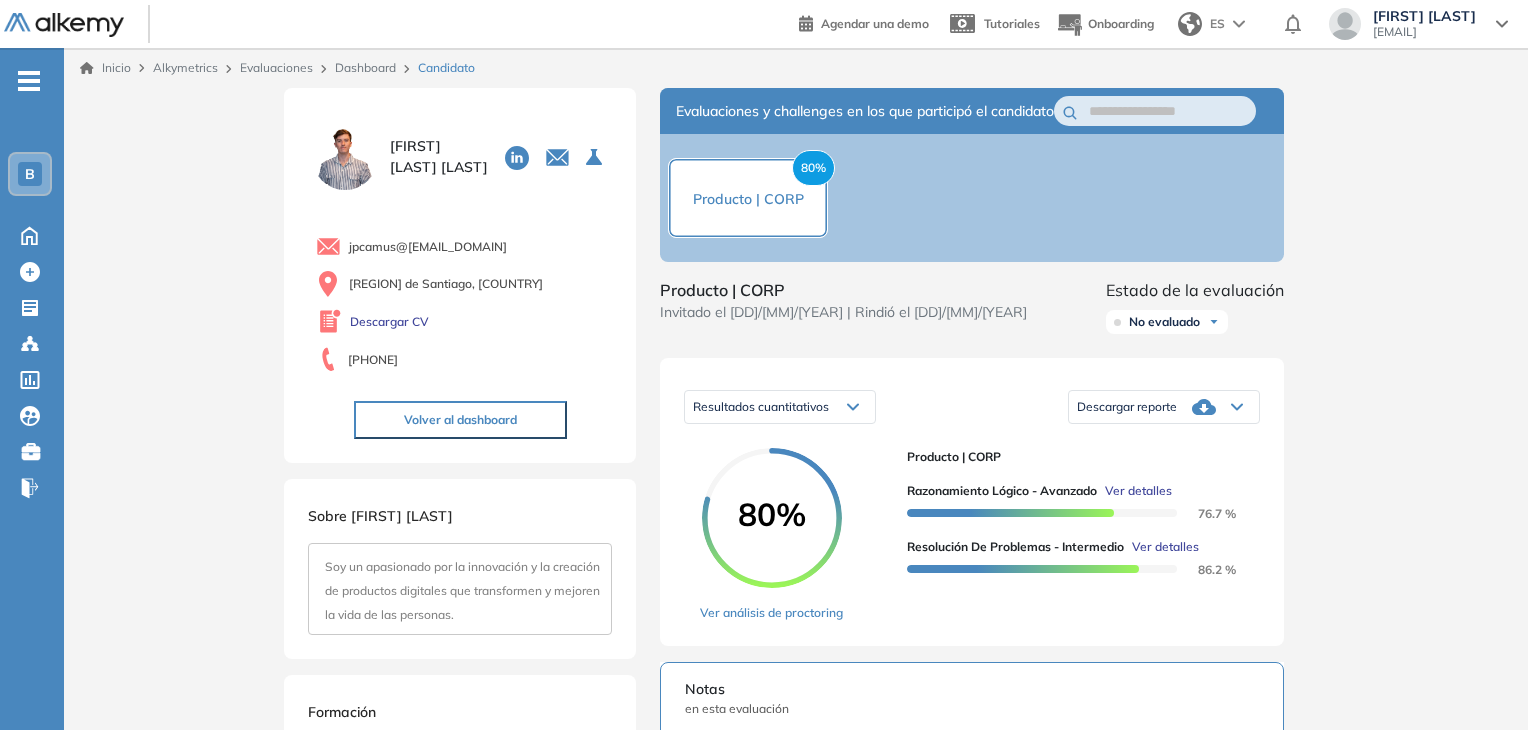 click on "Ver detalles" at bounding box center [1165, 547] 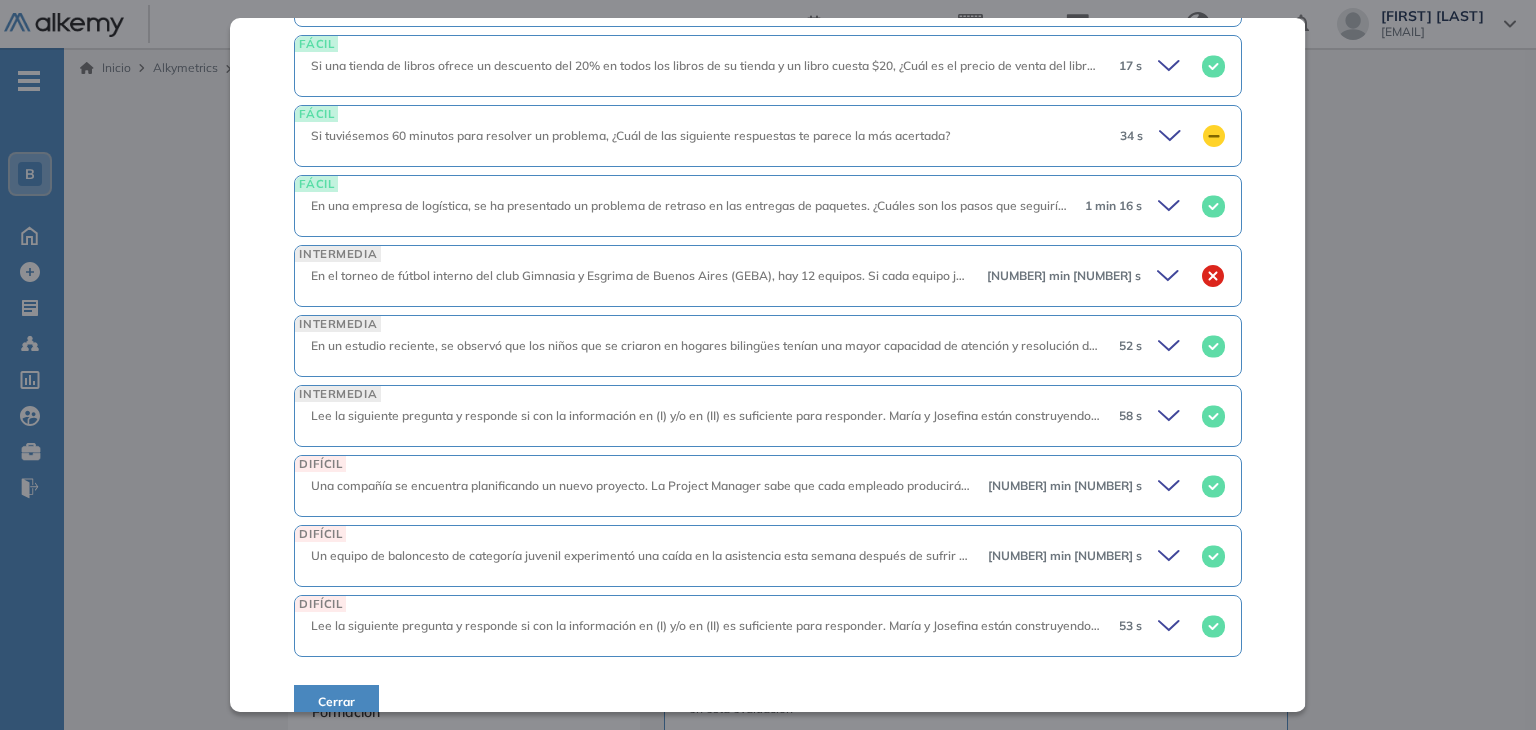scroll, scrollTop: 0, scrollLeft: 0, axis: both 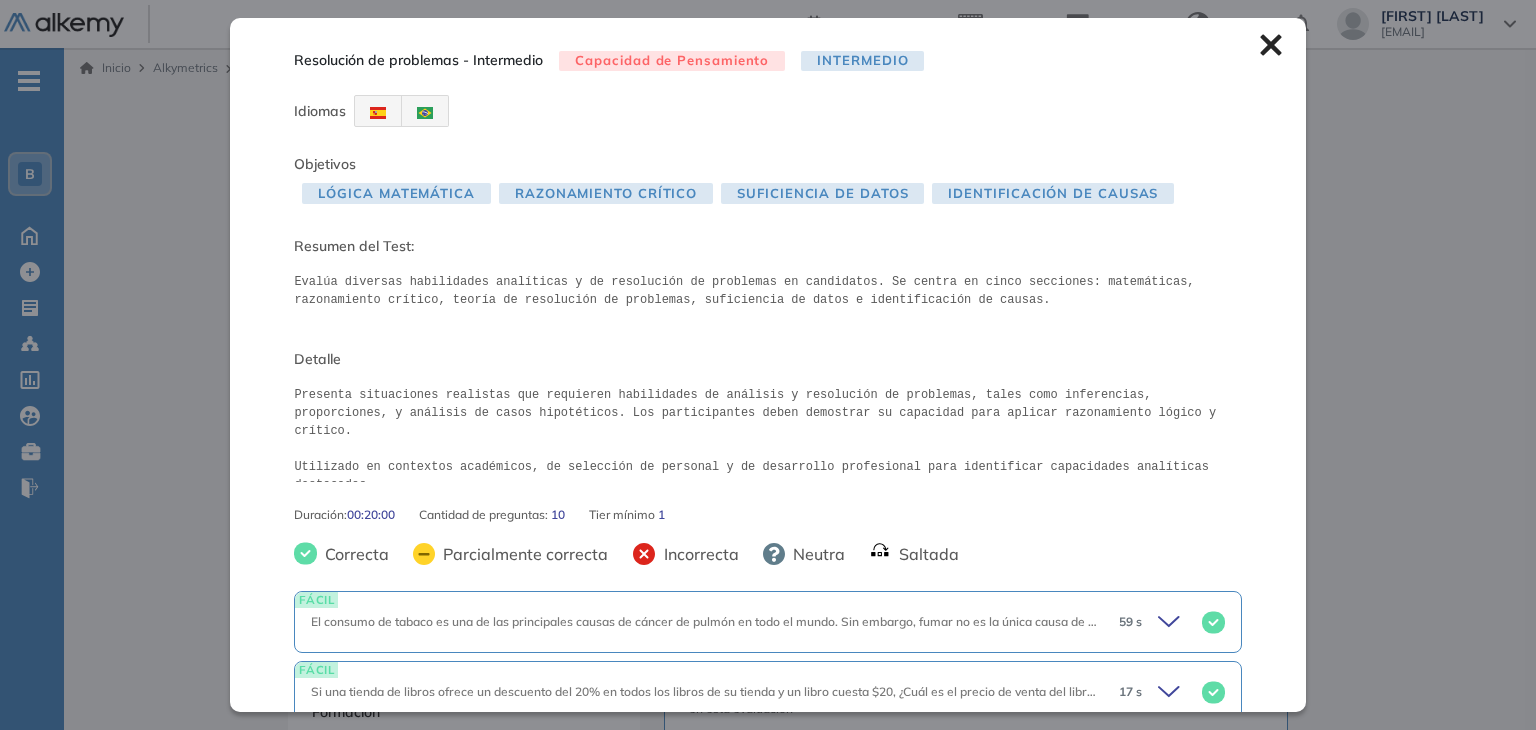 click 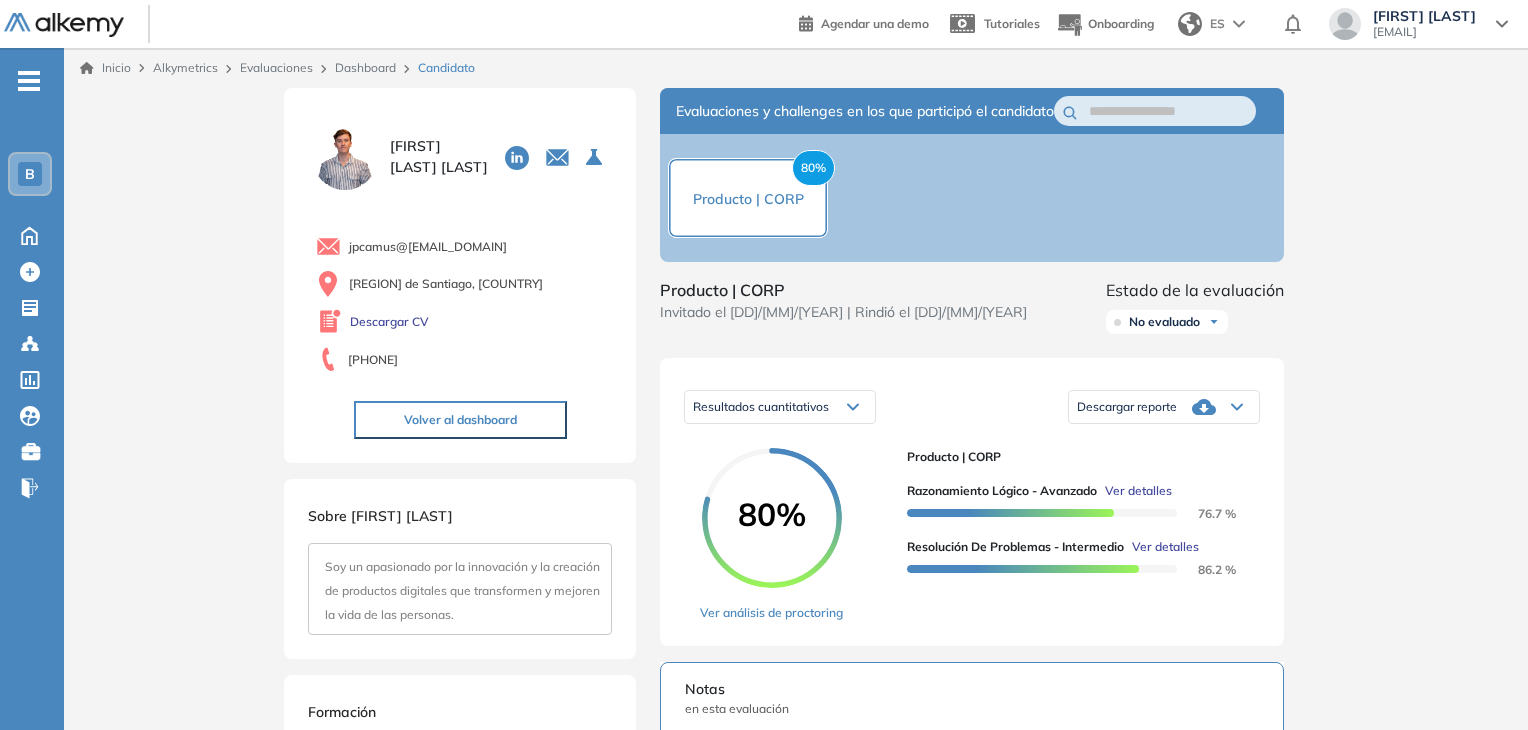 click on "Ver detalles" at bounding box center [1165, 547] 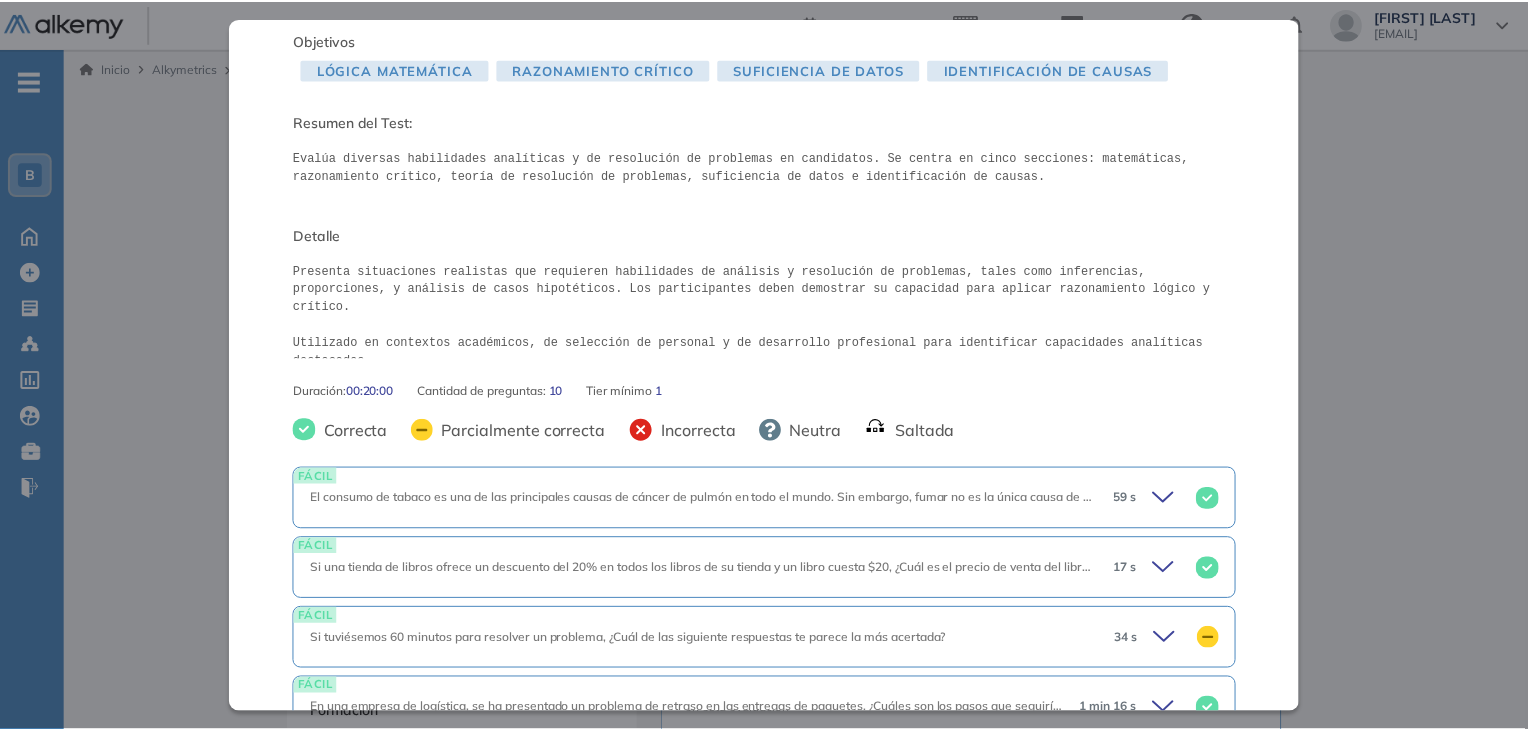 scroll, scrollTop: 0, scrollLeft: 0, axis: both 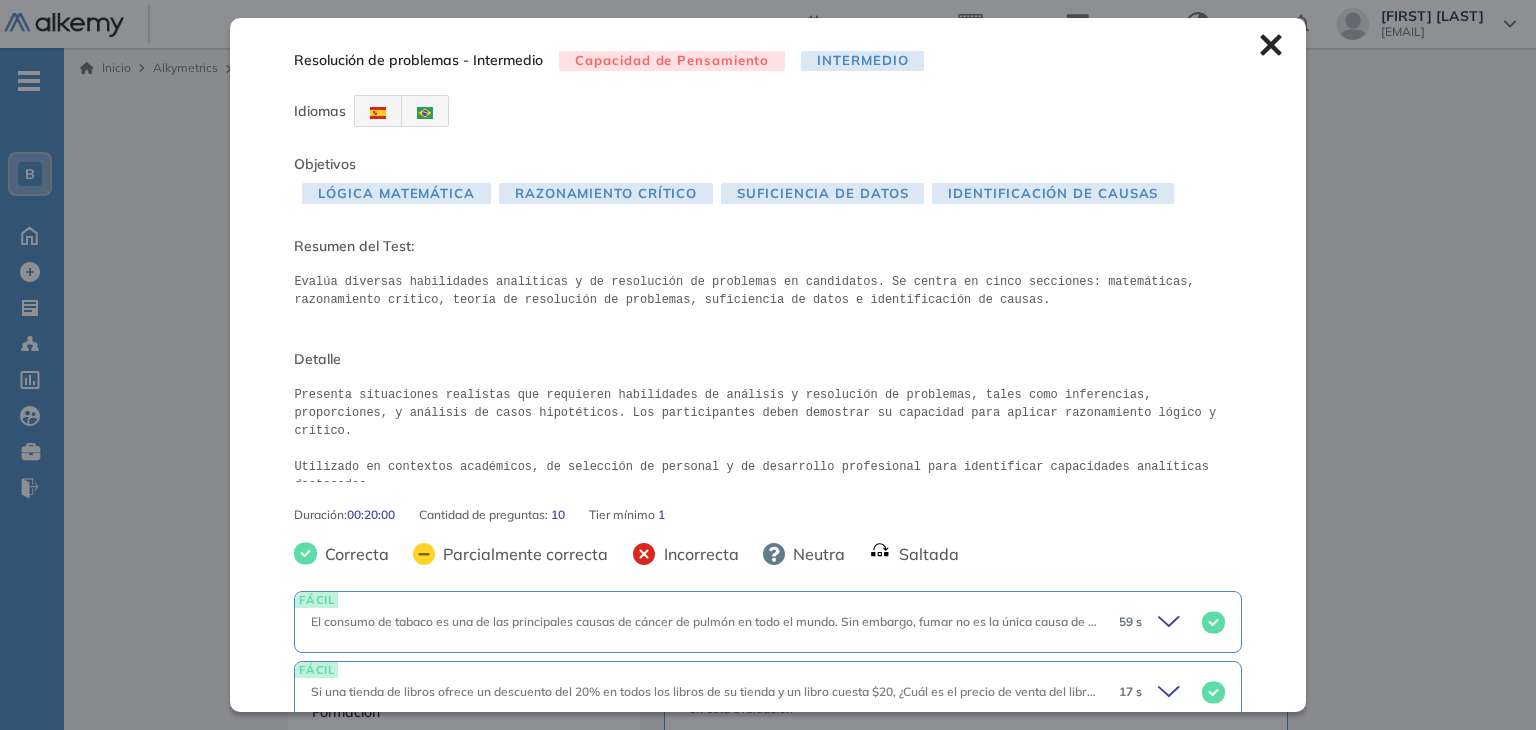click on "Resolución de problemas - Intermedio Capacidad de Pensamiento Intermedio Idiomas Objetivos Lógica Matemática Razonamiento Crítico Suficiencia de Datos Identificación de Causas Resumen del Test: Evalúa diversas habilidades analíticas y de resolución de problemas en candidatos. Se centra en cinco secciones: matemáticas, razonamiento crítico, teoría de resolución de problemas, suficiencia de datos e identificación de causas. Detalle Presenta situaciones realistas que requieren habilidades de análisis y resolución de problemas, tales como inferencias, proporciones, y análisis de casos hipotéticos. Los participantes deben demostrar su capacidad para aplicar razonamiento lógico y crítico.
Utilizado en contextos académicos, de selección de personal y de desarrollo profesional para identificar capacidades analíticas destacadas. Duración :  00:20:00 Cantidad de preguntas:   10 Tier mínimo   1 Correcta Parcialmente correcta Incorrecta Neutra Saltada FÁCIL 59 s Respuesta
(Correcta)" at bounding box center (767, 364) 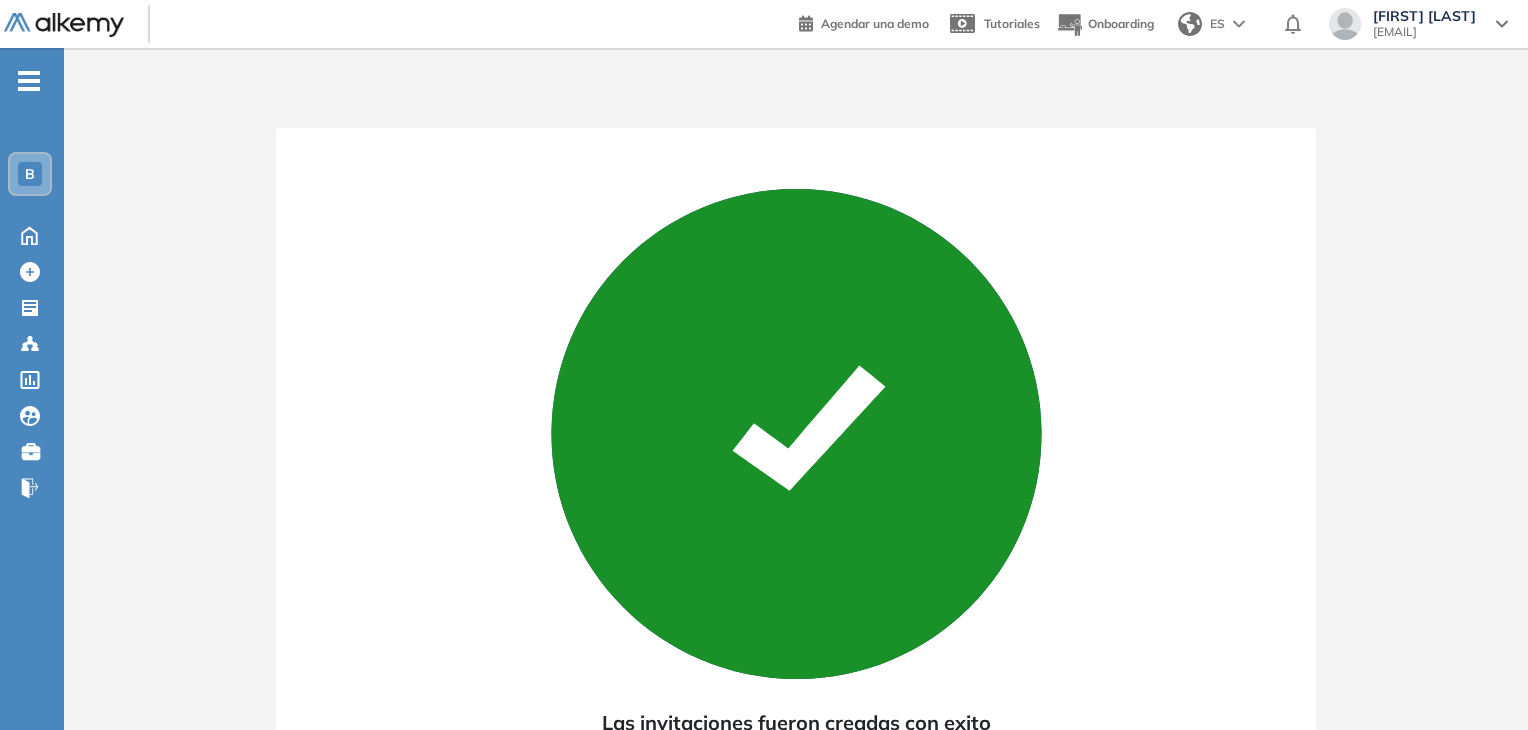 scroll, scrollTop: 152, scrollLeft: 0, axis: vertical 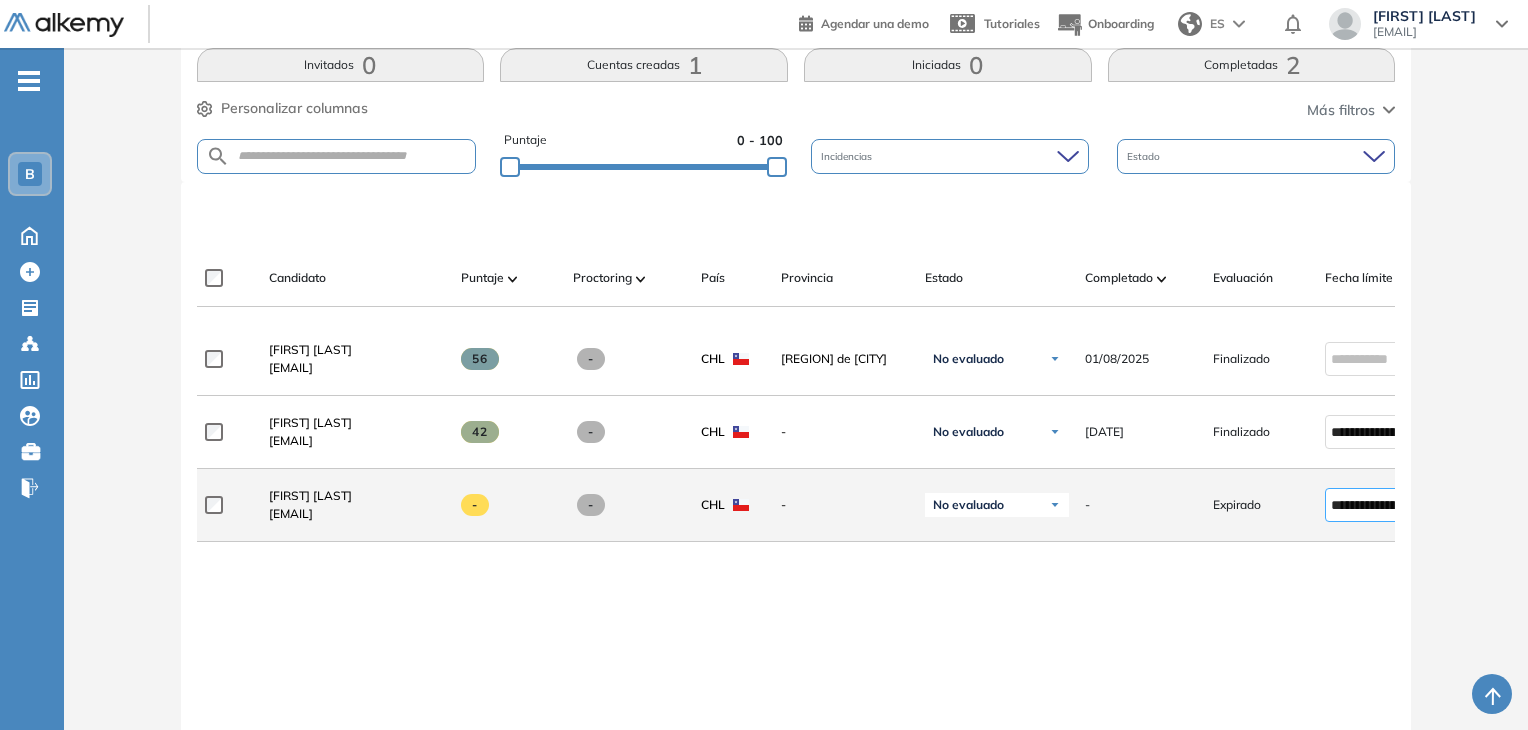 click on "**********" at bounding box center [1372, 505] 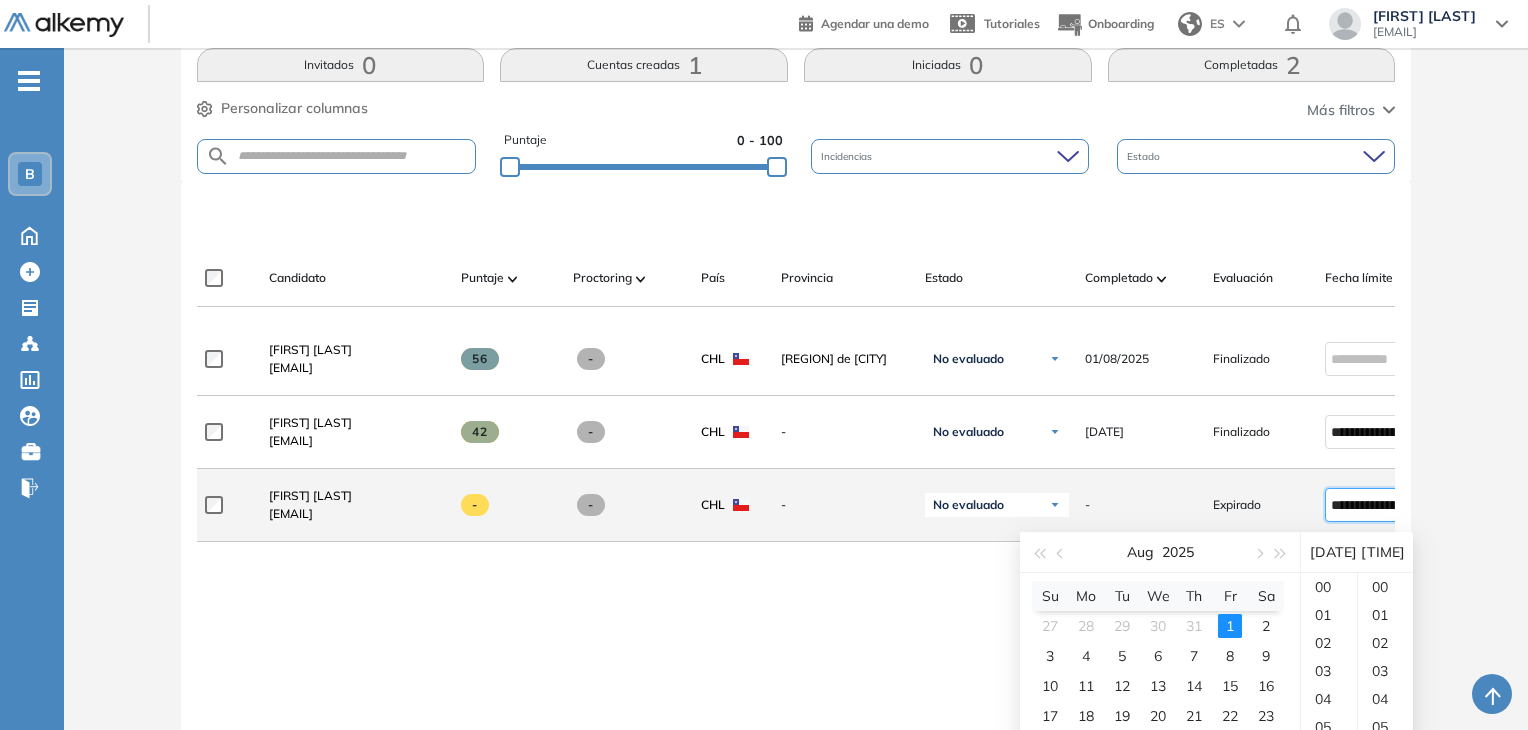 scroll, scrollTop: 196, scrollLeft: 0, axis: vertical 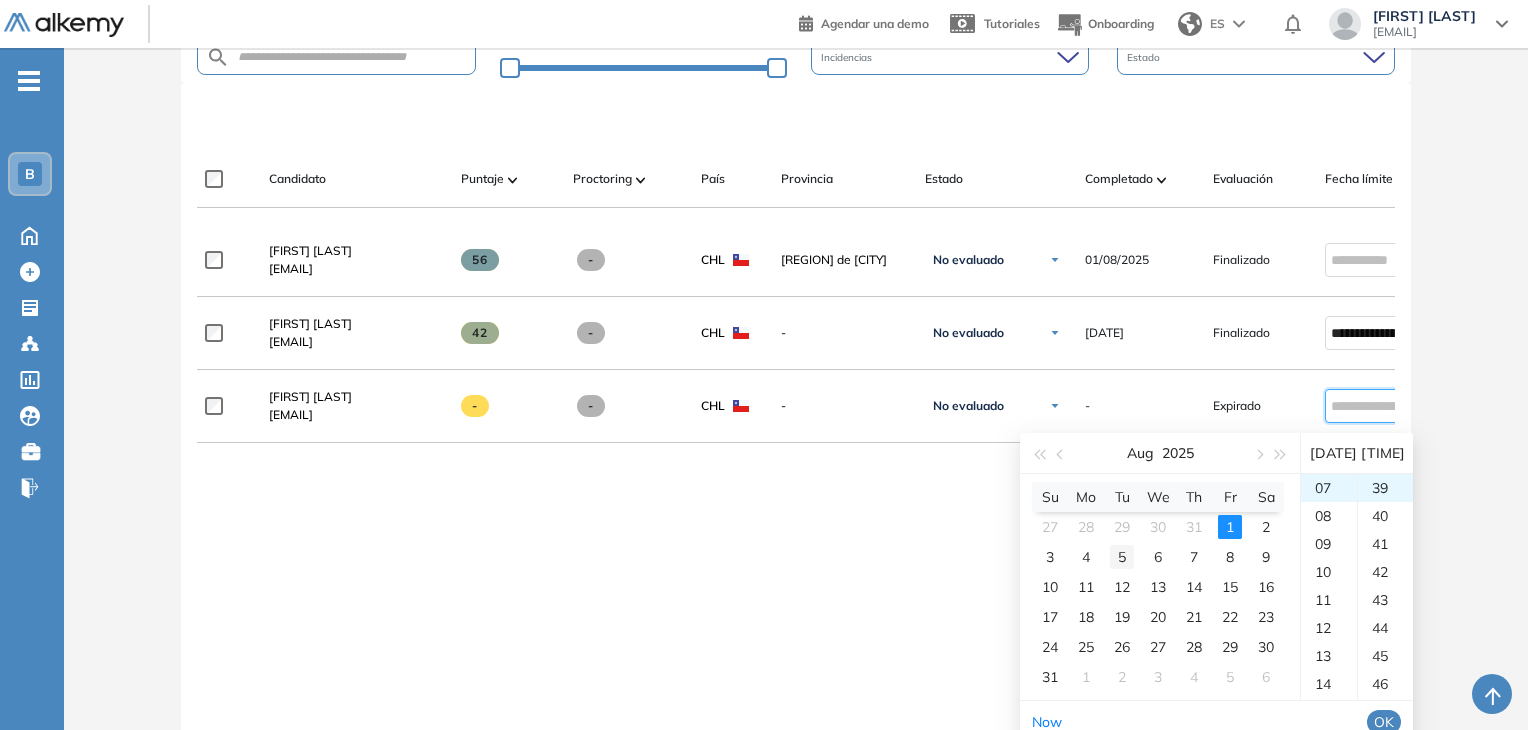 click on "5" at bounding box center (1122, 557) 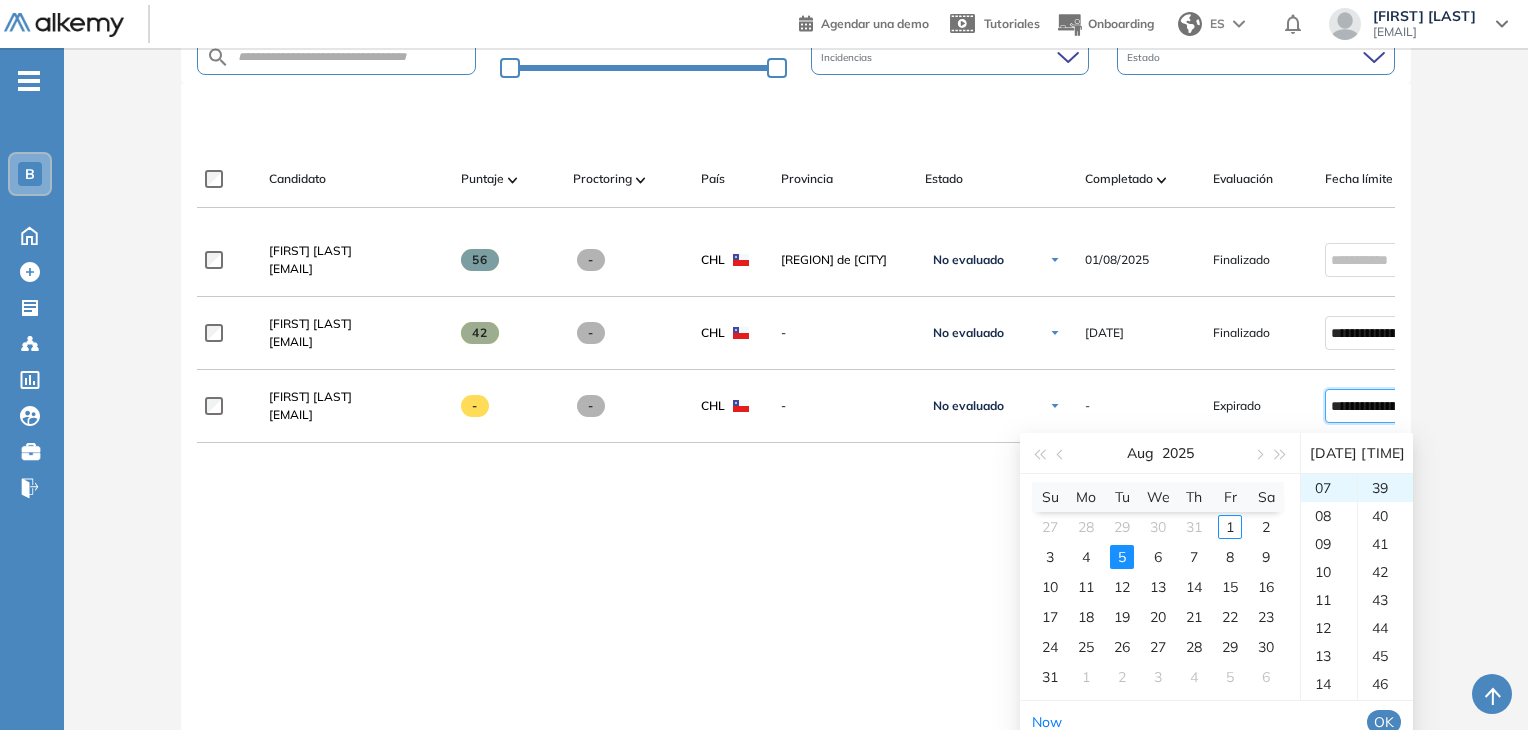 click on "OK" at bounding box center [1384, 722] 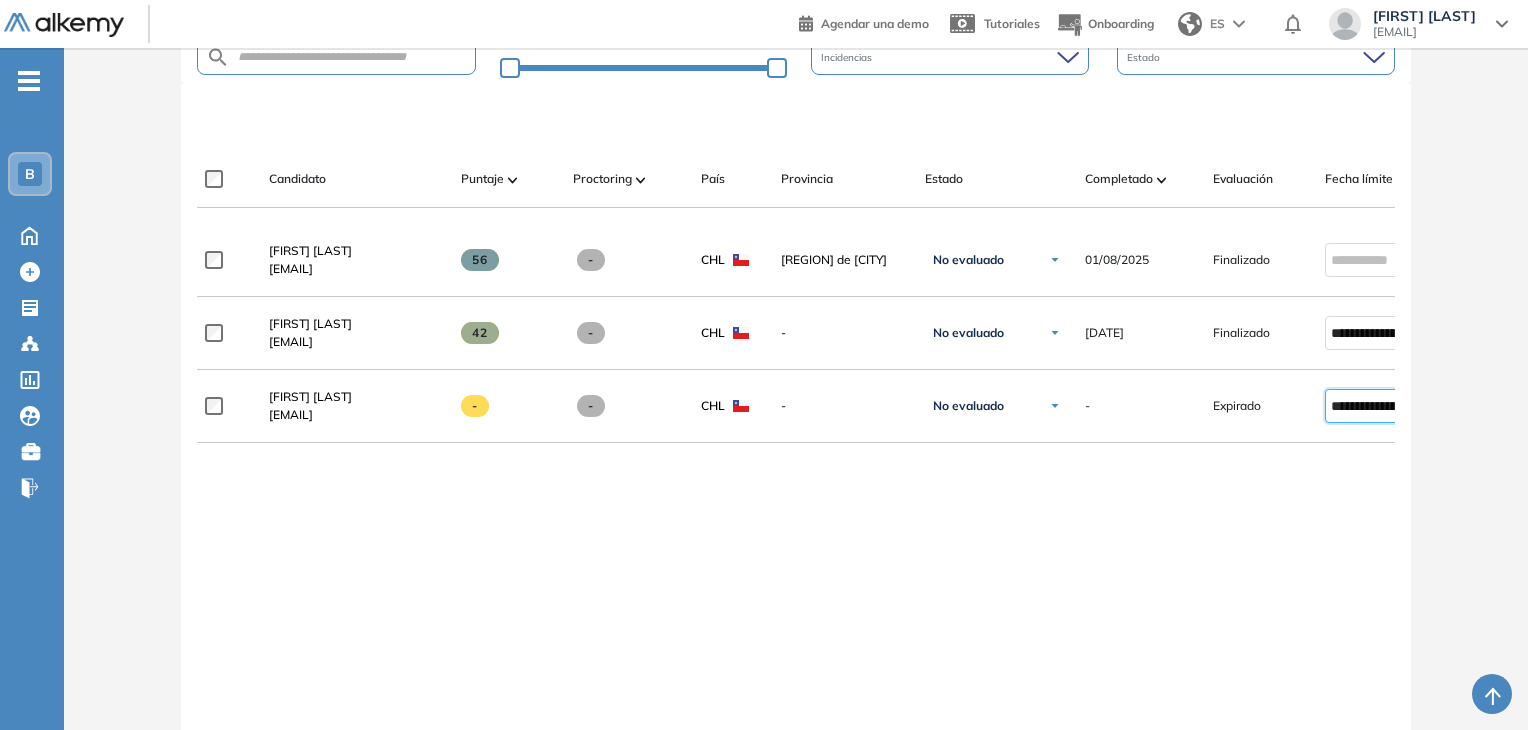 type on "**********" 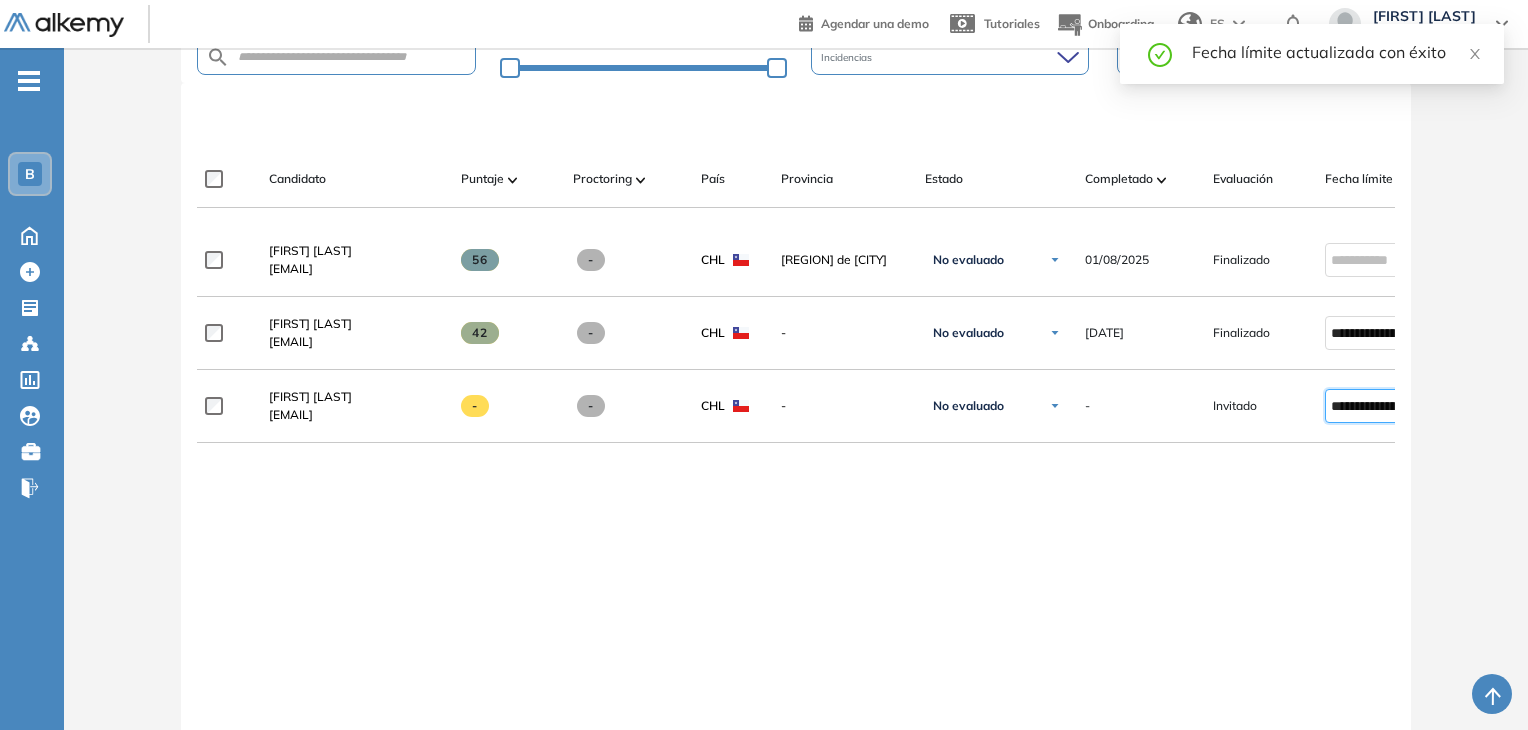 scroll, scrollTop: 557, scrollLeft: 0, axis: vertical 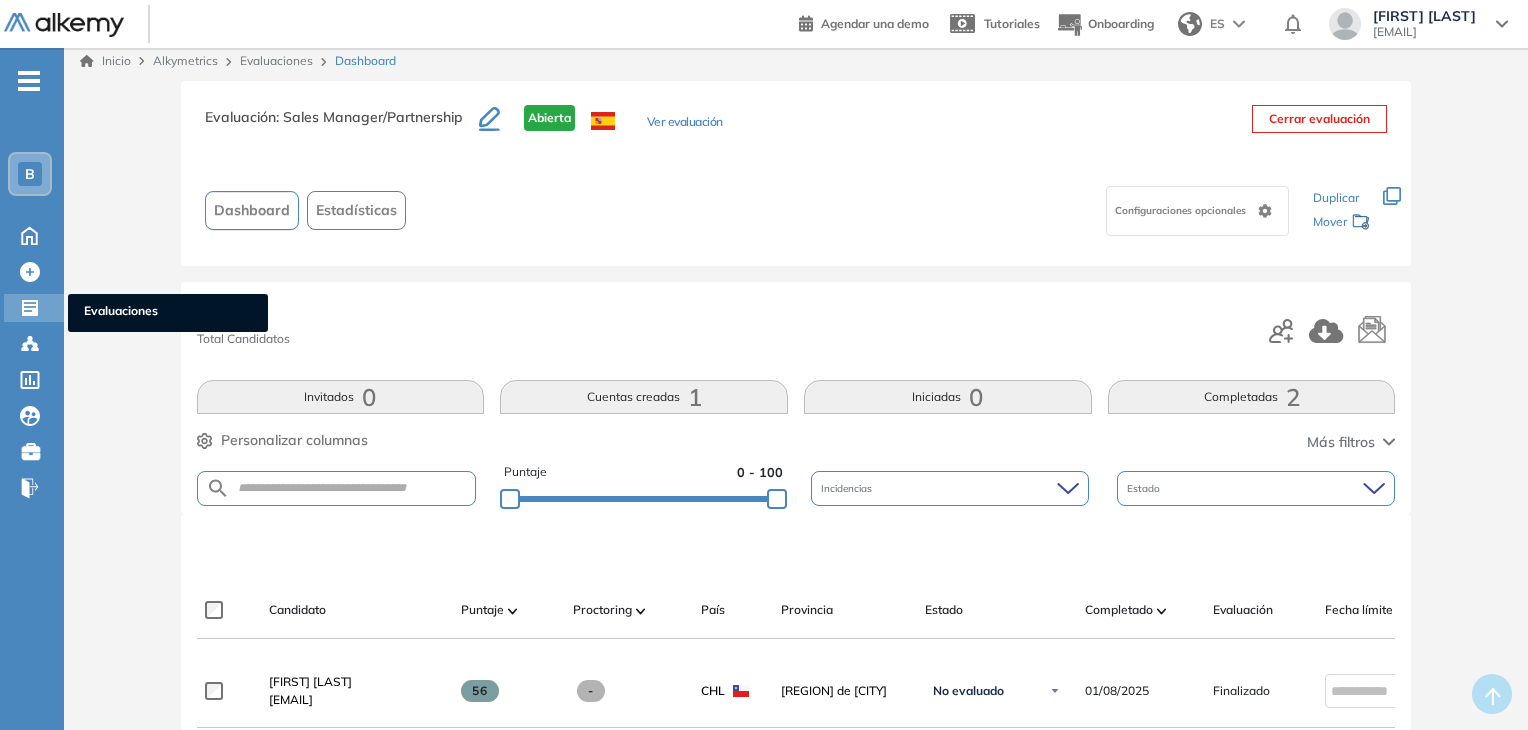 click on "Evaluaciones" at bounding box center (168, 313) 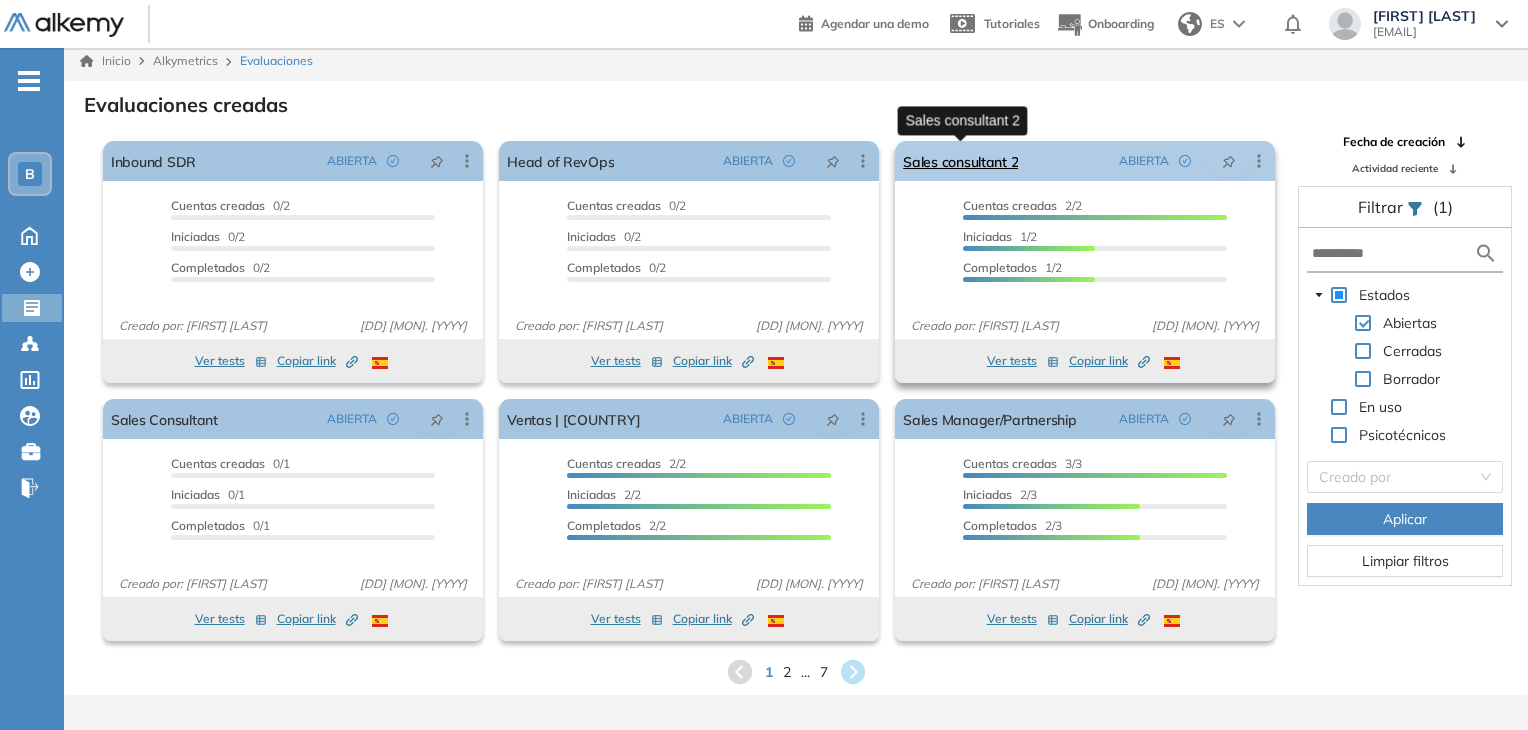 click on "Sales consultant 2" at bounding box center (960, 161) 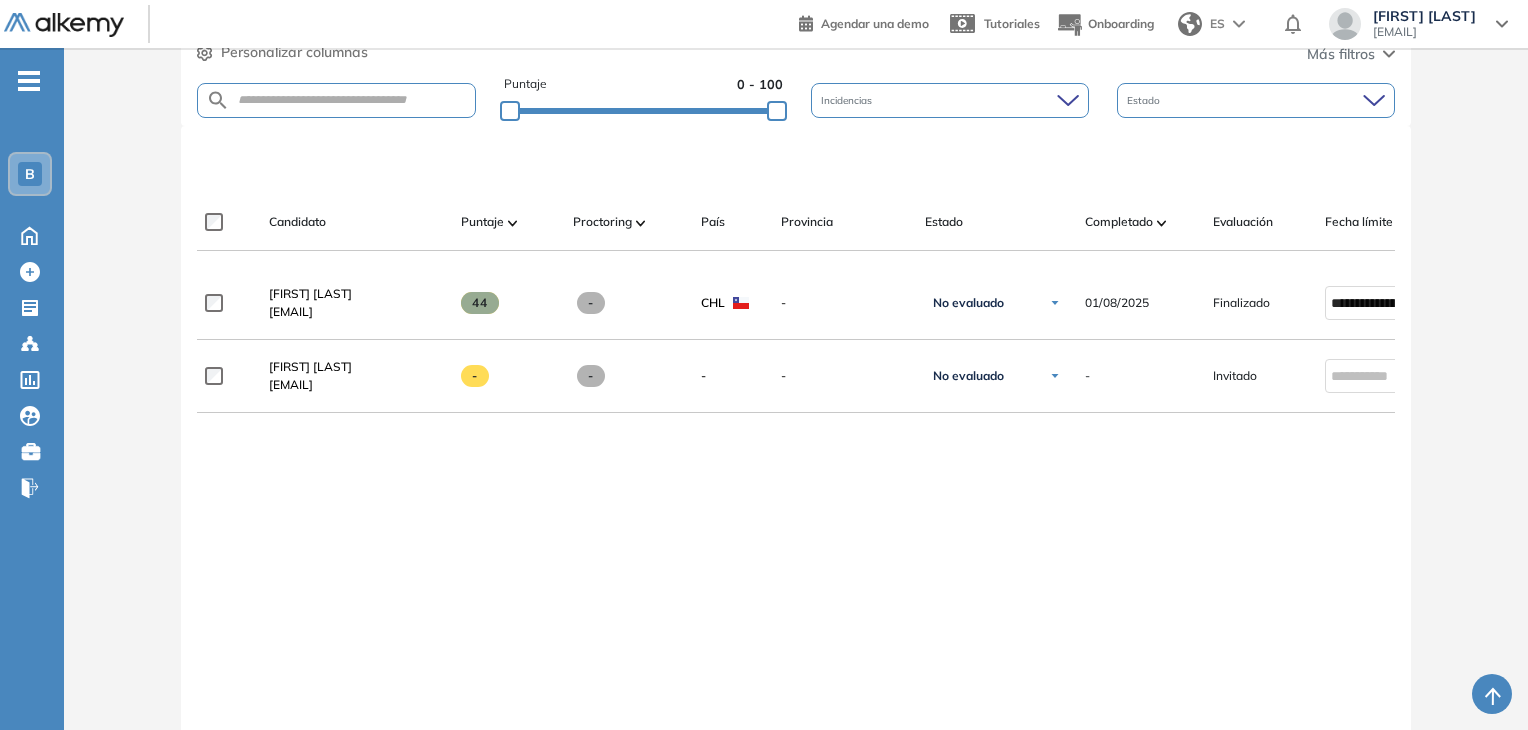 scroll, scrollTop: 396, scrollLeft: 0, axis: vertical 